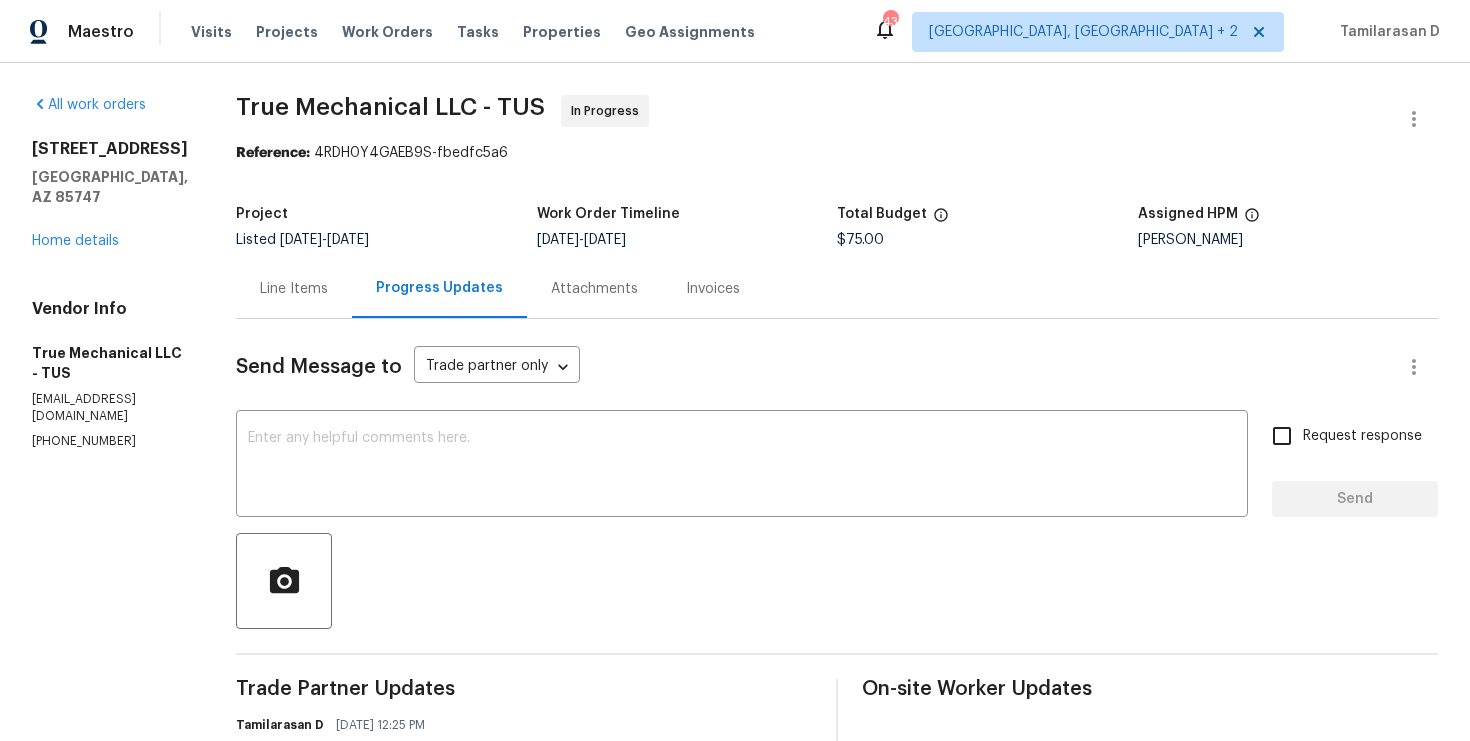 scroll, scrollTop: 0, scrollLeft: 0, axis: both 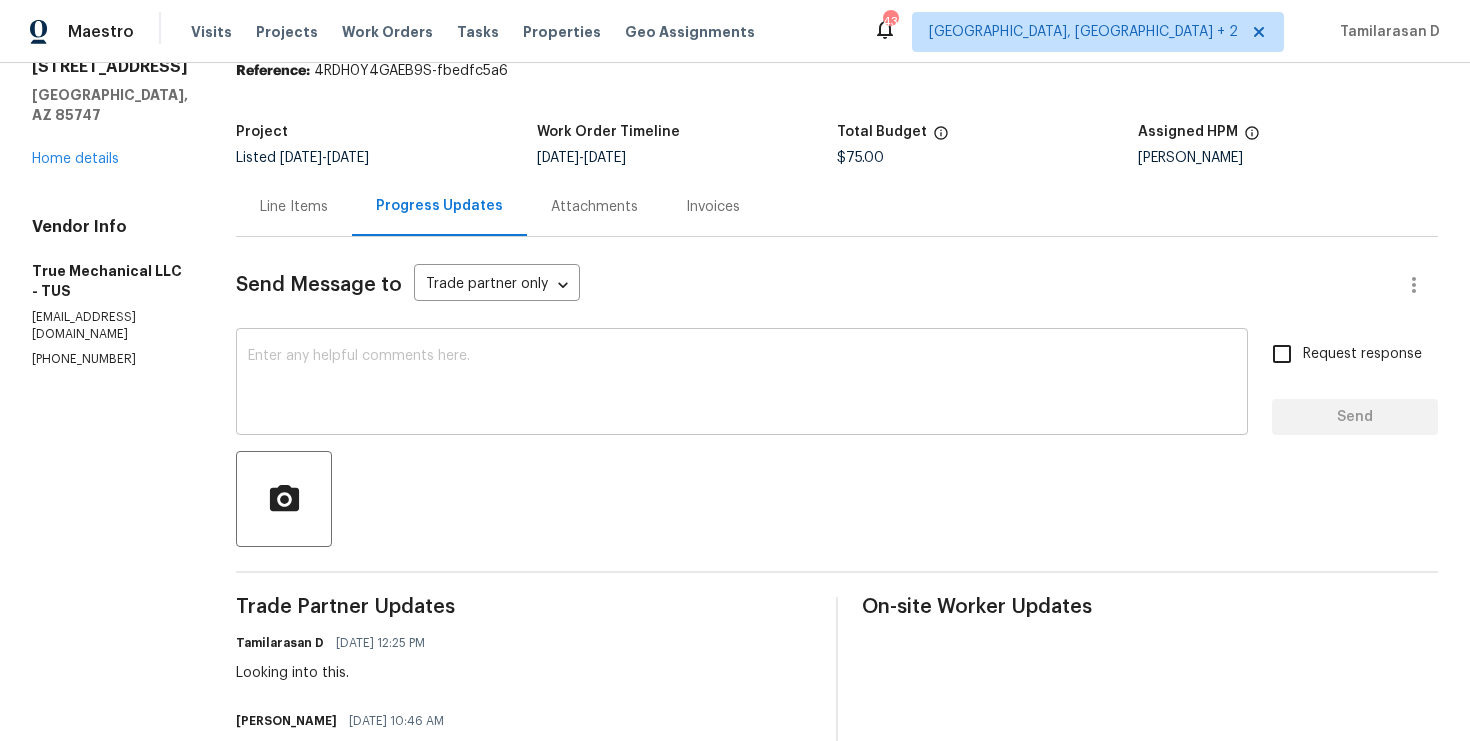click at bounding box center [742, 384] 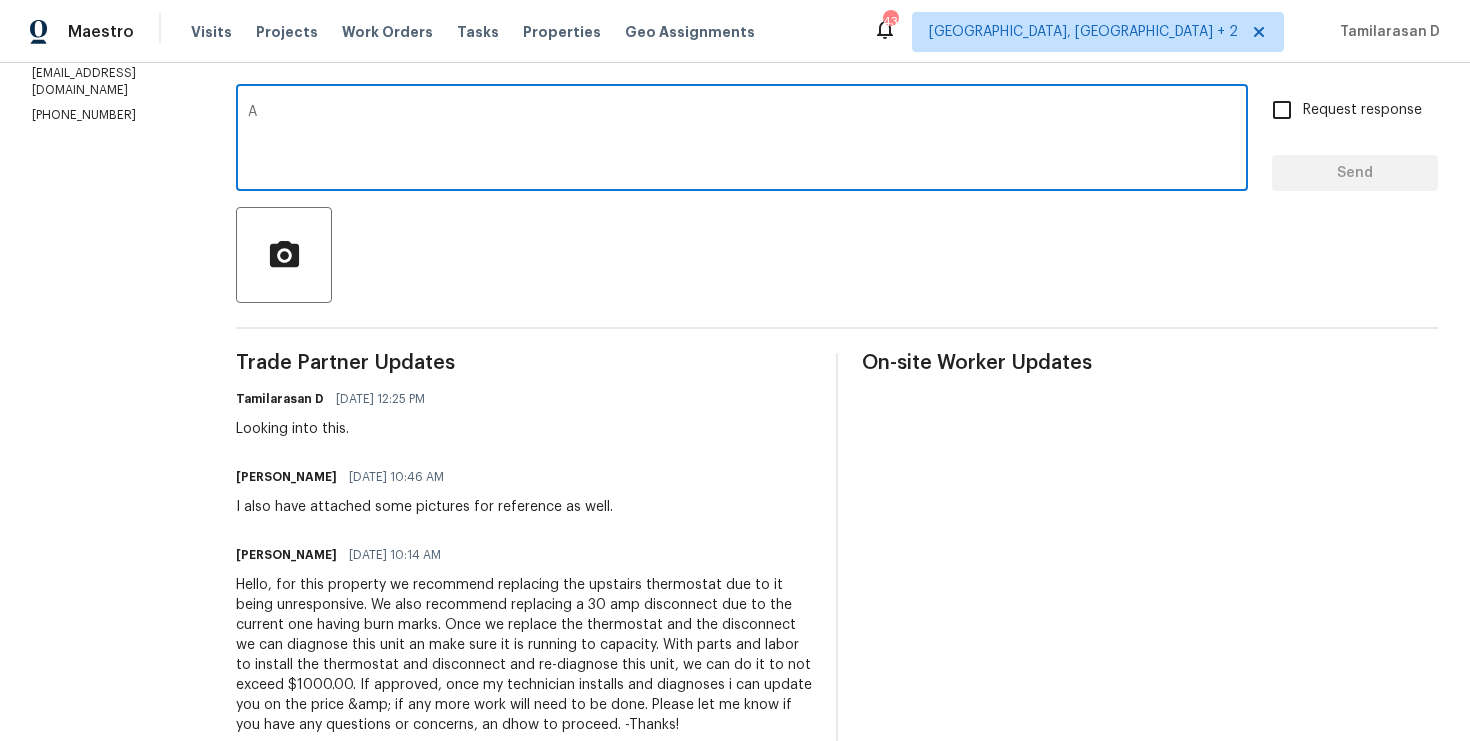scroll, scrollTop: 331, scrollLeft: 0, axis: vertical 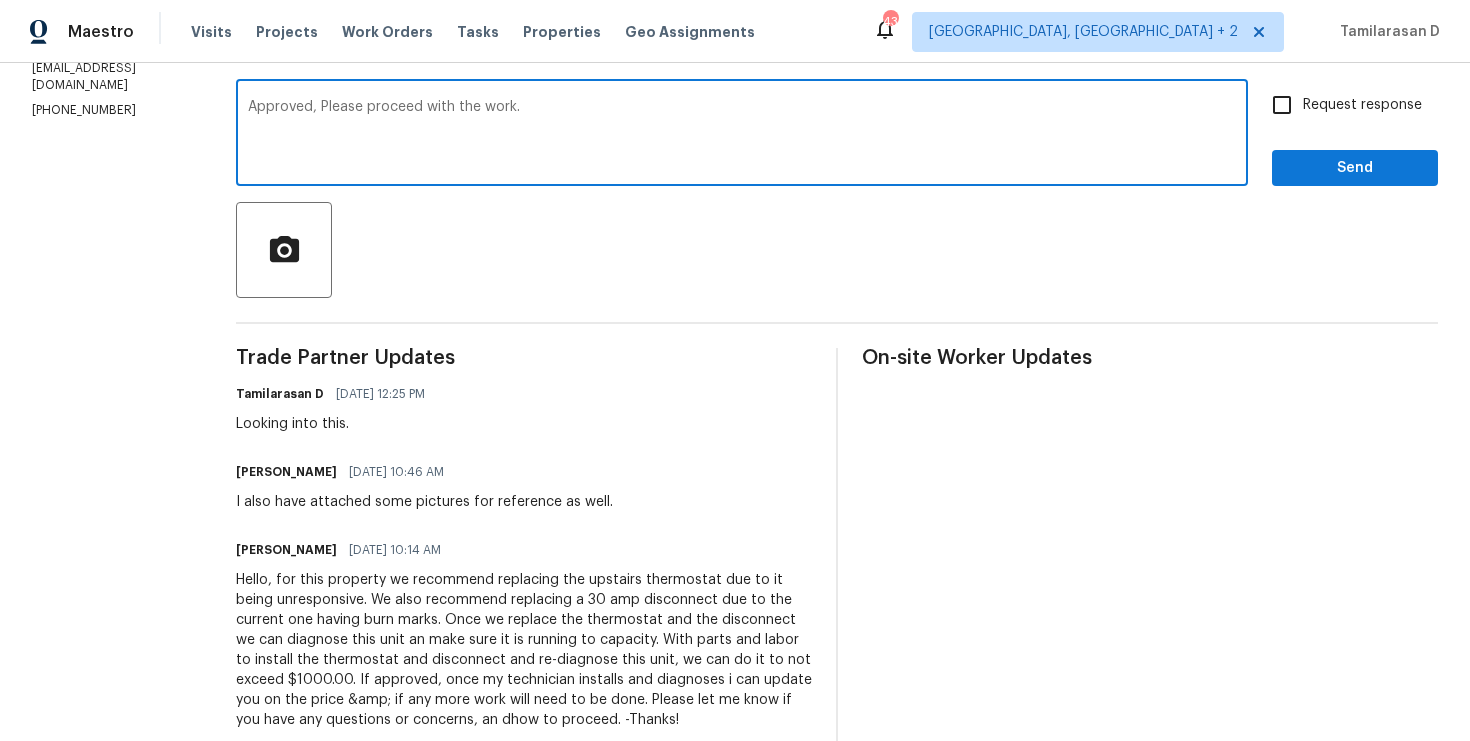 type on "Approved, Please proceed with the work." 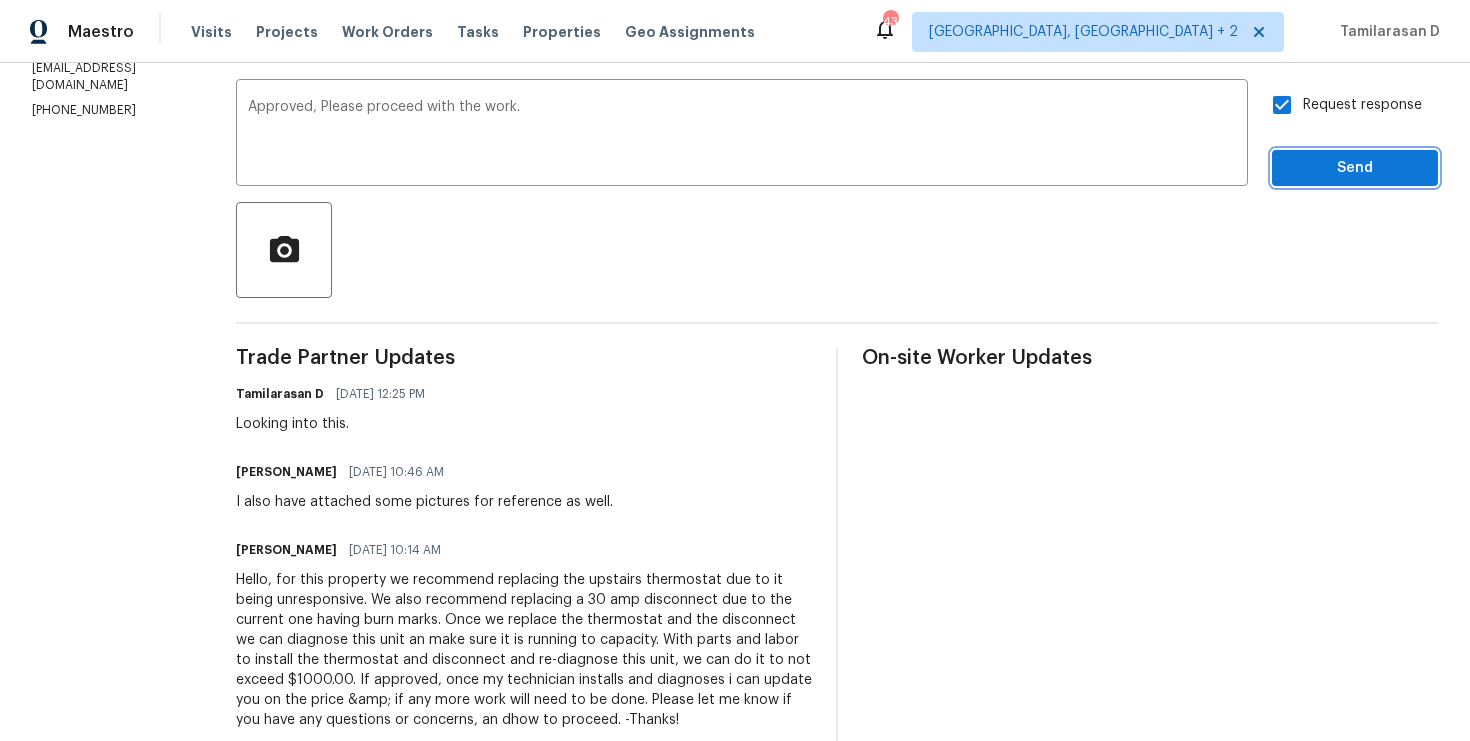 click on "Send" at bounding box center (1355, 168) 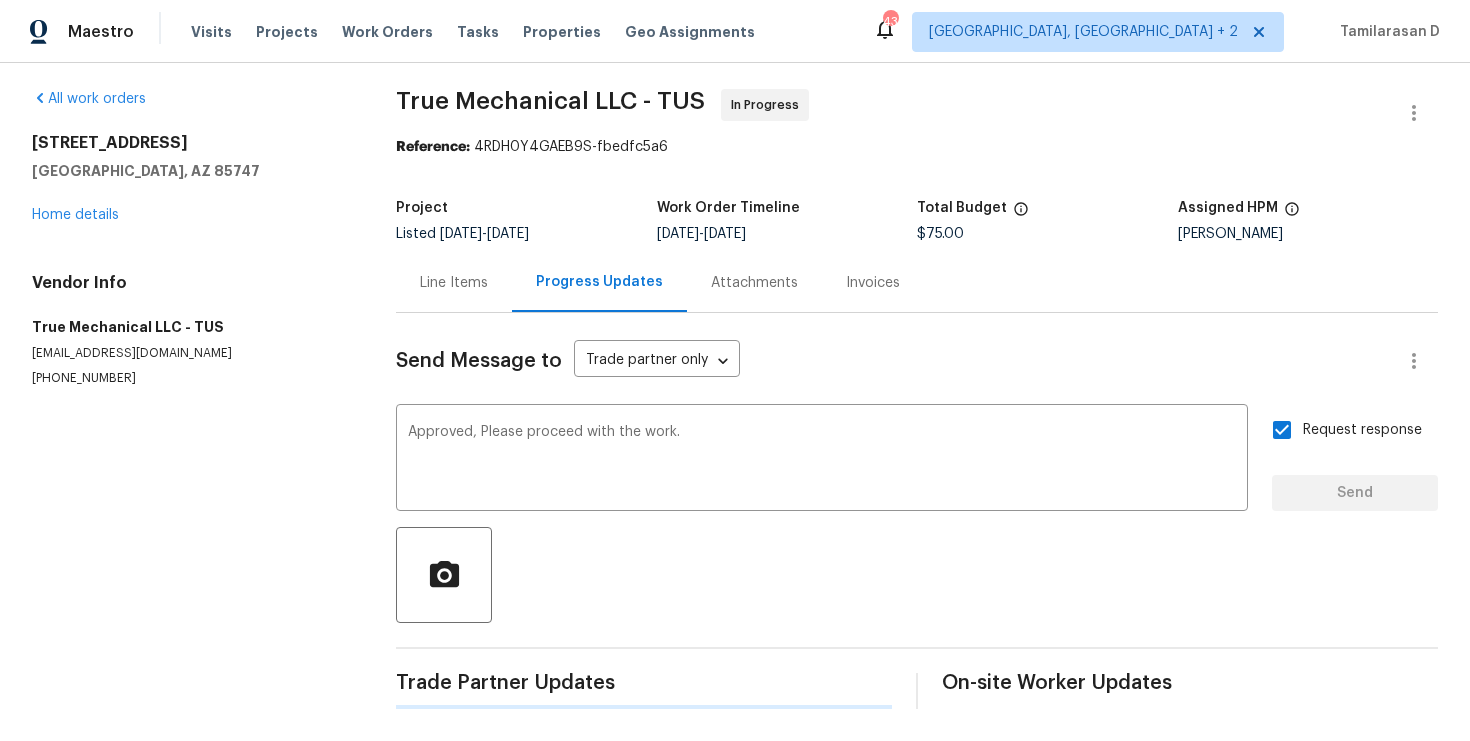 scroll, scrollTop: 6, scrollLeft: 0, axis: vertical 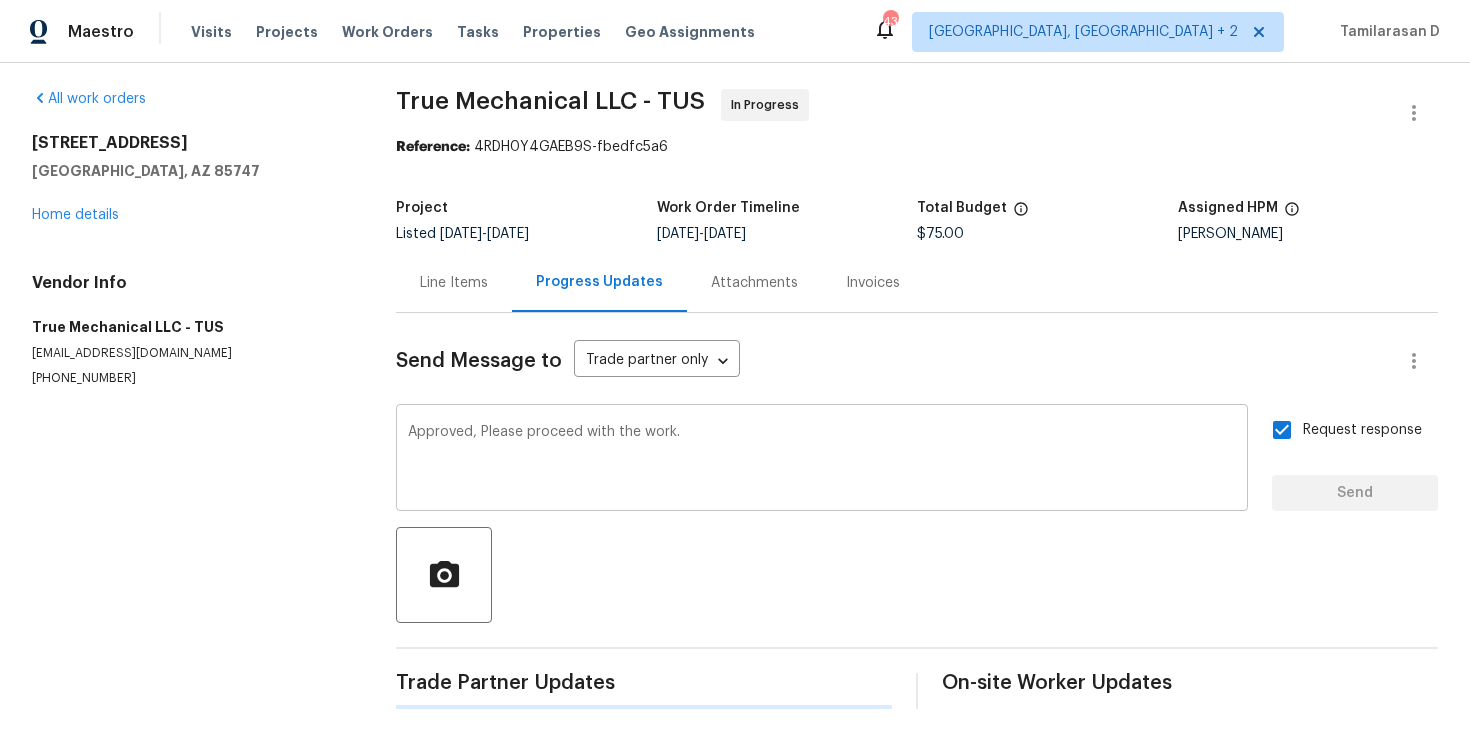 type 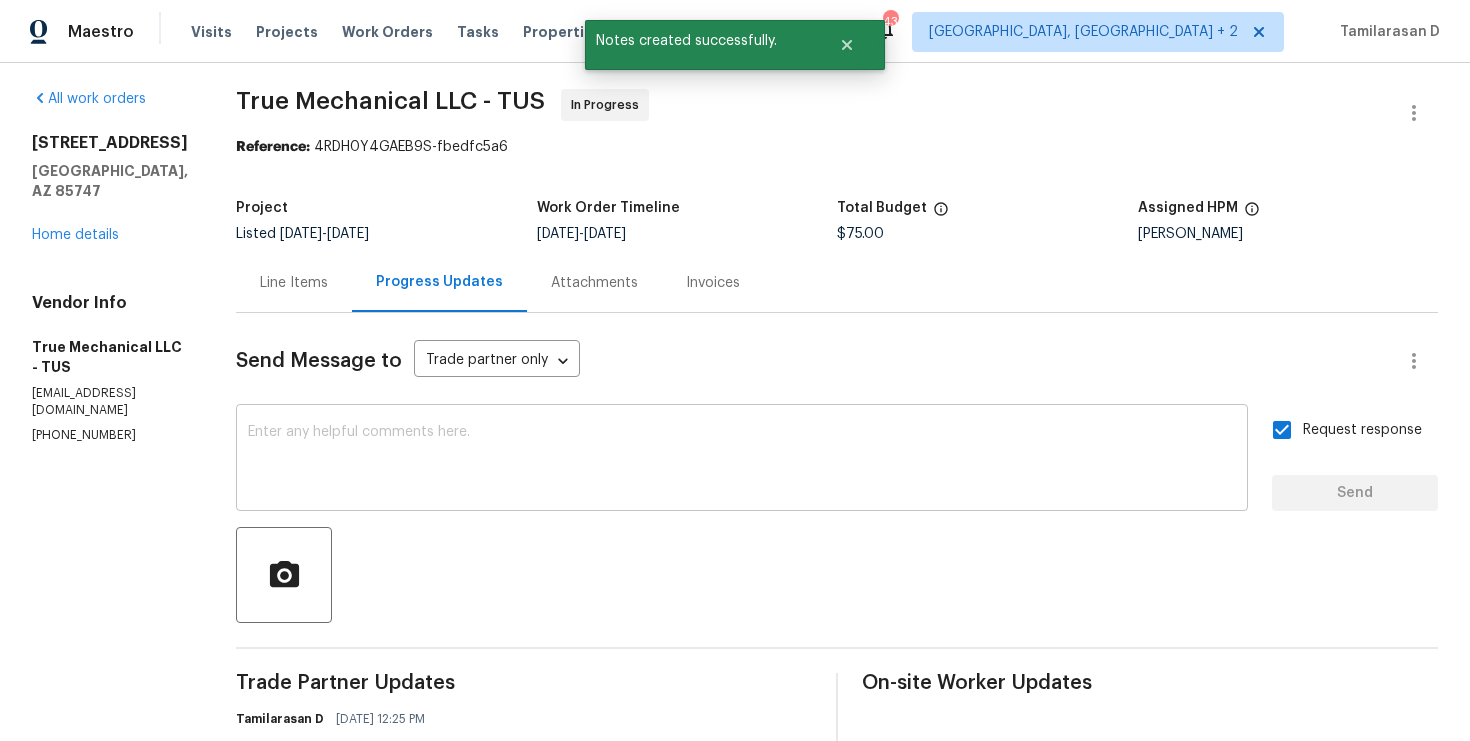 scroll, scrollTop: 0, scrollLeft: 0, axis: both 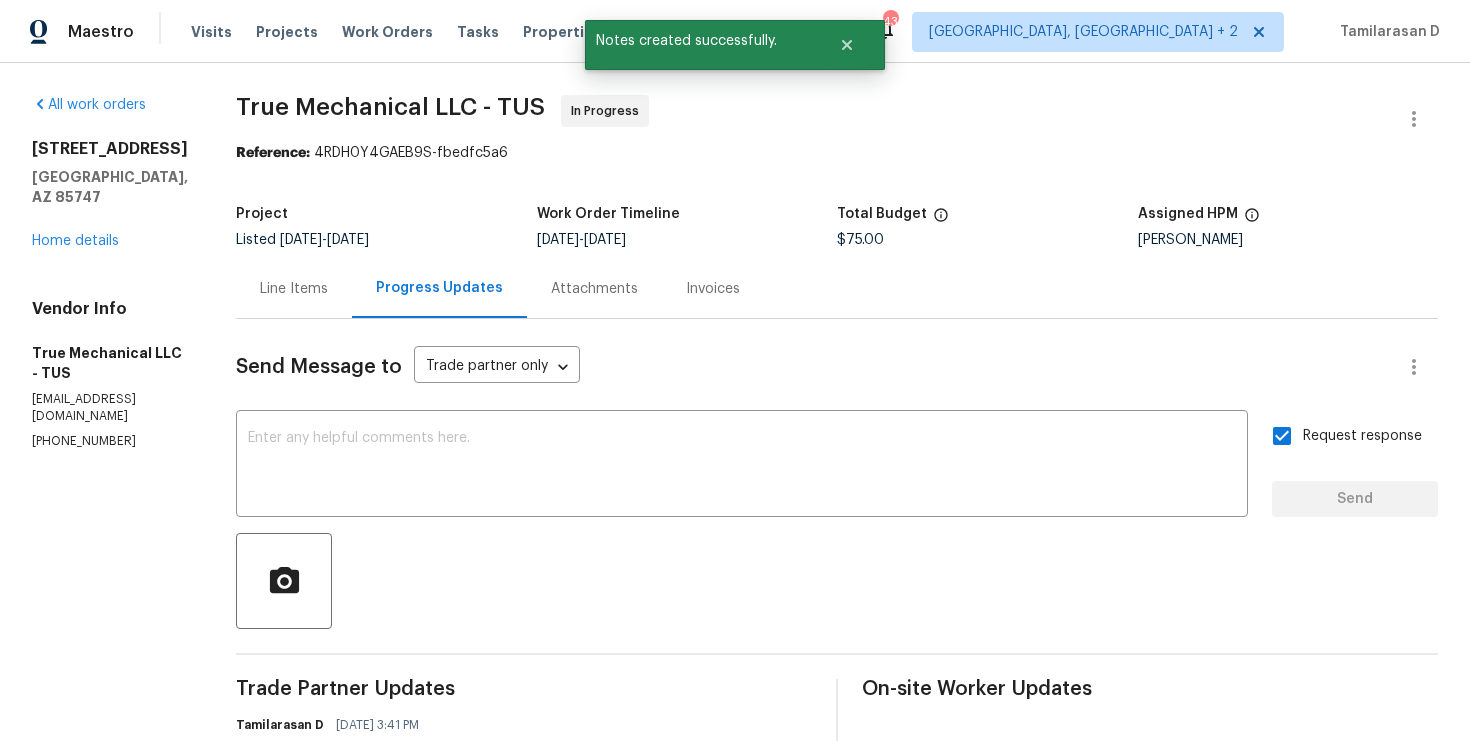 click on "Line Items" at bounding box center [294, 288] 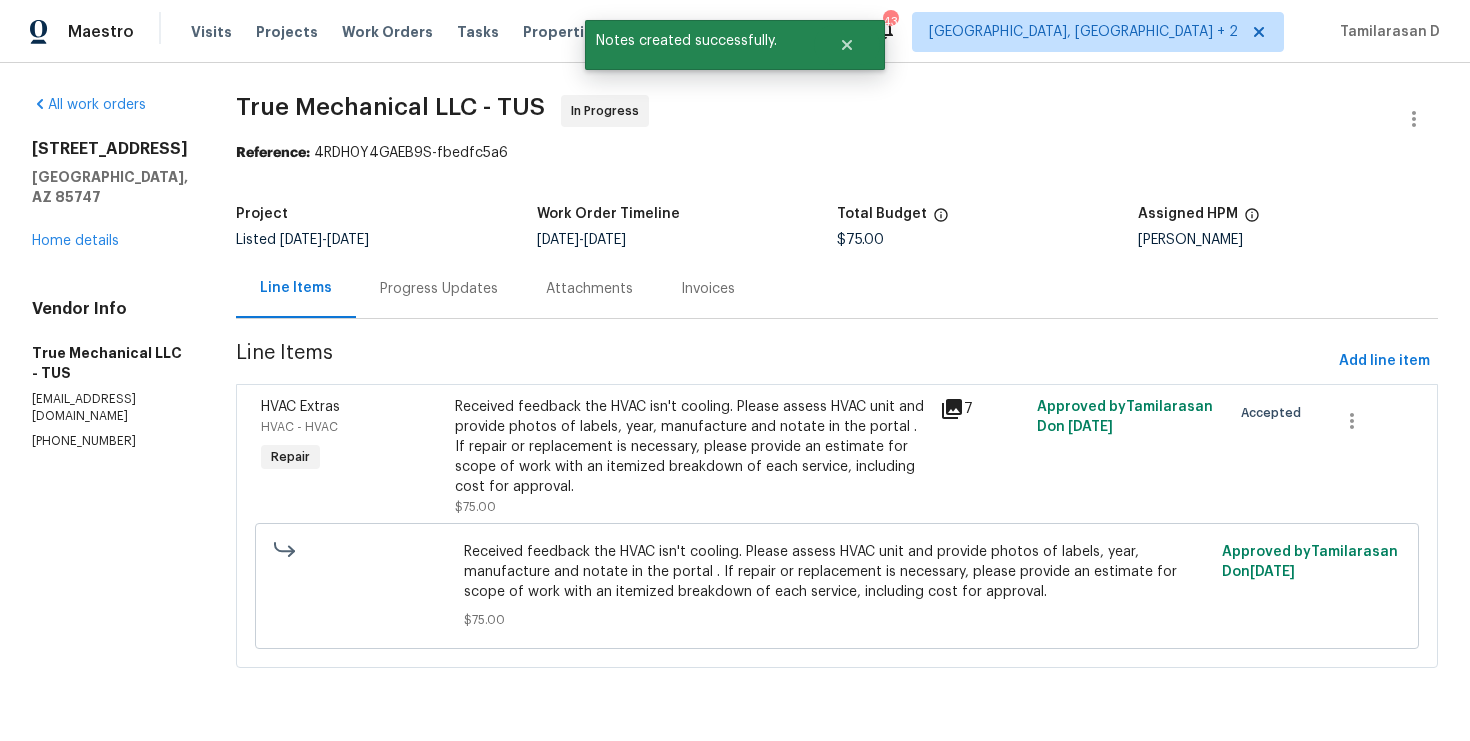 click on "Received feedback the HVAC isn't cooling. Please assess HVAC unit and provide photos of labels, year, manufacture and notate in the portal . If repair or replacement is necessary, please provide an estimate for scope of work with an itemized breakdown of each service, including cost for approval." at bounding box center [691, 447] 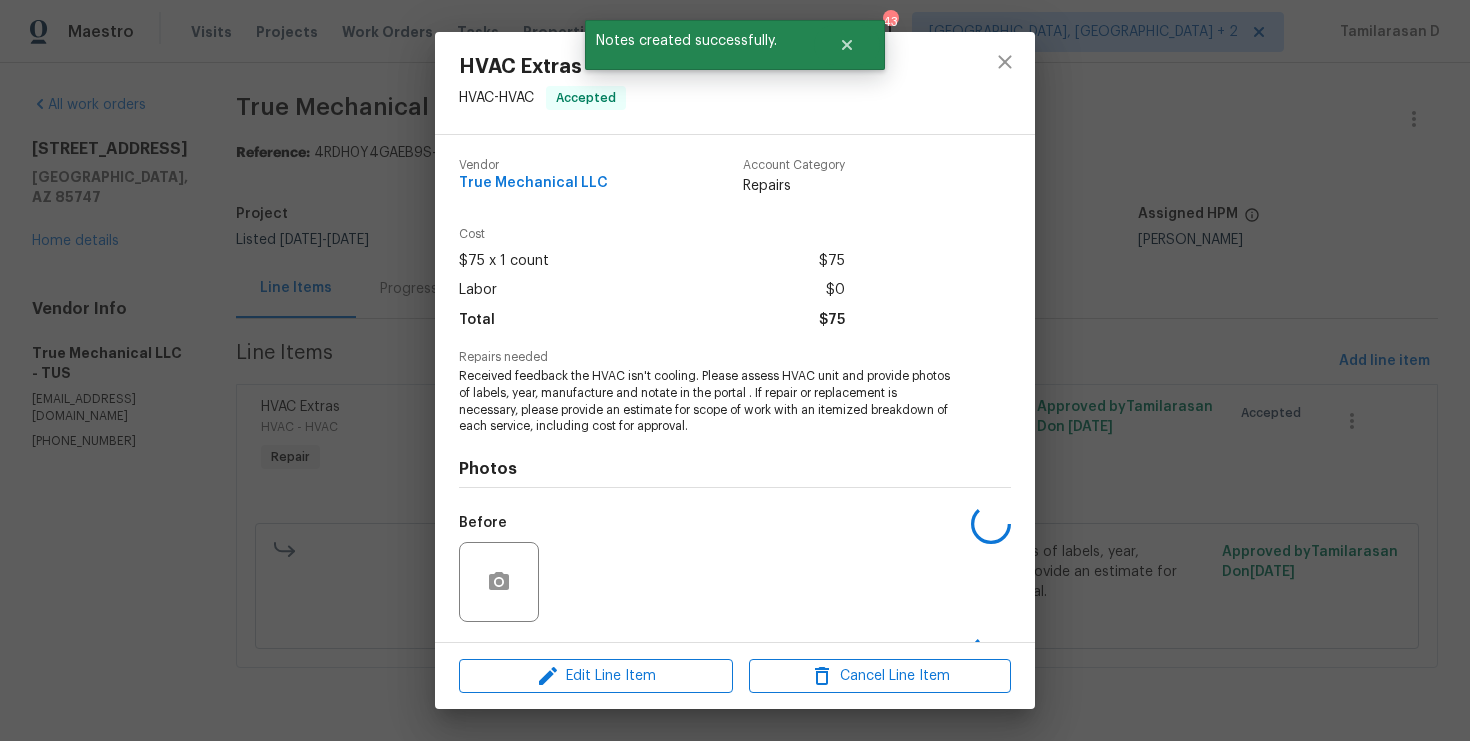 scroll, scrollTop: 130, scrollLeft: 0, axis: vertical 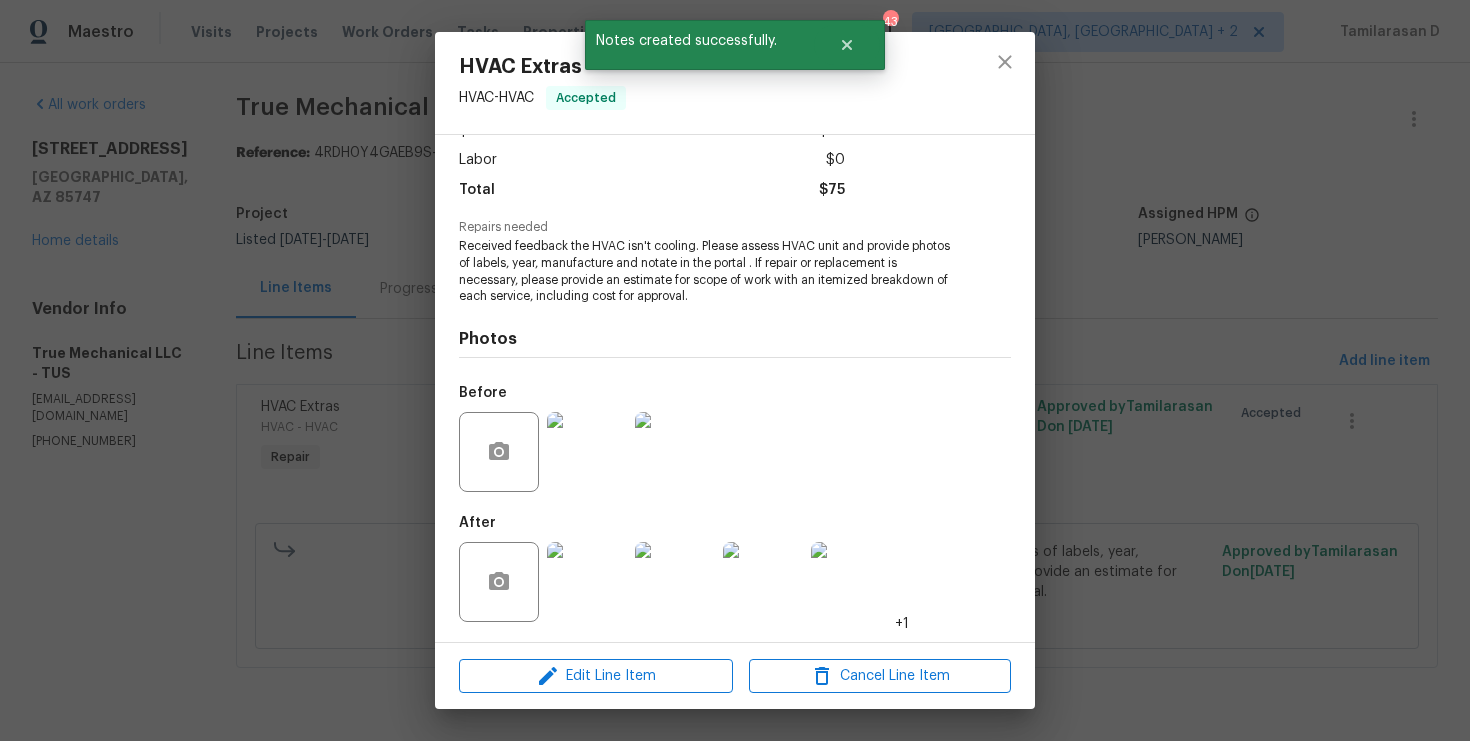 click on "HVAC Extras HVAC  -  HVAC Accepted Vendor True Mechanical LLC Account Category Repairs Cost $75 x 1 count $75 Labor $0 Total $75 Repairs needed Received feedback the HVAC isn't cooling. Please assess HVAC unit and provide photos of labels, year, manufacture and notate in the portal . If repair or replacement is necessary, please provide an estimate for scope of work with an itemized breakdown of each service, including cost for approval. Photos Before After  +1  Edit Line Item  Cancel Line Item" at bounding box center [735, 370] 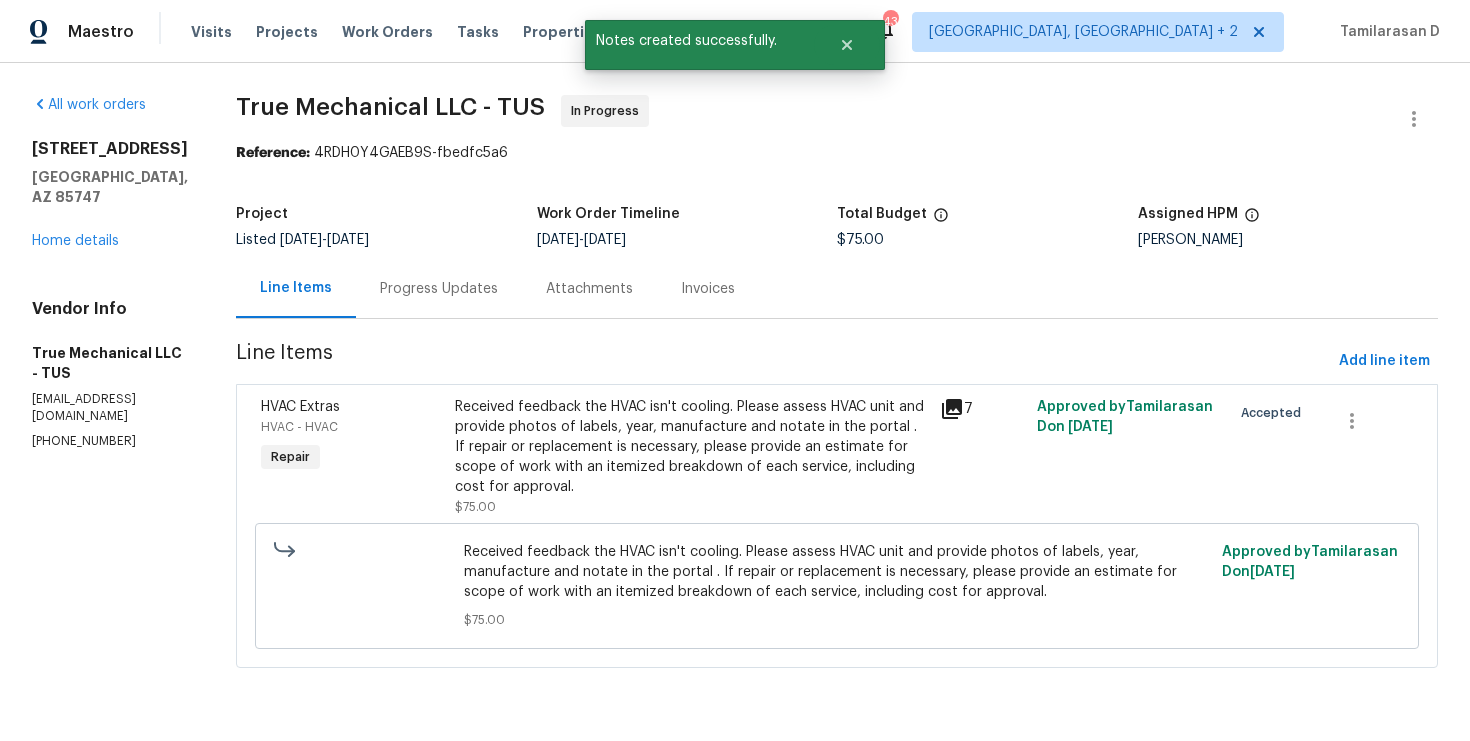 click on "Progress Updates" at bounding box center (439, 288) 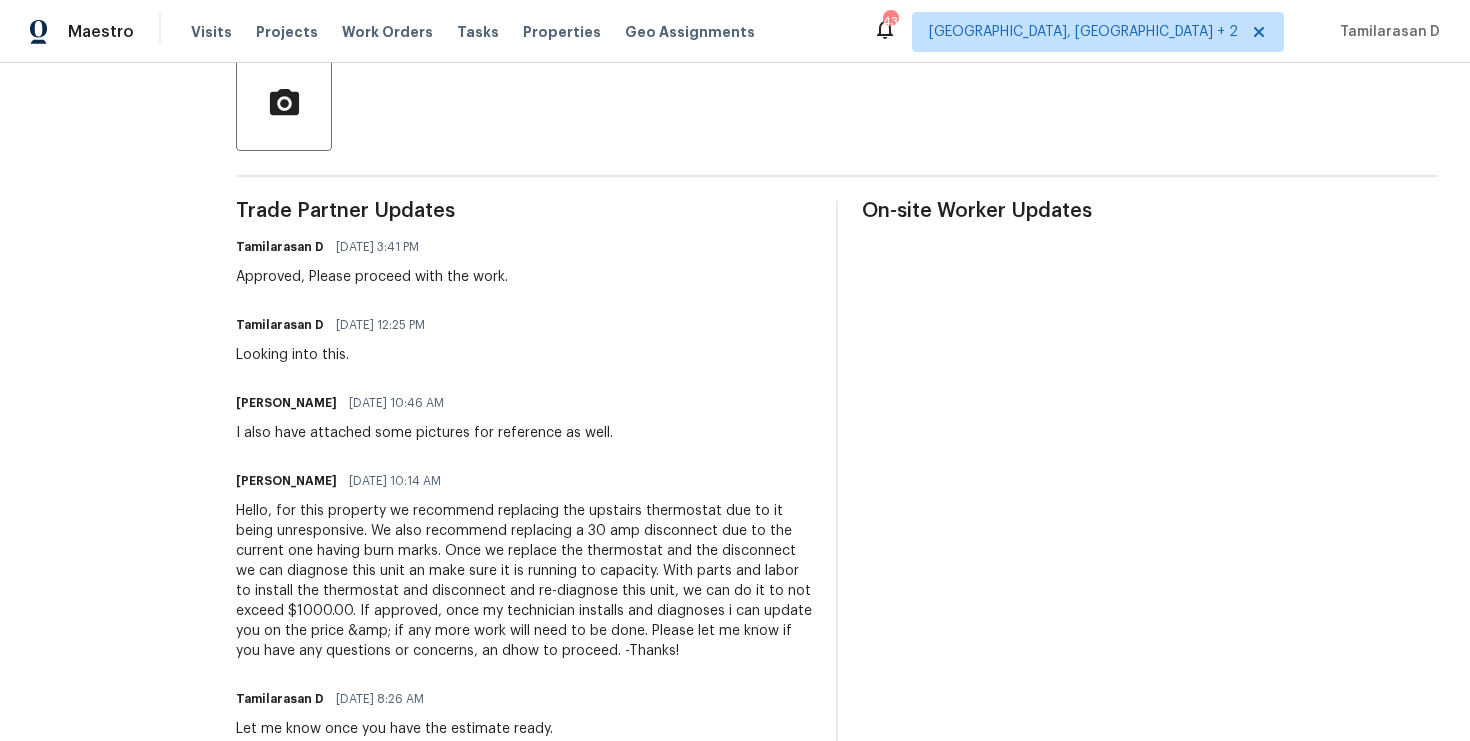 scroll, scrollTop: 0, scrollLeft: 0, axis: both 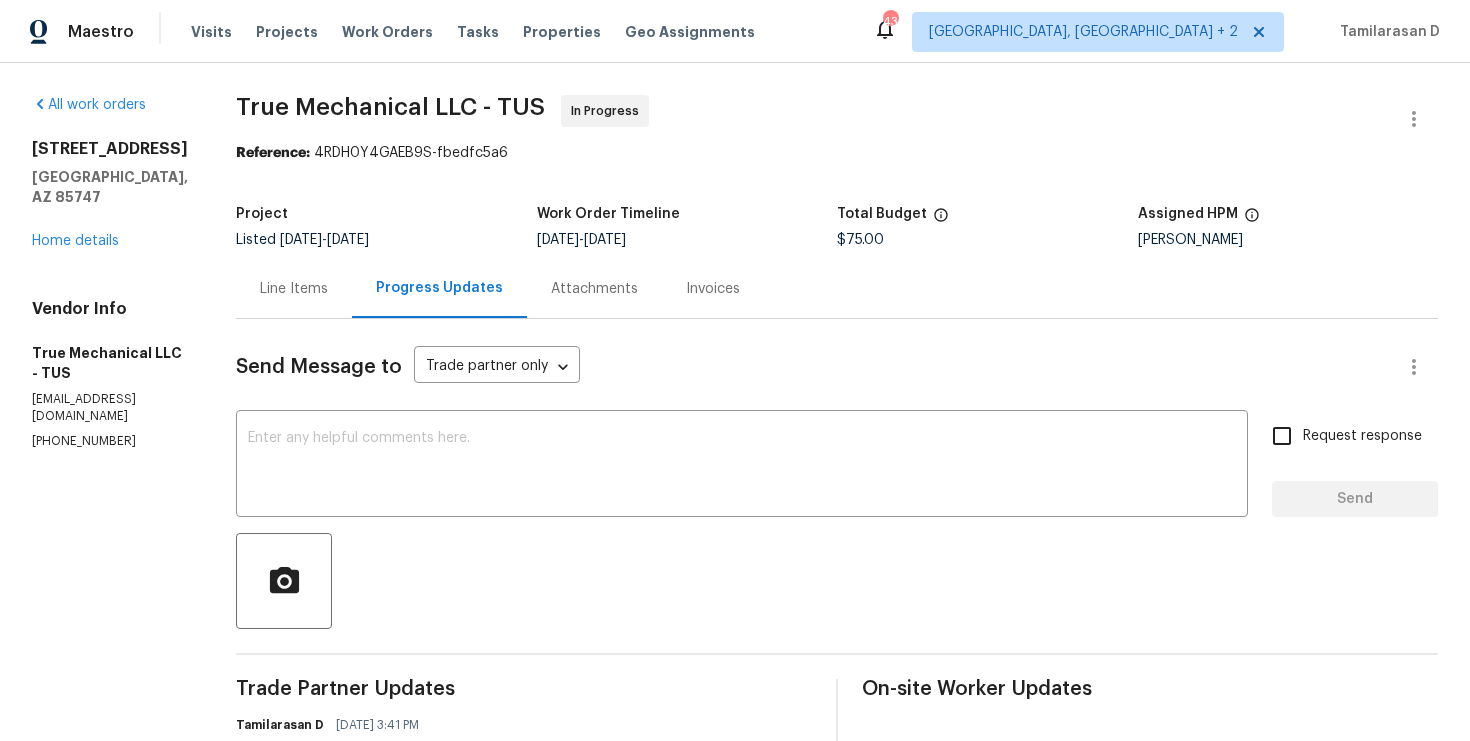 click on "Line Items" at bounding box center (294, 288) 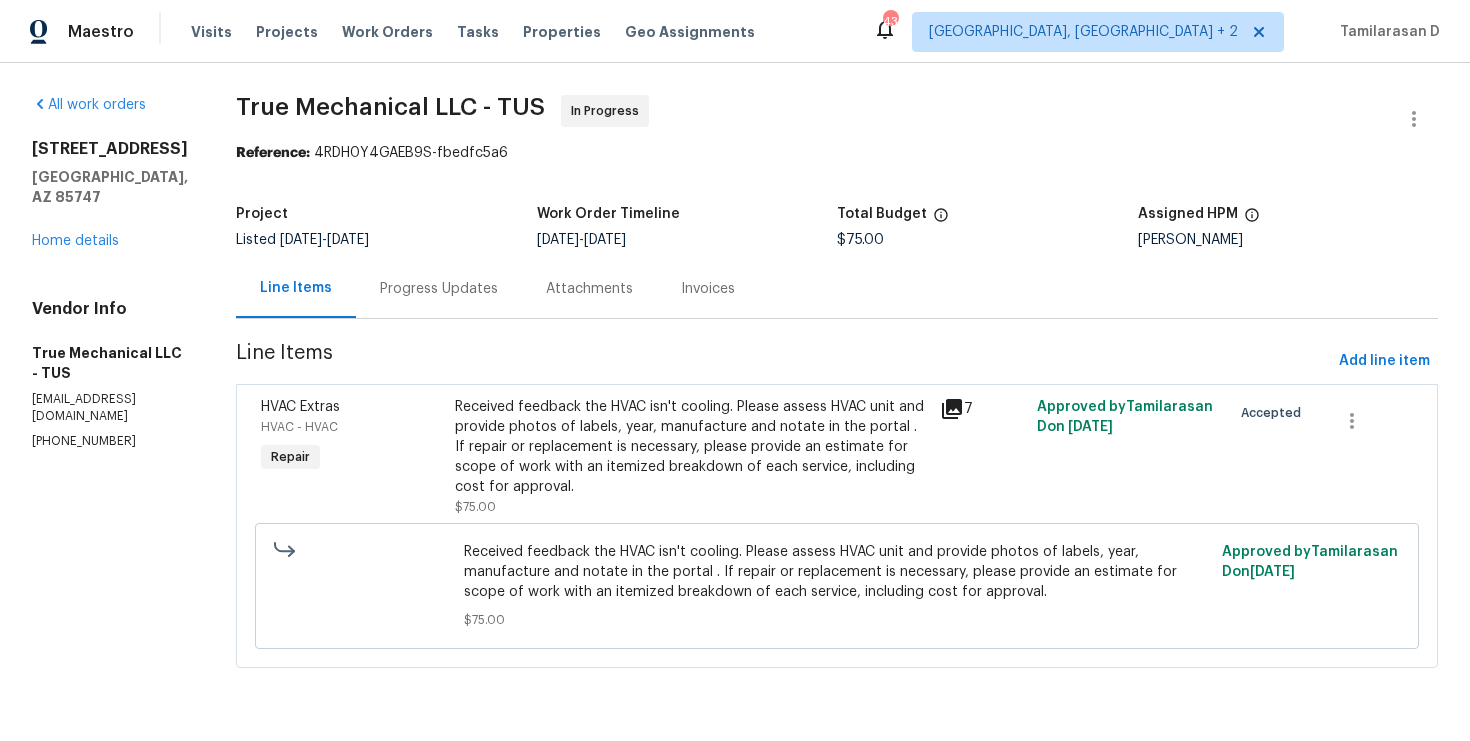 click on "Received feedback the HVAC isn't cooling. Please assess HVAC unit and provide photos of labels, year, manufacture and notate in the portal . If repair or replacement is necessary, please provide an estimate for scope of work with an itemized breakdown of each service, including cost for approval." at bounding box center (691, 447) 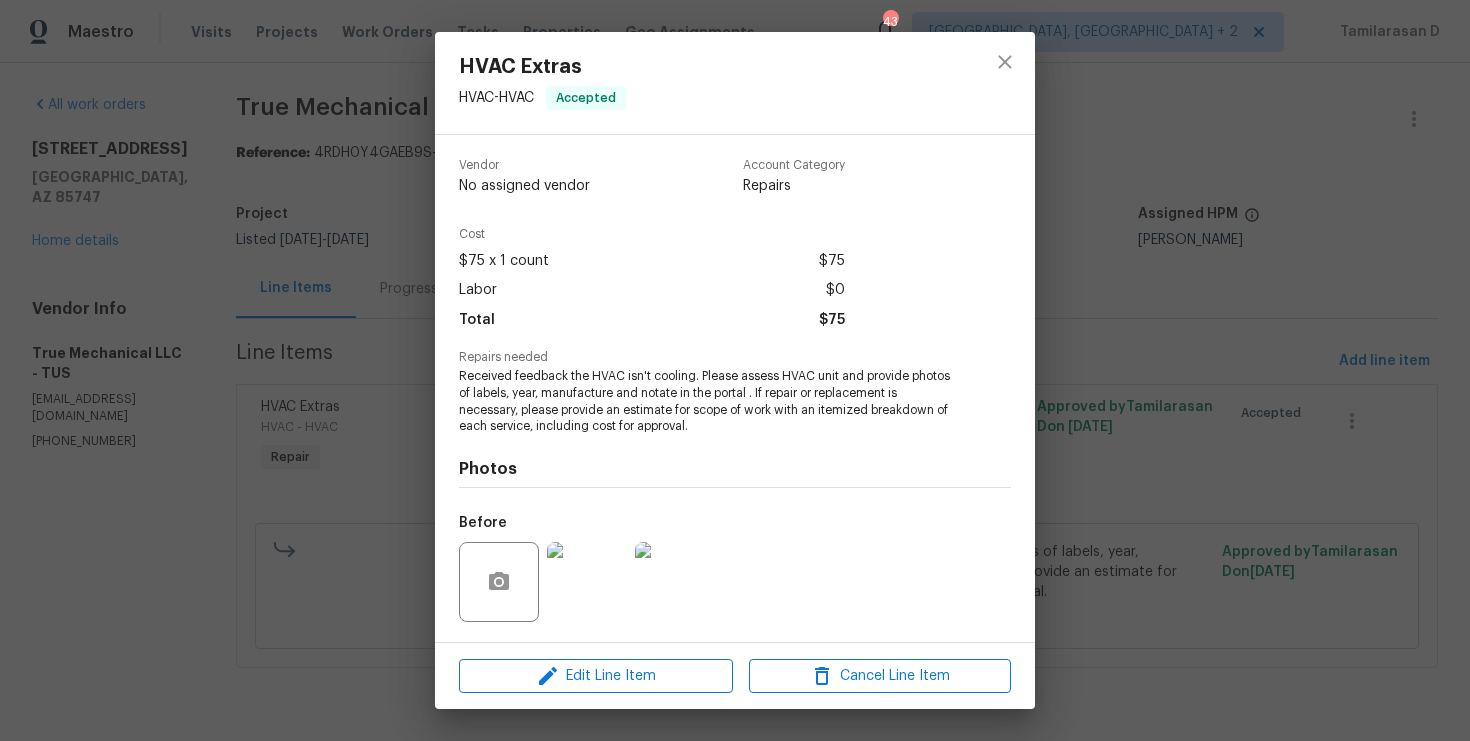 scroll, scrollTop: 130, scrollLeft: 0, axis: vertical 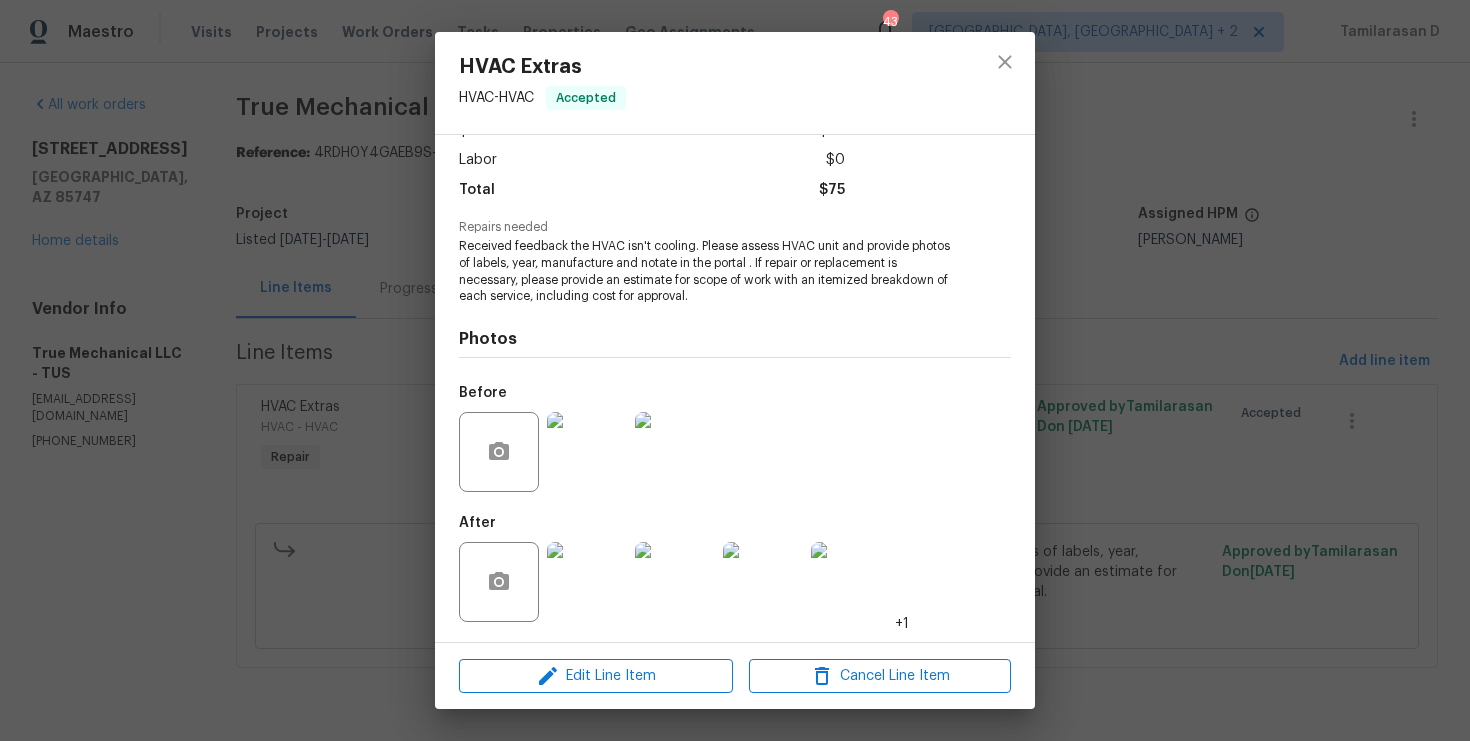 click on "HVAC Extras HVAC  -  HVAC Accepted Vendor True Mechanical LLC Account Category Repairs Cost $75 x 1 count $75 Labor $0 Total $75 Repairs needed Received feedback the HVAC isn't cooling. Please assess HVAC unit and provide photos of labels, year, manufacture and notate in the portal . If repair or replacement is necessary, please provide an estimate for scope of work with an itemized breakdown of each service, including cost for approval. Photos Before After  +1  Edit Line Item  Cancel Line Item" at bounding box center (735, 370) 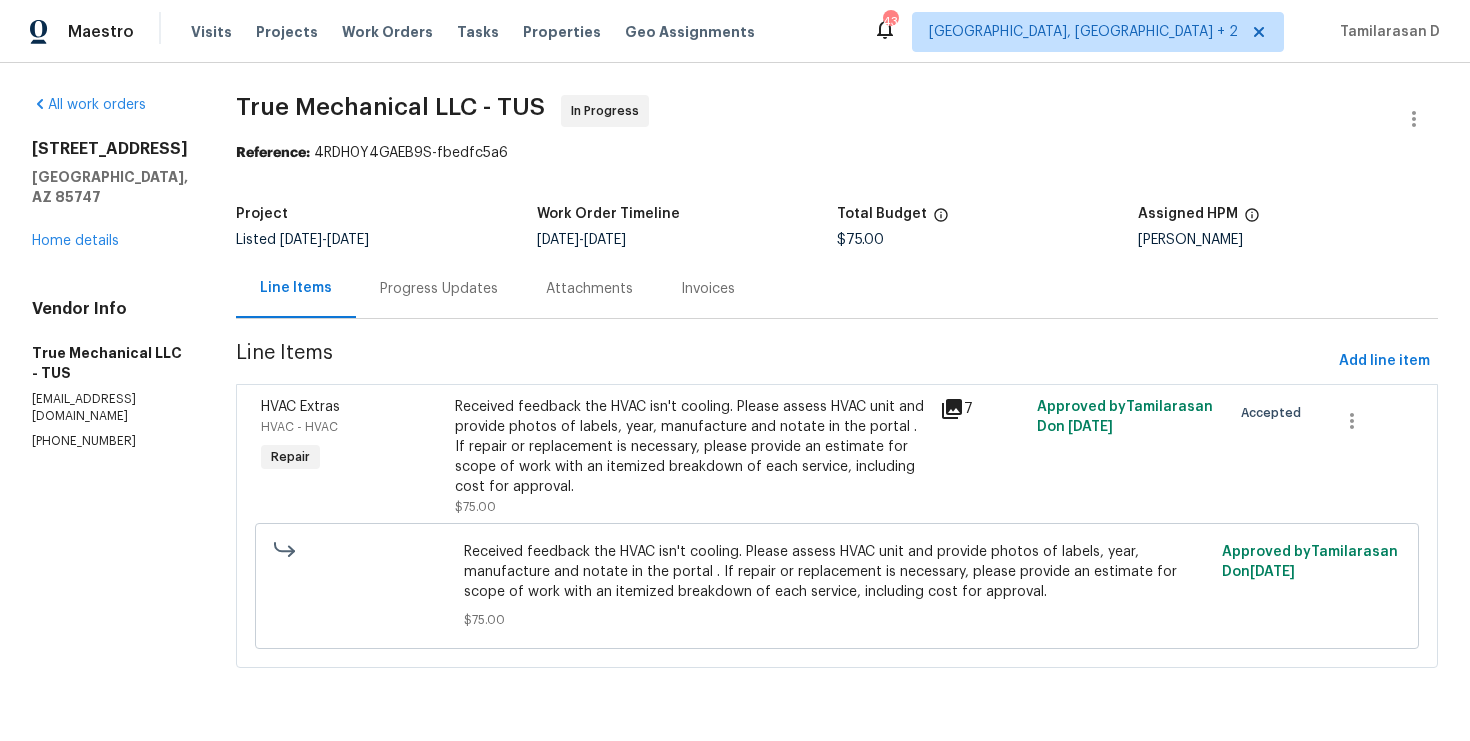click on "Progress Updates" at bounding box center (439, 288) 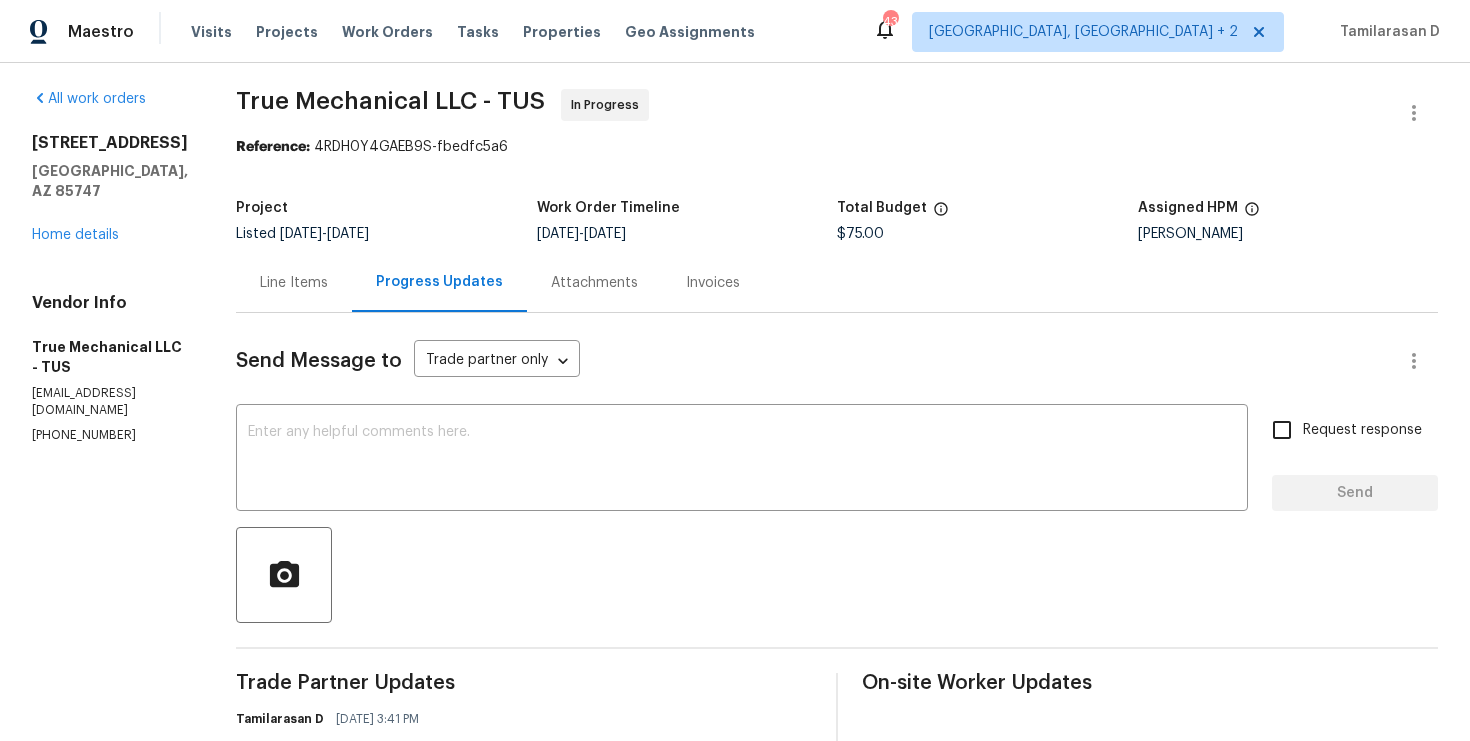 scroll, scrollTop: 0, scrollLeft: 0, axis: both 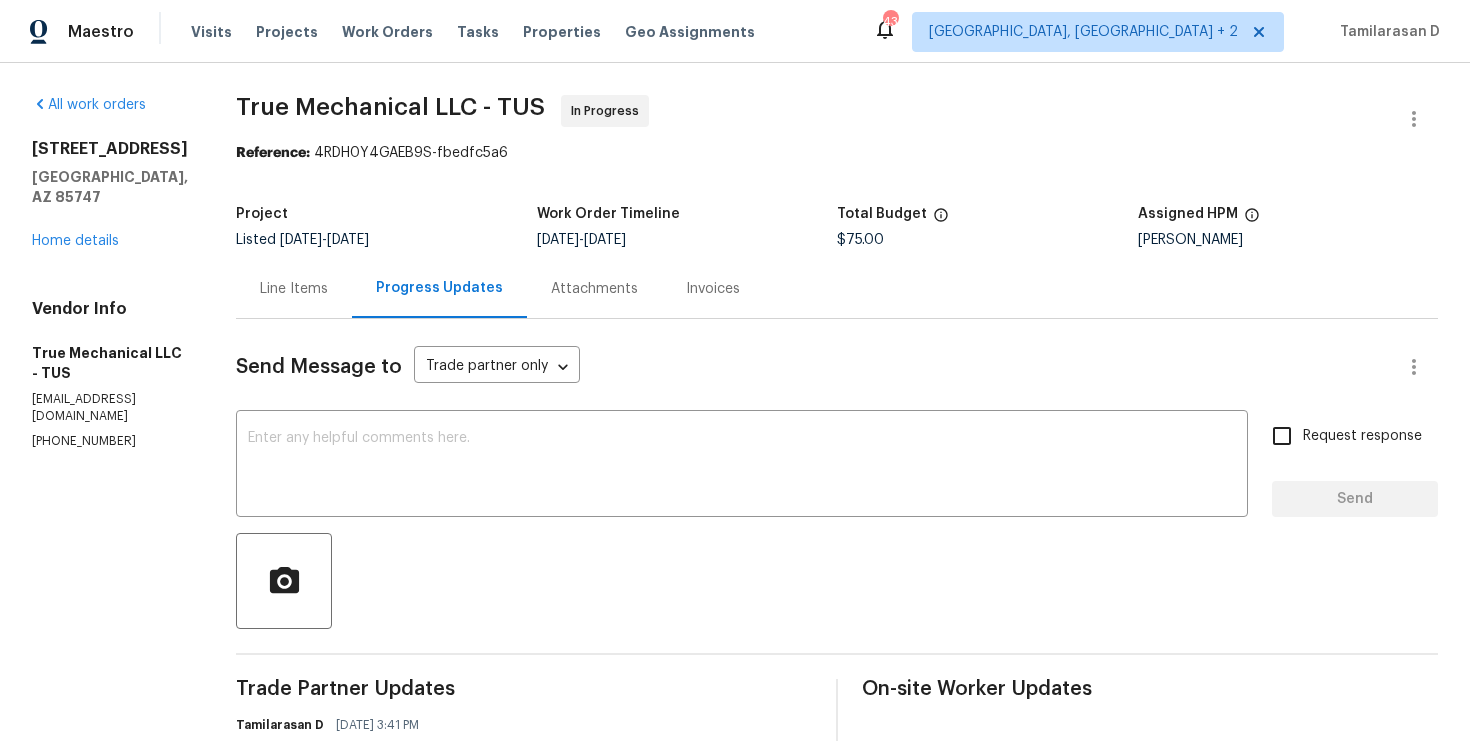click on "Line Items" at bounding box center (294, 288) 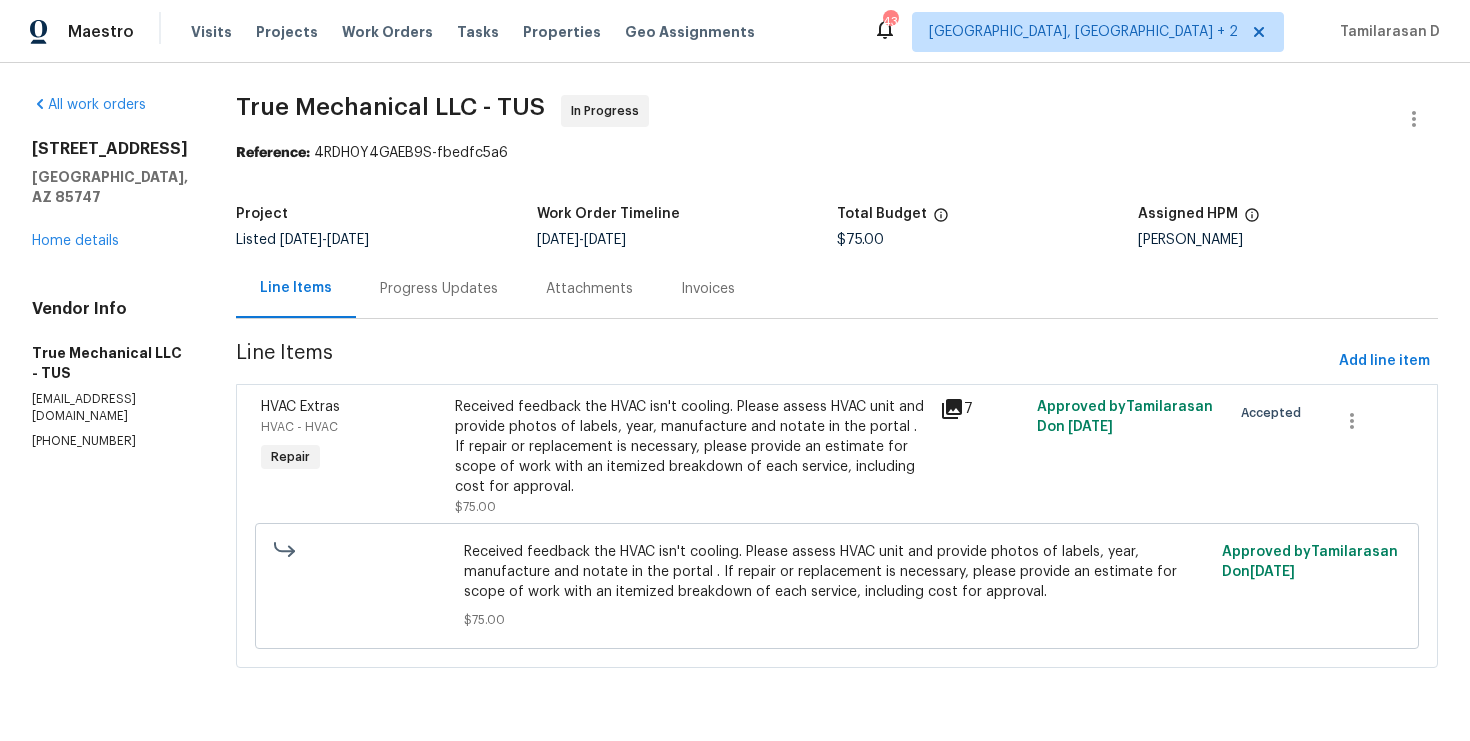 click on "Received feedback the HVAC isn't cooling. Please assess HVAC unit and provide photos of labels, year, manufacture and notate in the portal . If repair or replacement is necessary, please provide an estimate for scope of work with an itemized breakdown of each service, including cost for approval." at bounding box center [691, 447] 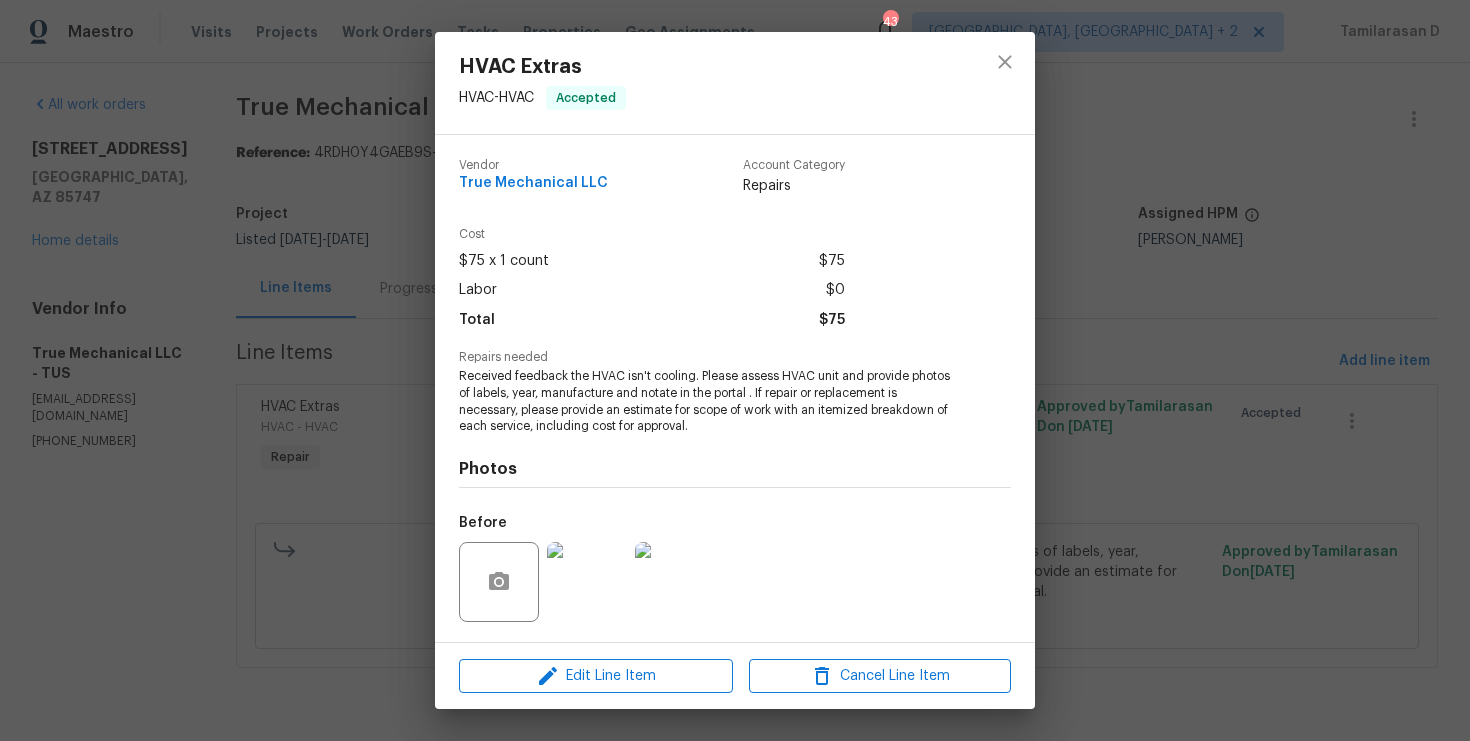 scroll, scrollTop: 130, scrollLeft: 0, axis: vertical 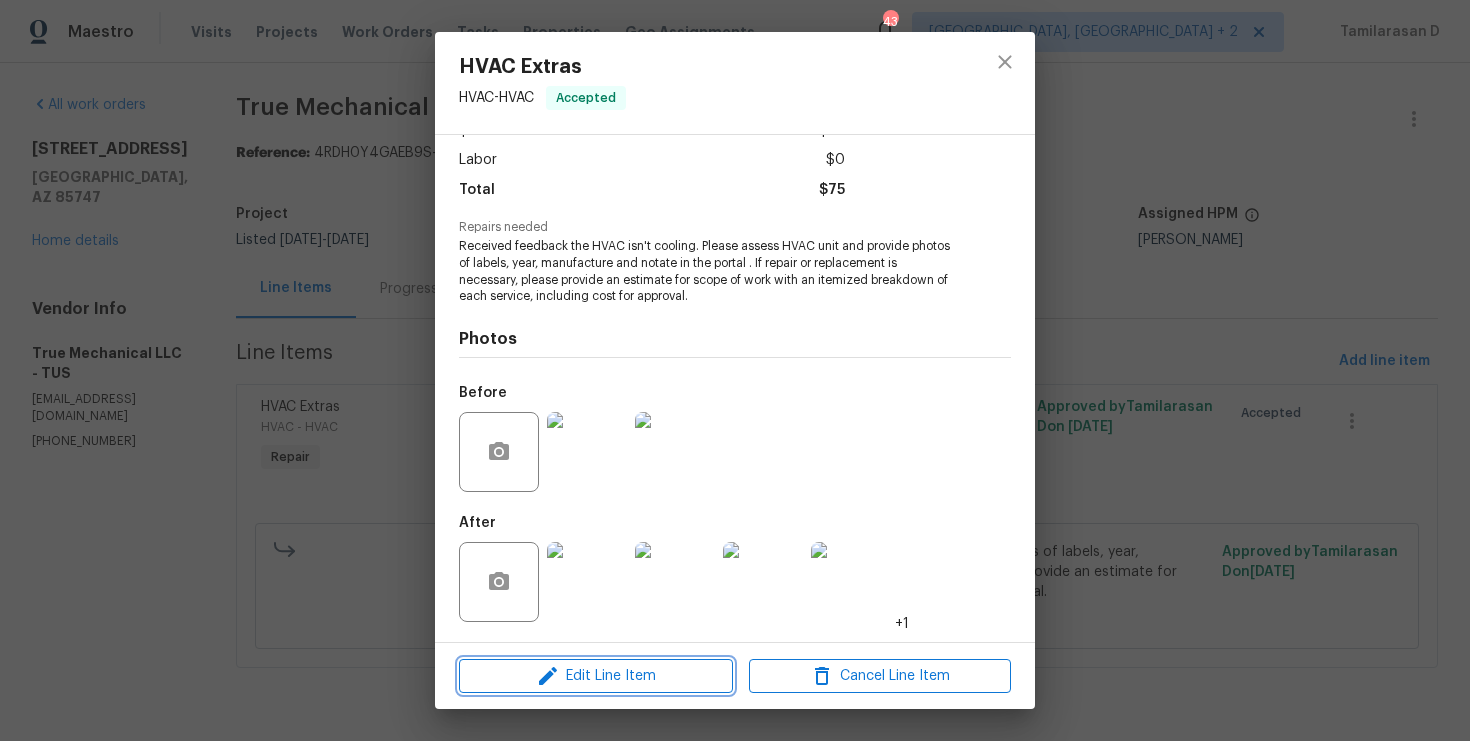 click on "Edit Line Item" at bounding box center (596, 676) 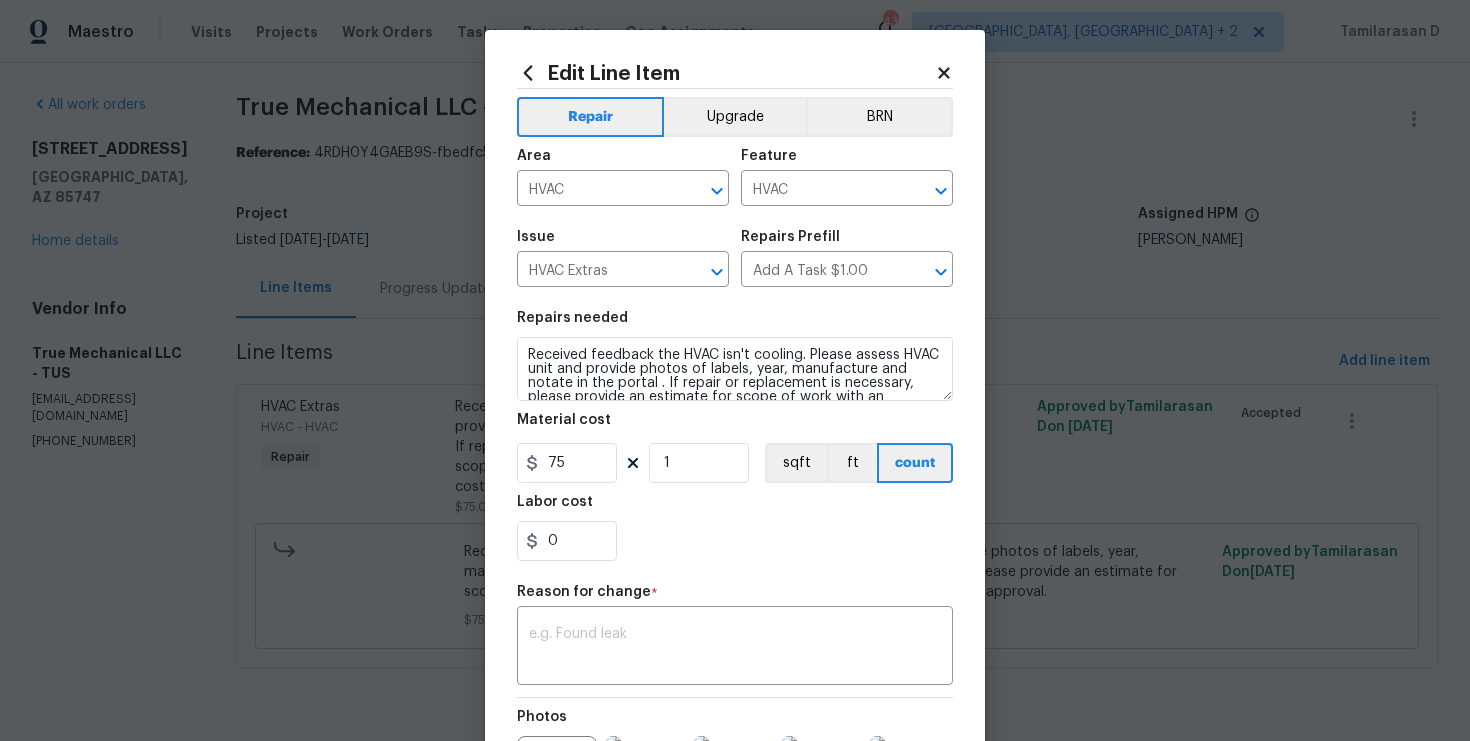 click on "Material cost" at bounding box center (735, 426) 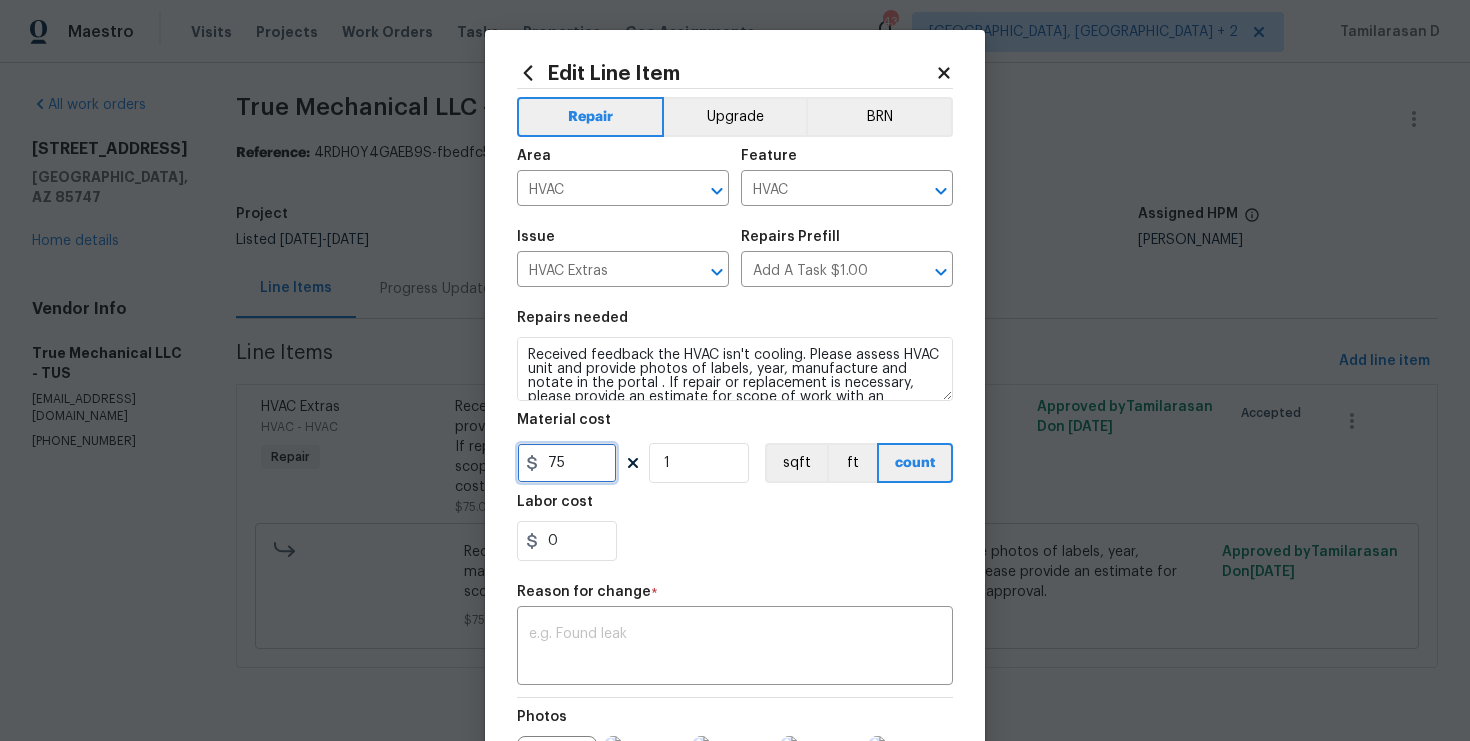 click on "75" at bounding box center (567, 463) 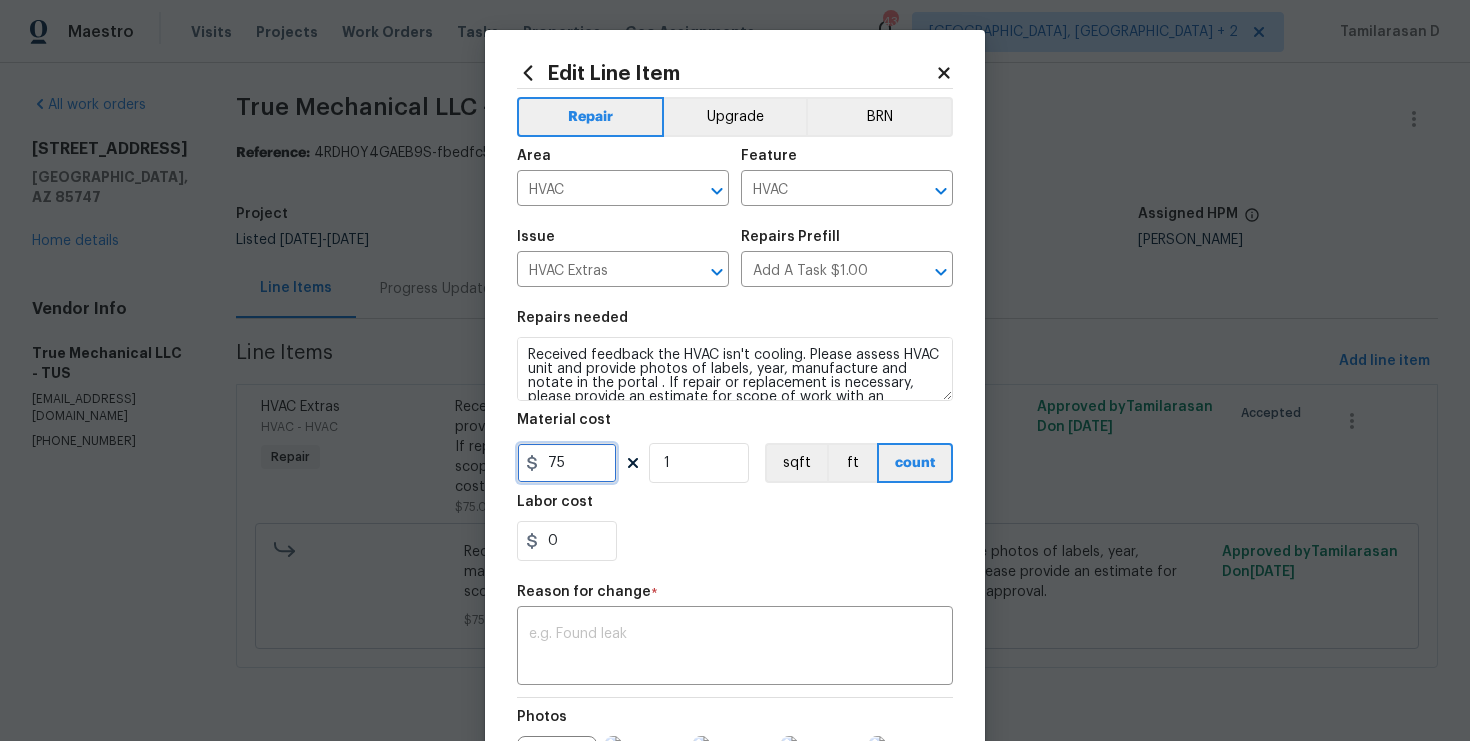click on "75" at bounding box center [567, 463] 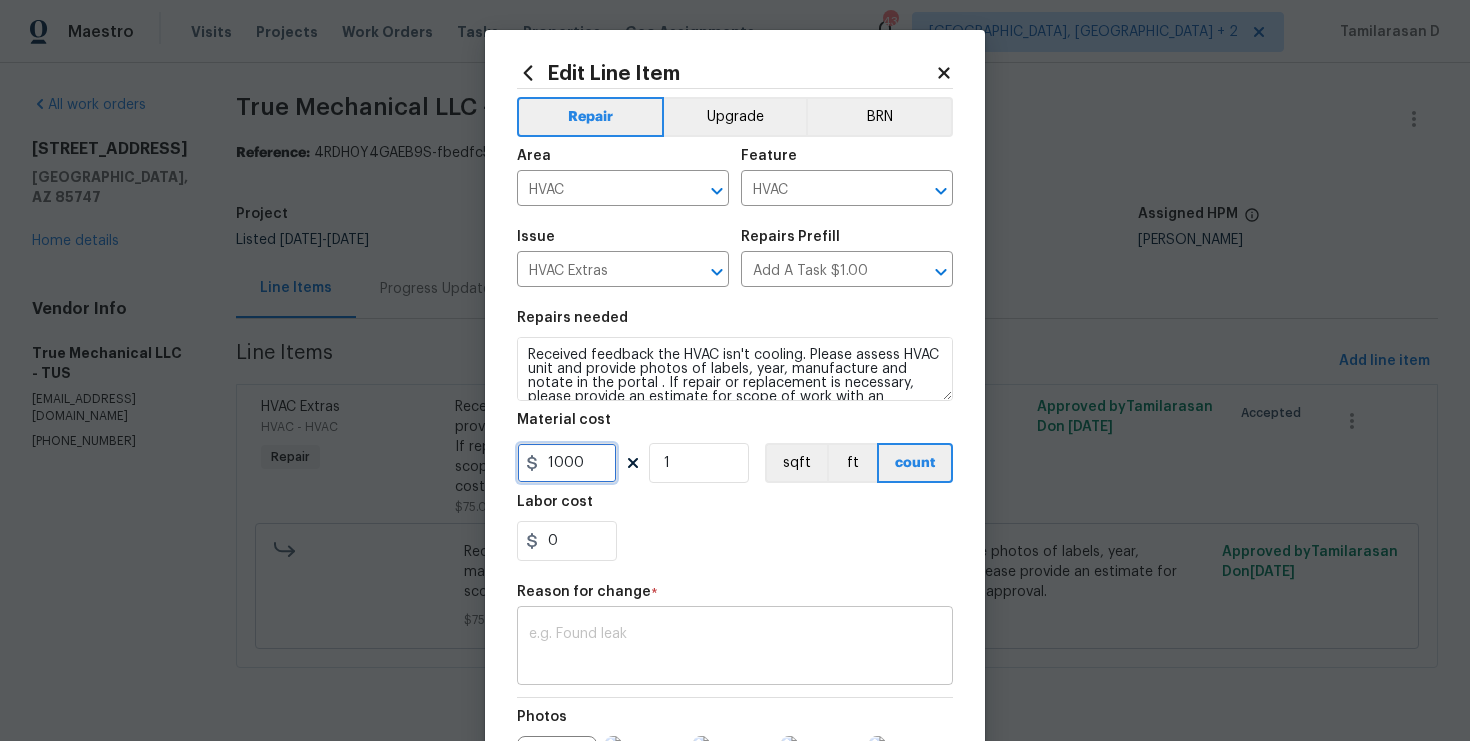 type on "1000" 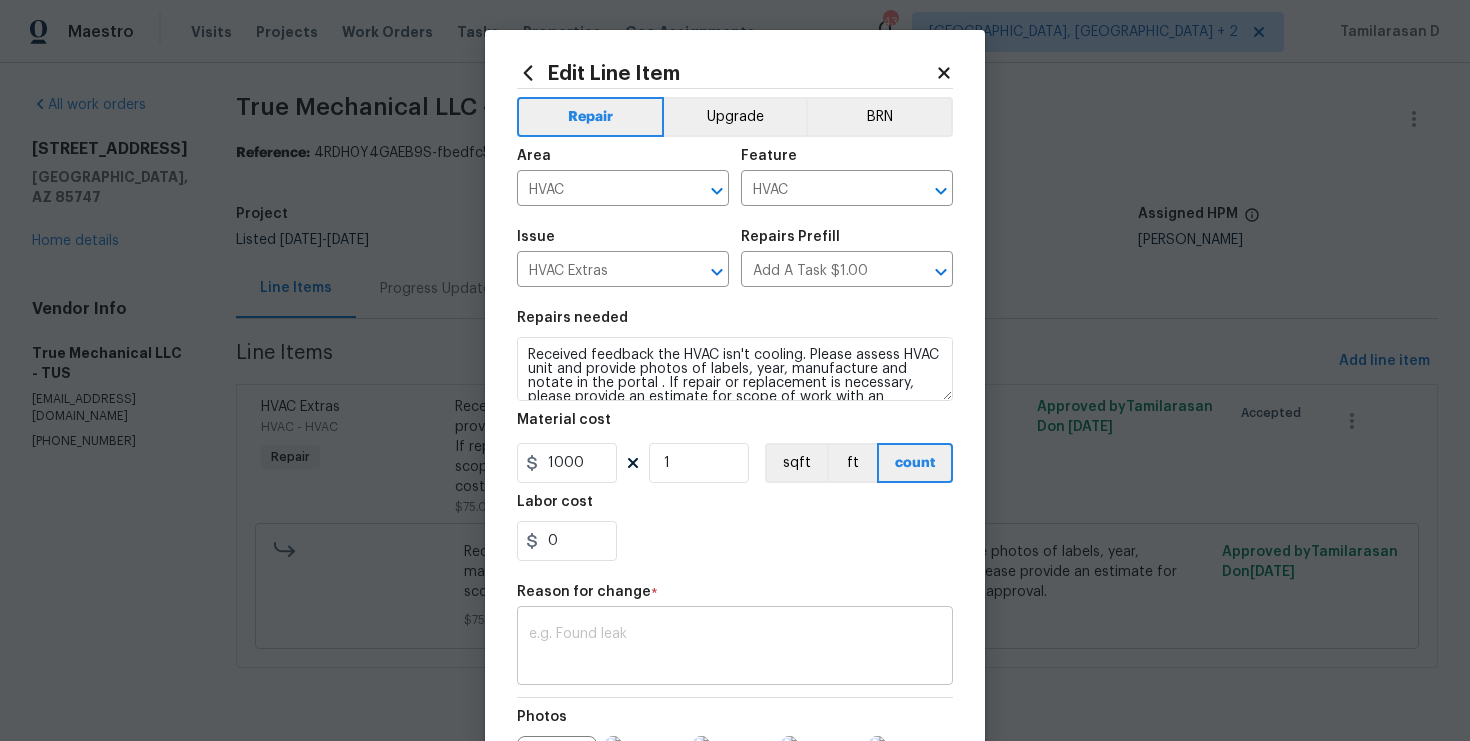 click on "x ​" at bounding box center (735, 648) 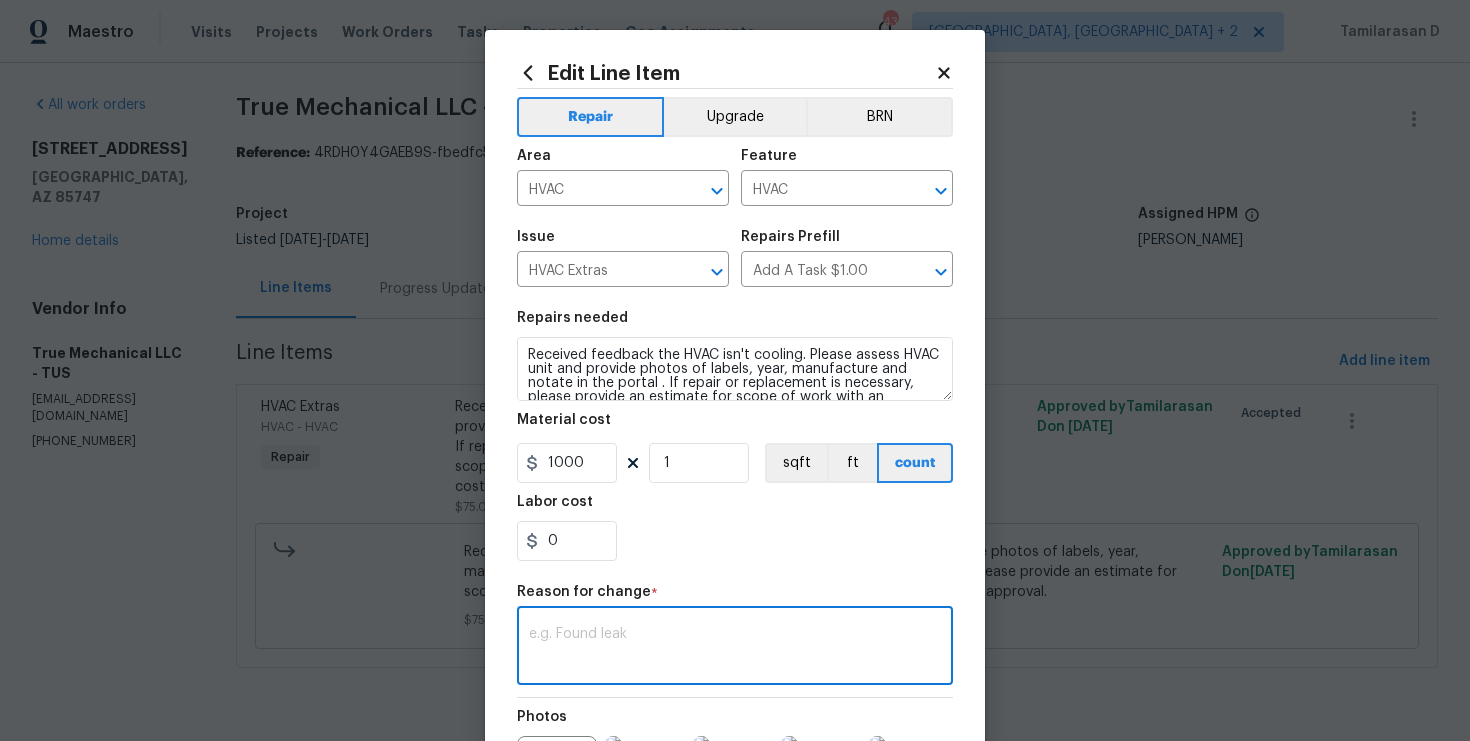 paste on "(TD) Updated cost per BR team approval." 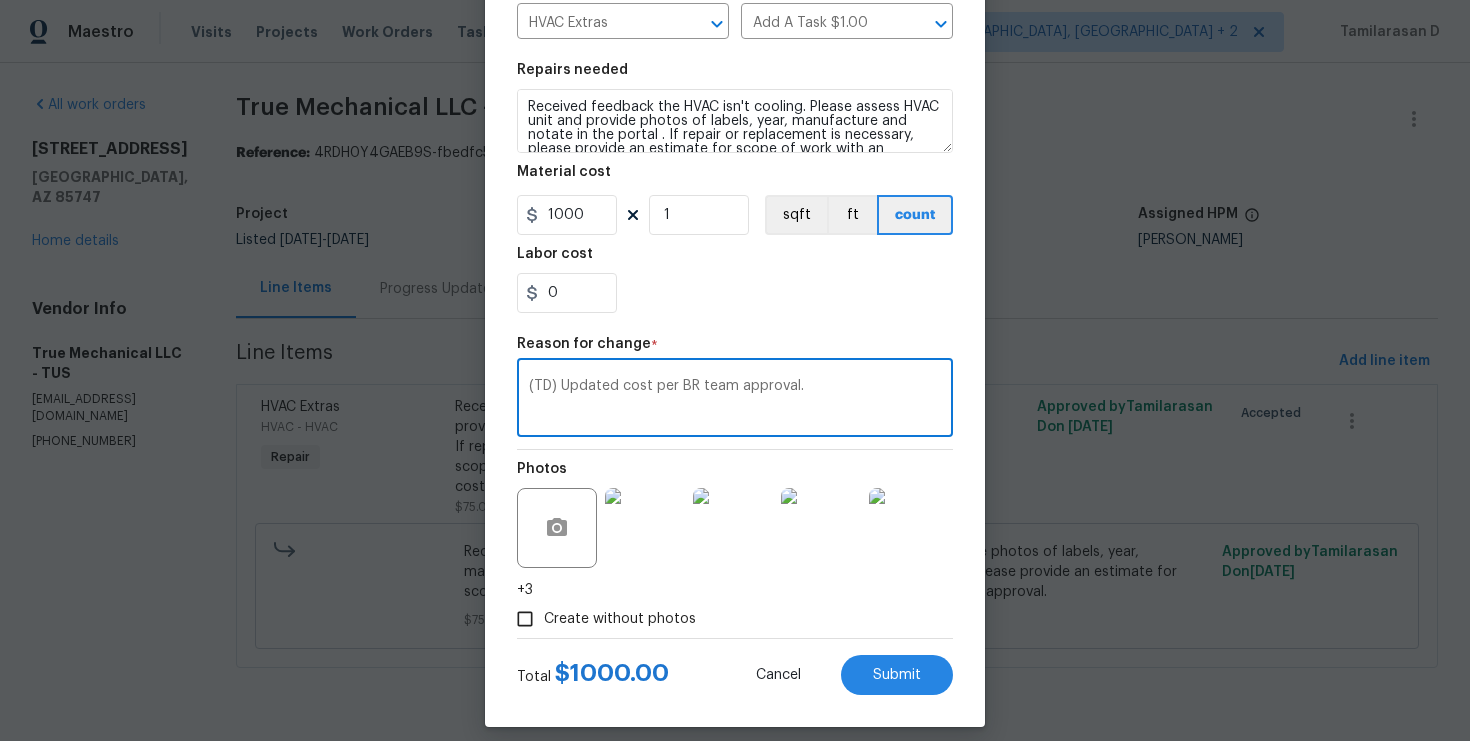 scroll, scrollTop: 265, scrollLeft: 0, axis: vertical 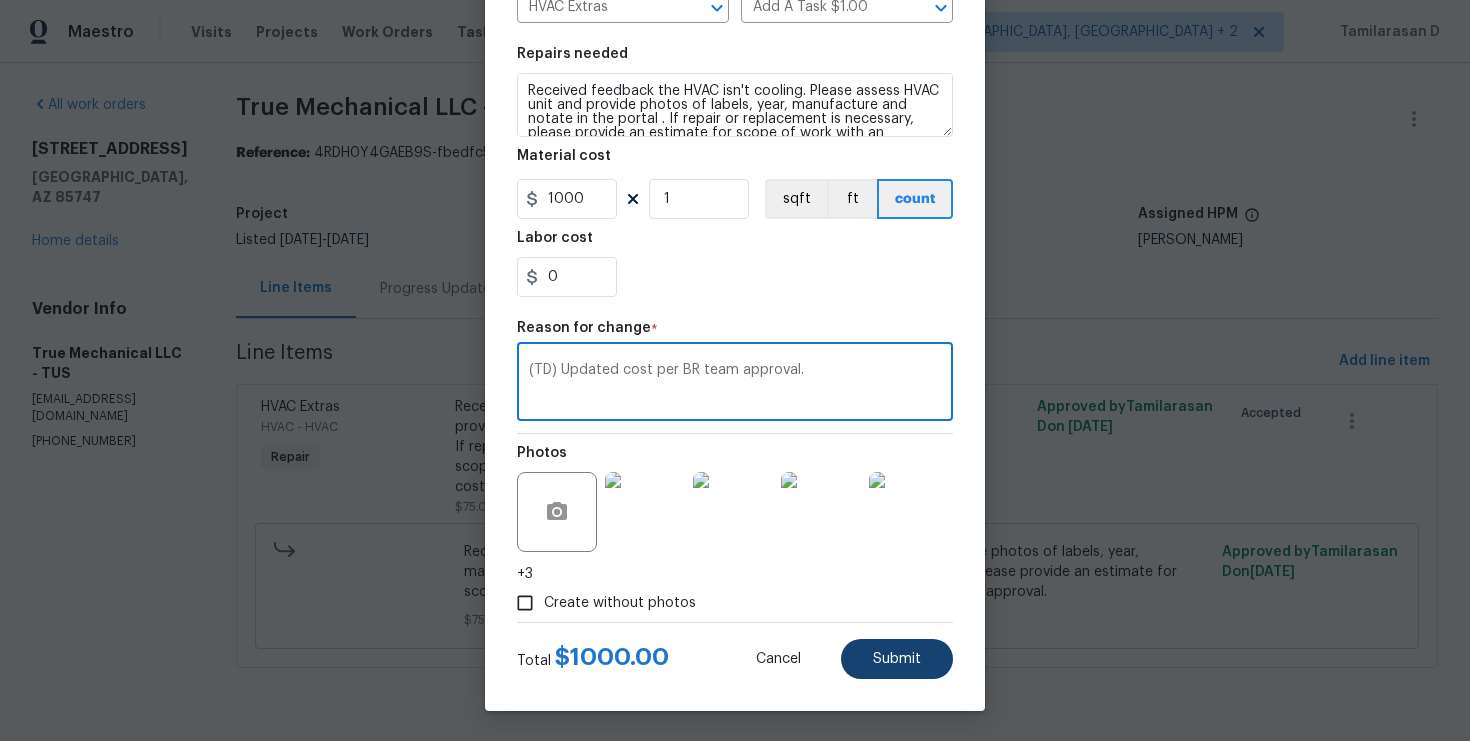type on "(TD) Updated cost per BR team approval." 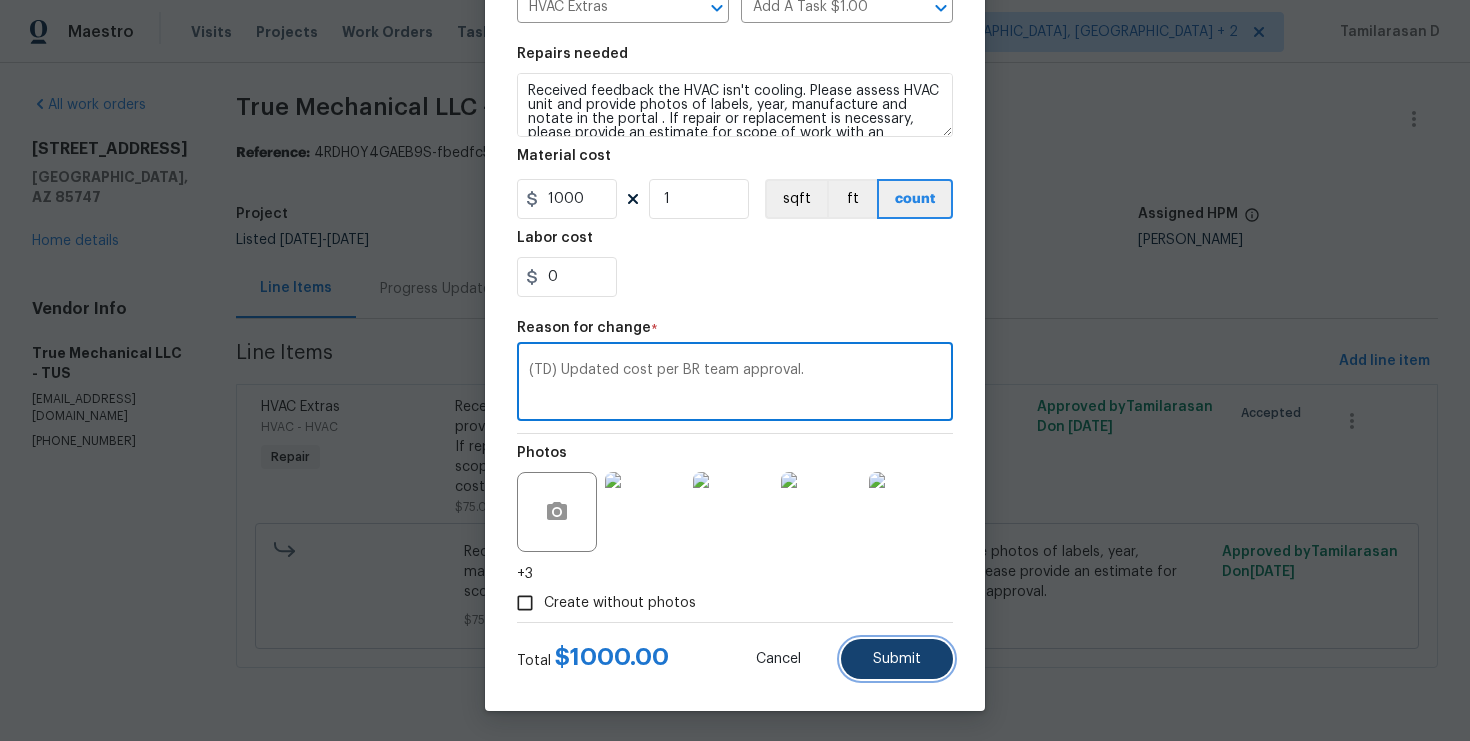 click on "Submit" at bounding box center [897, 659] 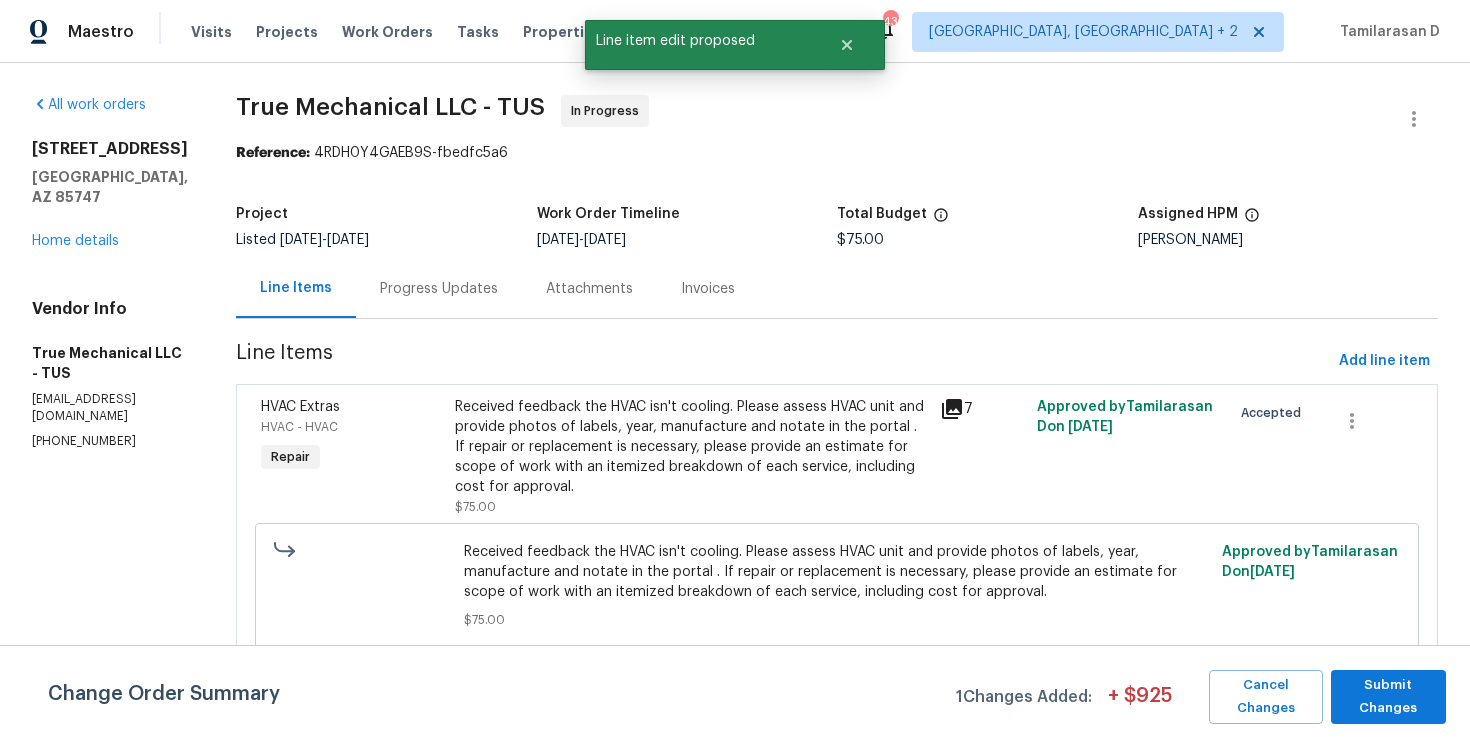 scroll, scrollTop: 0, scrollLeft: 0, axis: both 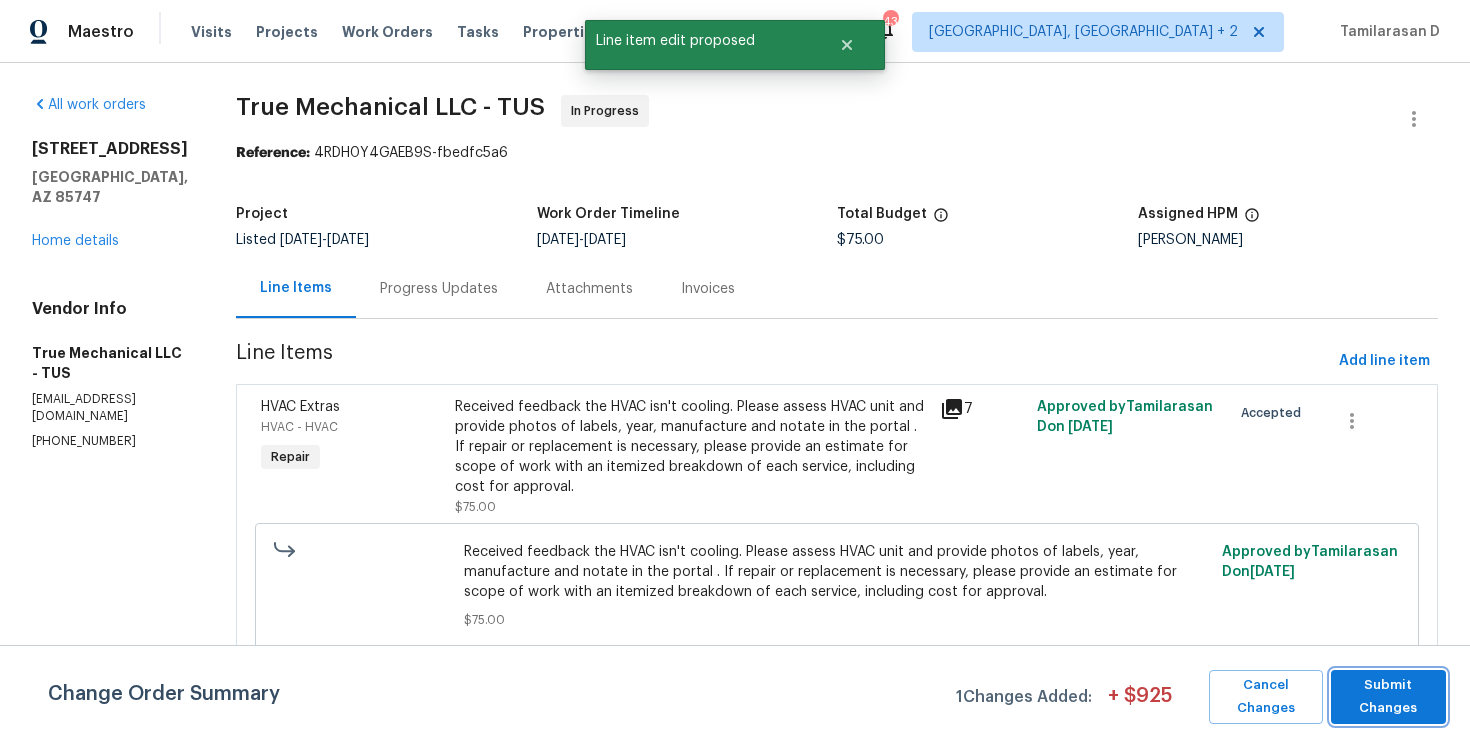 click on "Submit Changes" at bounding box center [1388, 697] 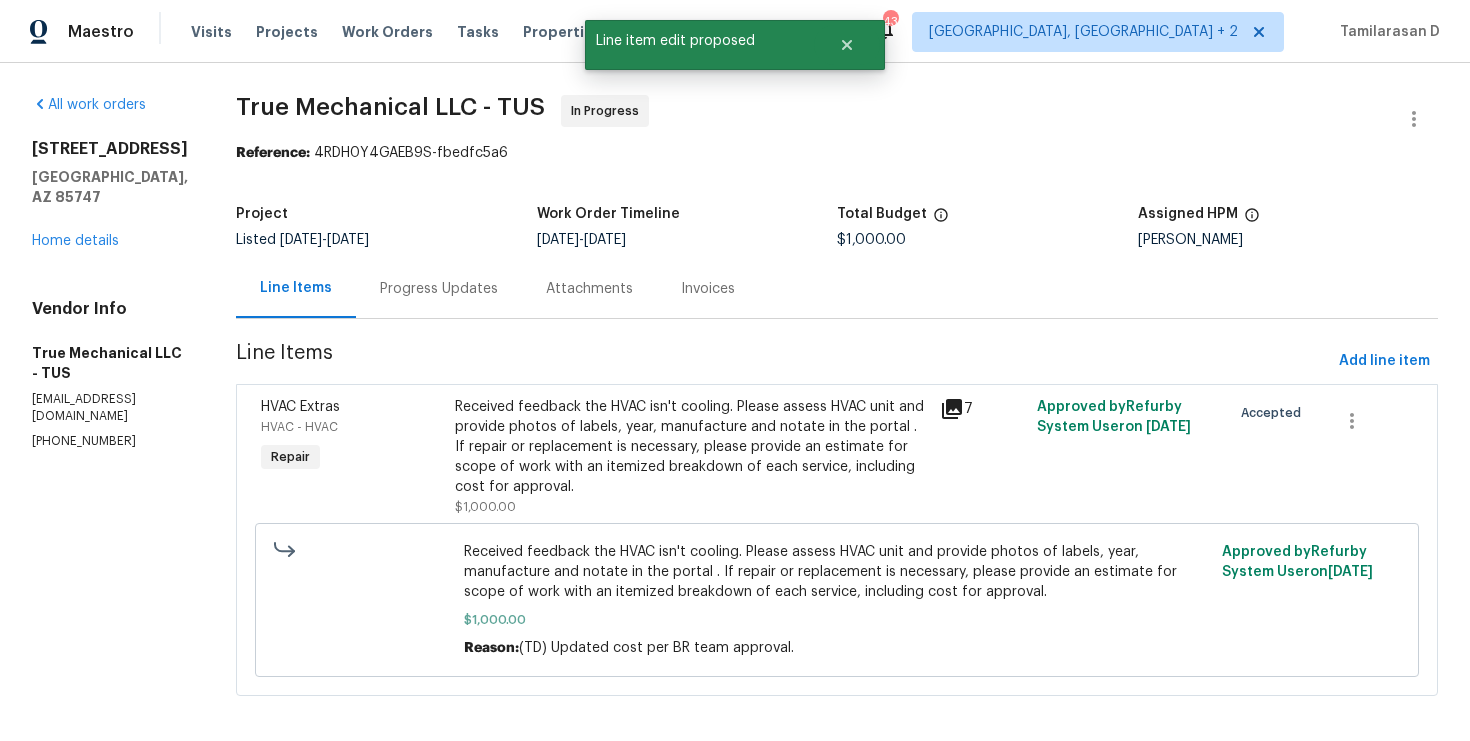 scroll, scrollTop: 12, scrollLeft: 0, axis: vertical 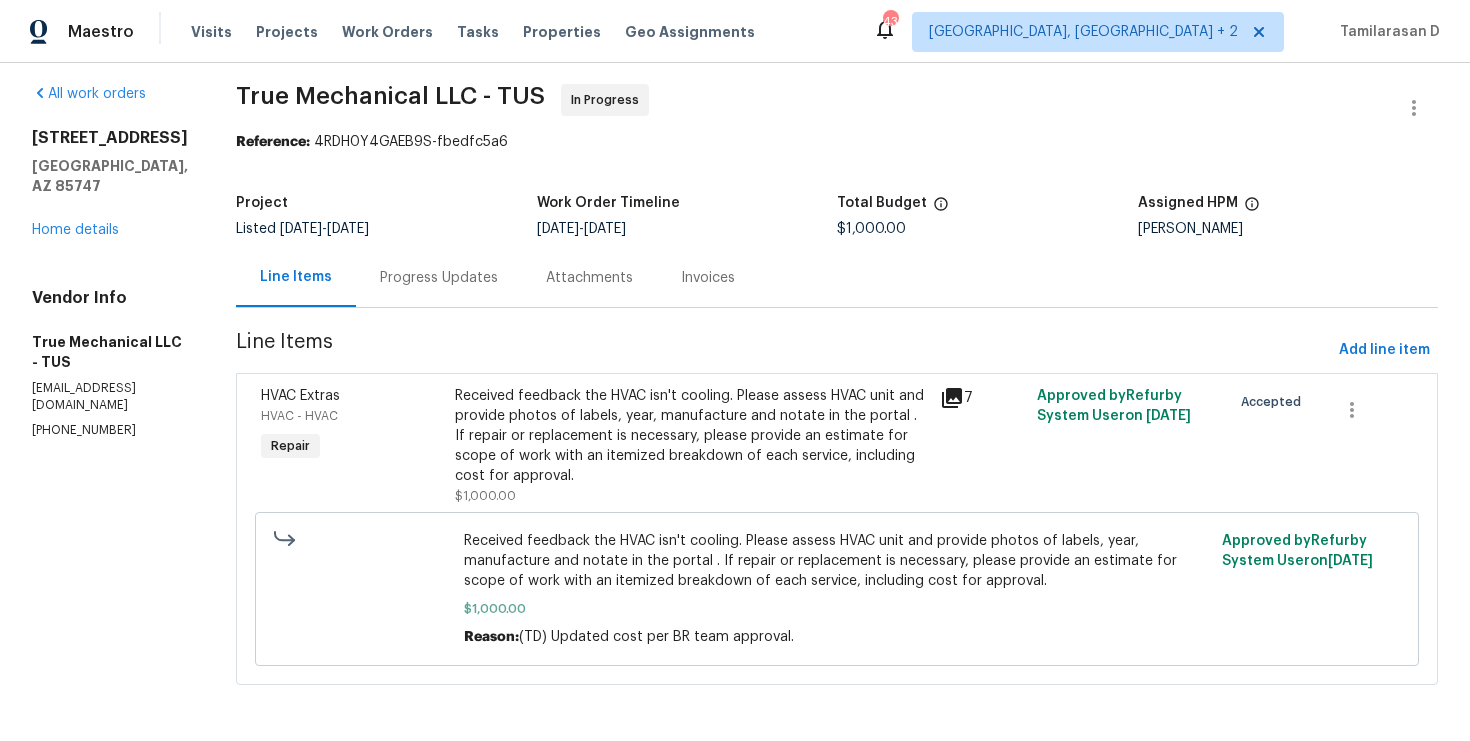 click on "Progress Updates" at bounding box center (439, 278) 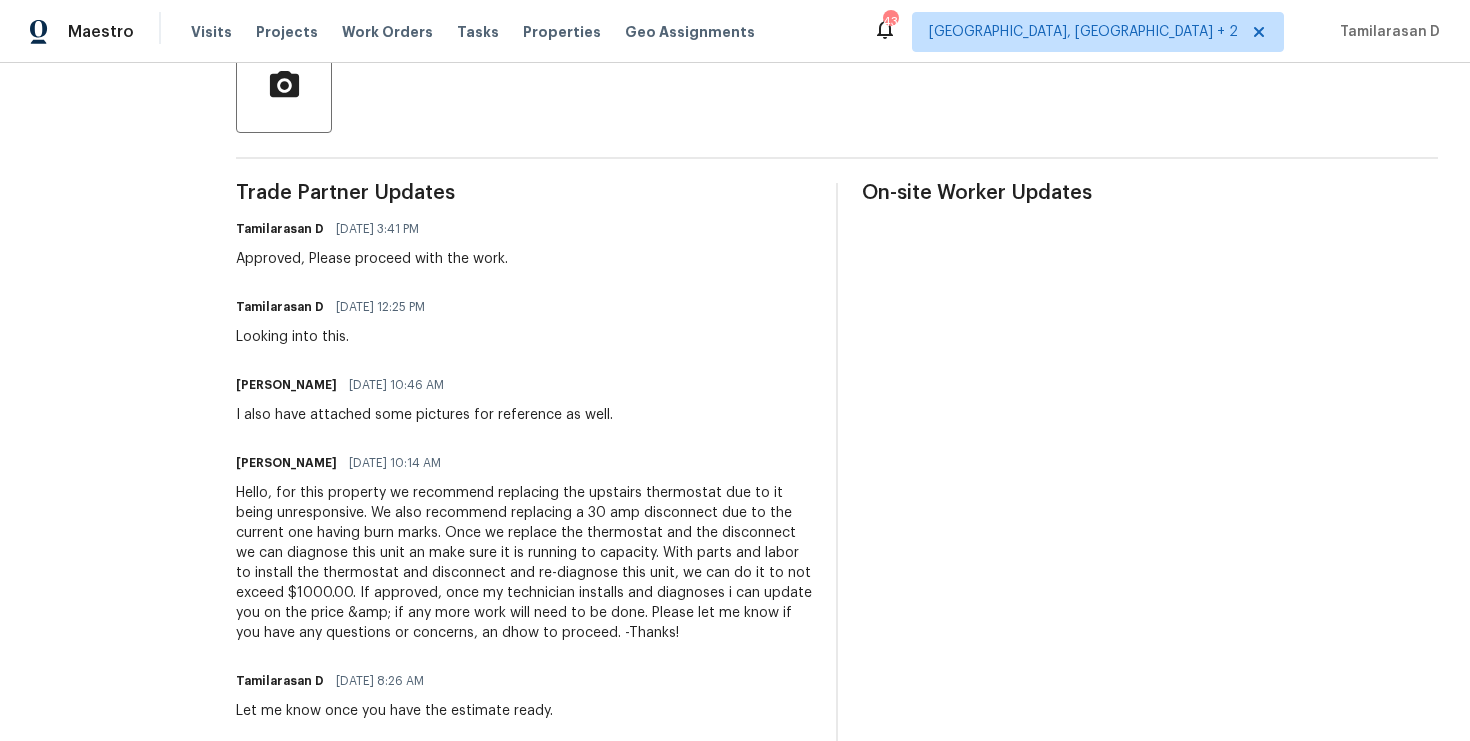 scroll, scrollTop: 246, scrollLeft: 0, axis: vertical 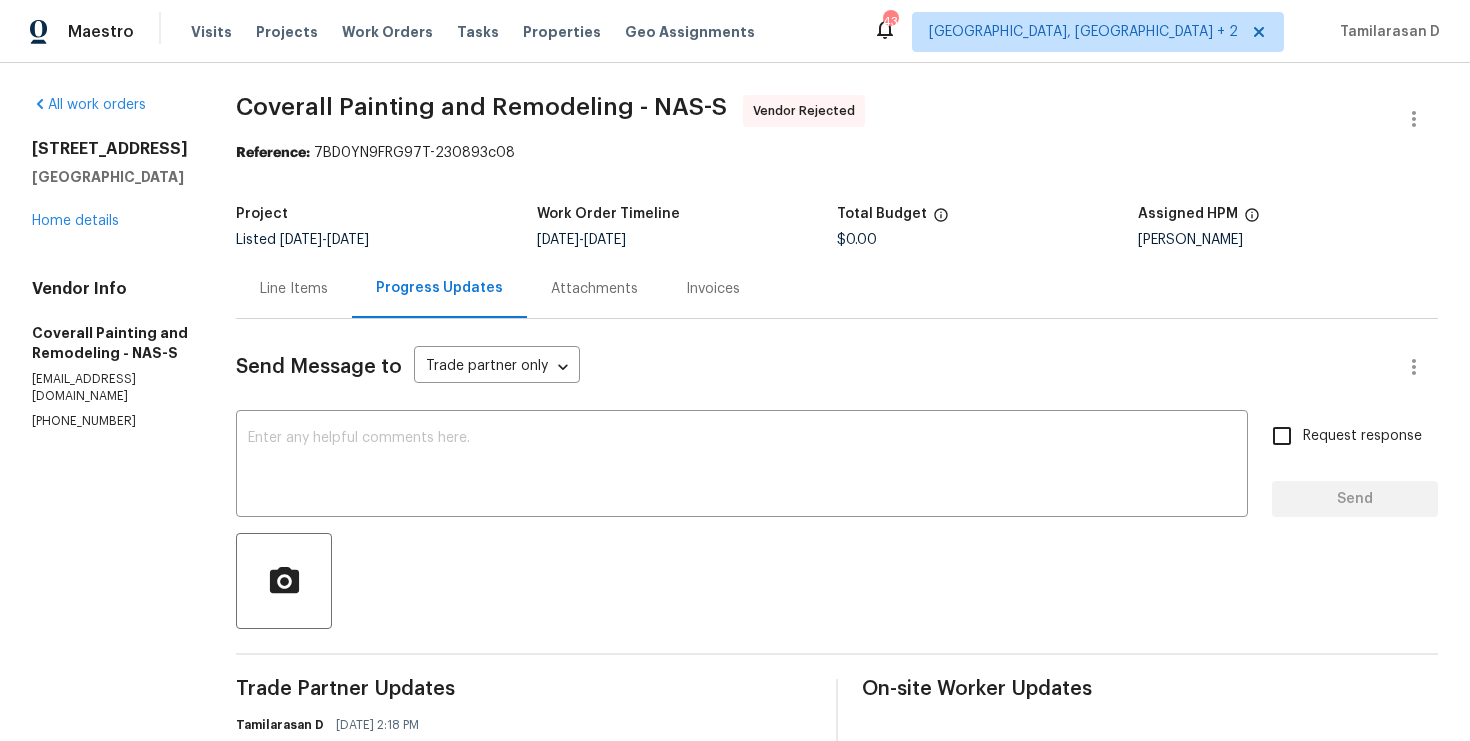 click on "Line Items" at bounding box center [294, 288] 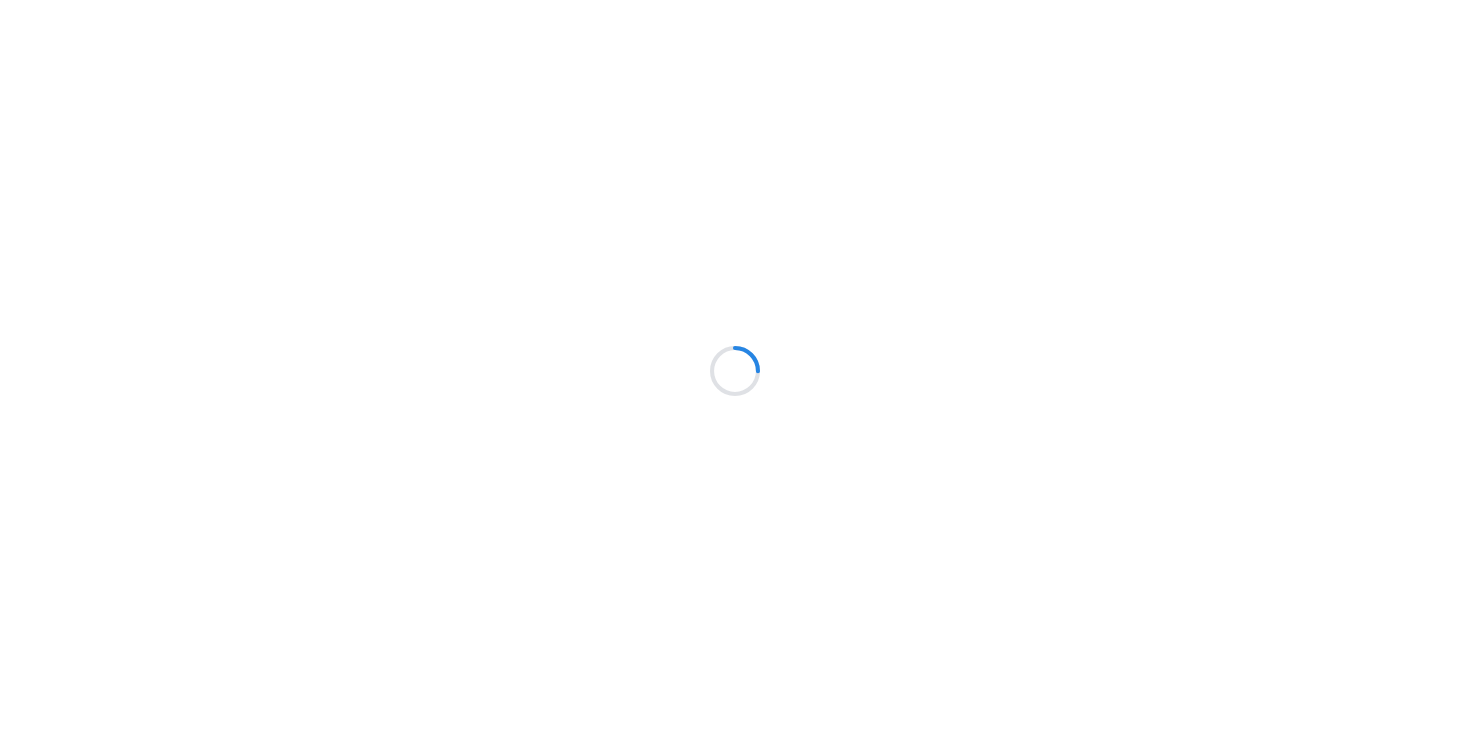 scroll, scrollTop: 0, scrollLeft: 0, axis: both 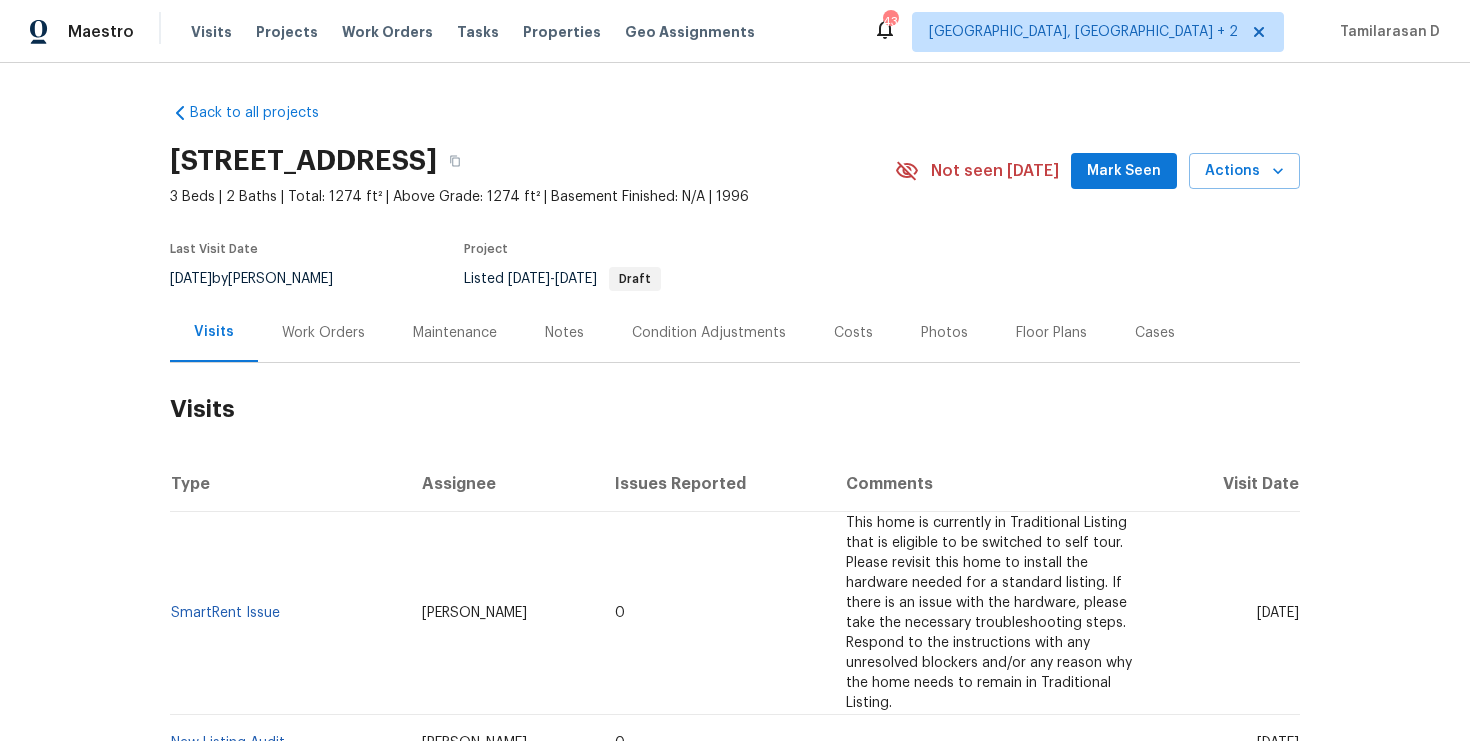 click on "Work Orders" at bounding box center [323, 333] 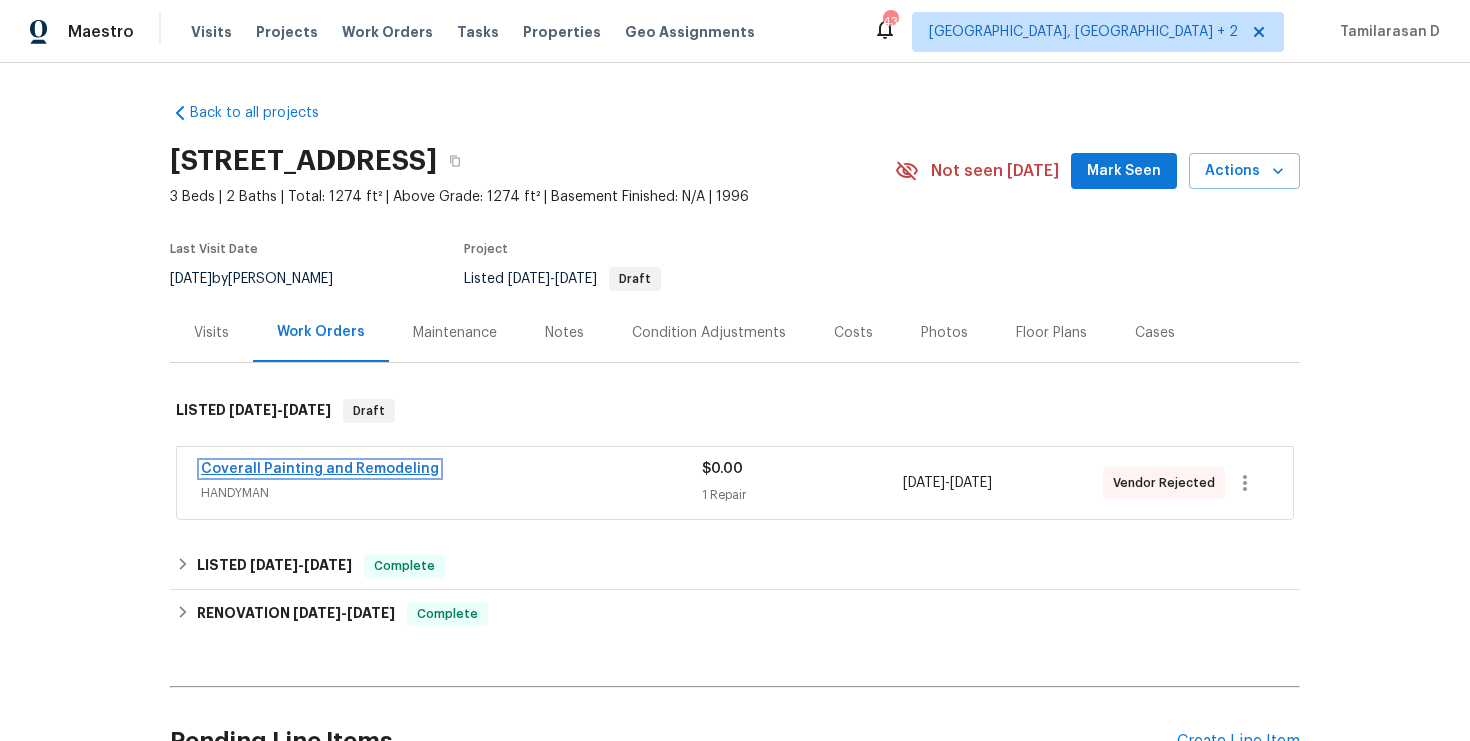 click on "Coverall Painting and Remodeling" at bounding box center [320, 469] 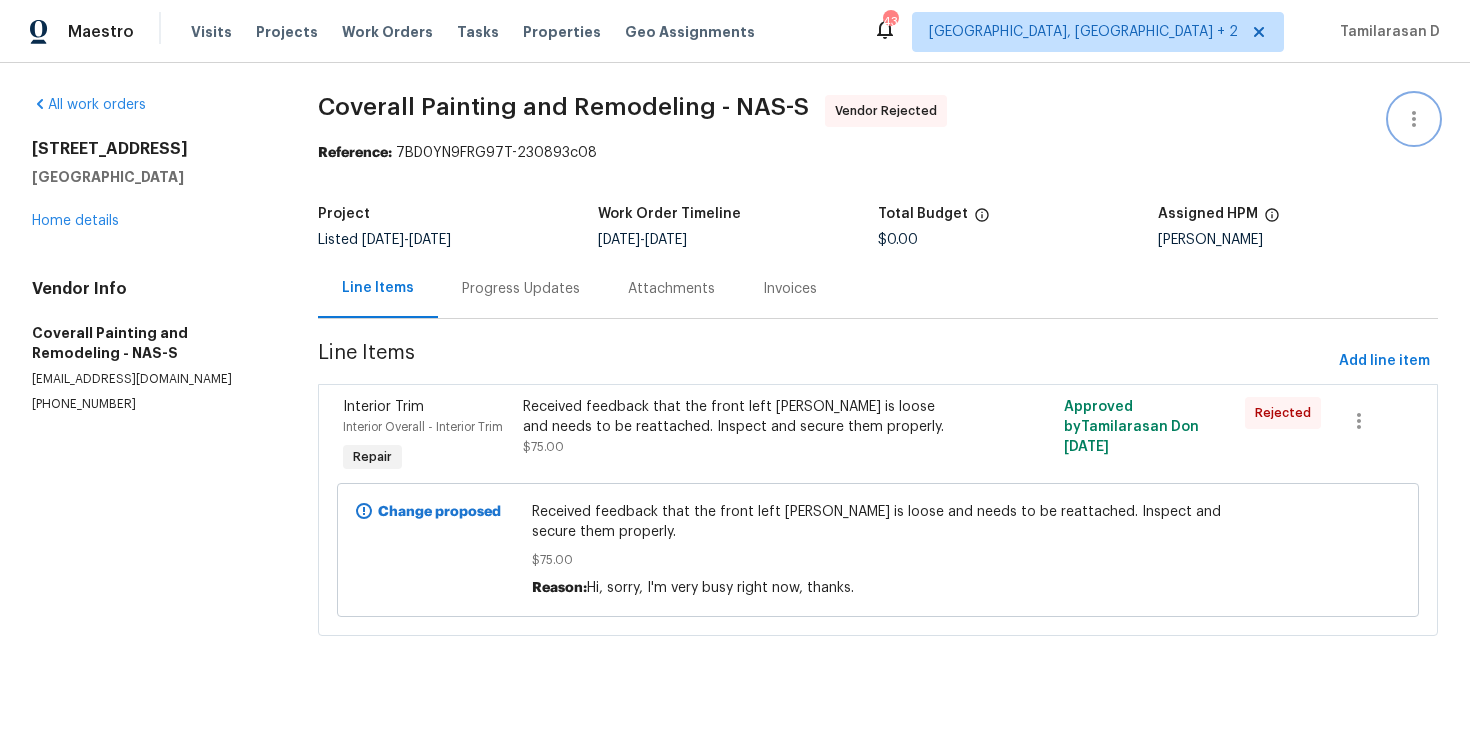 click at bounding box center [1414, 119] 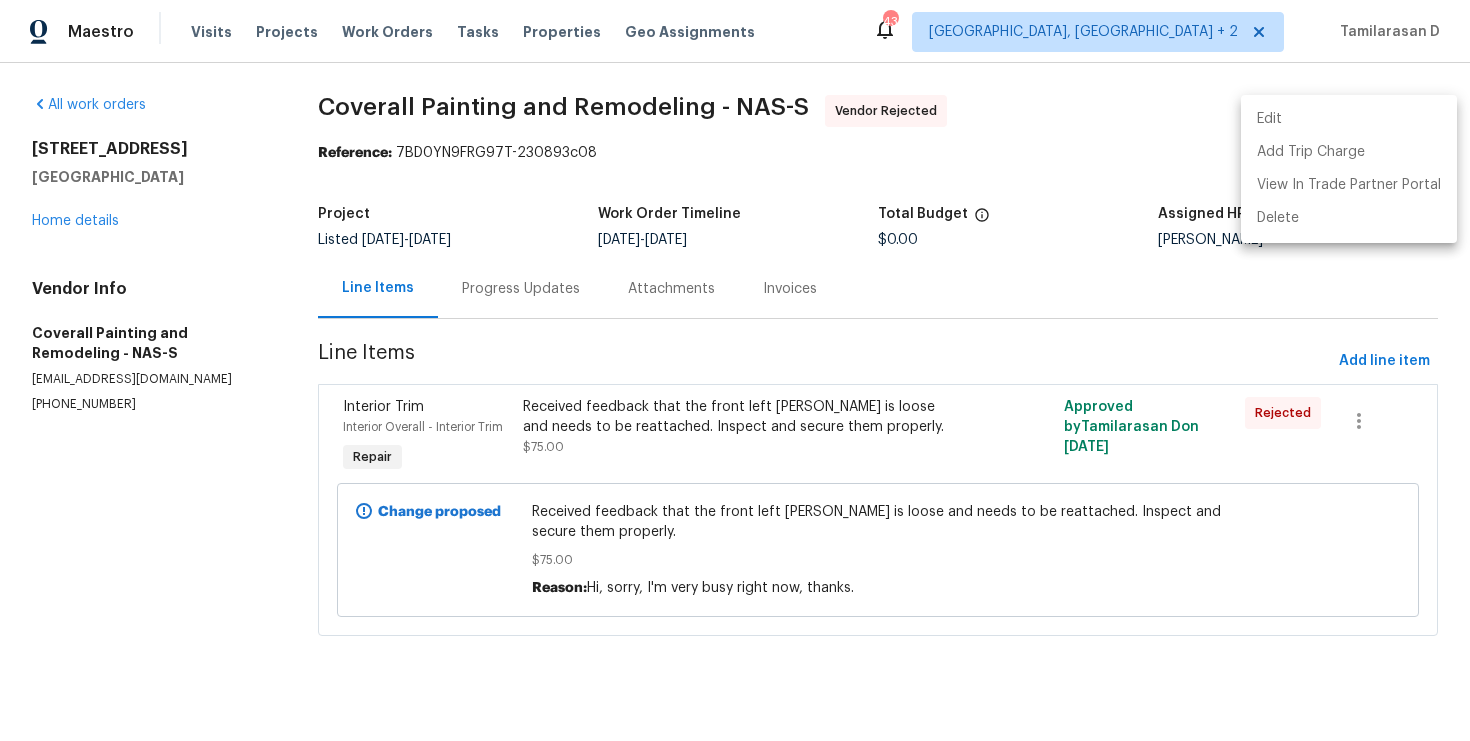 click on "Edit" at bounding box center [1349, 119] 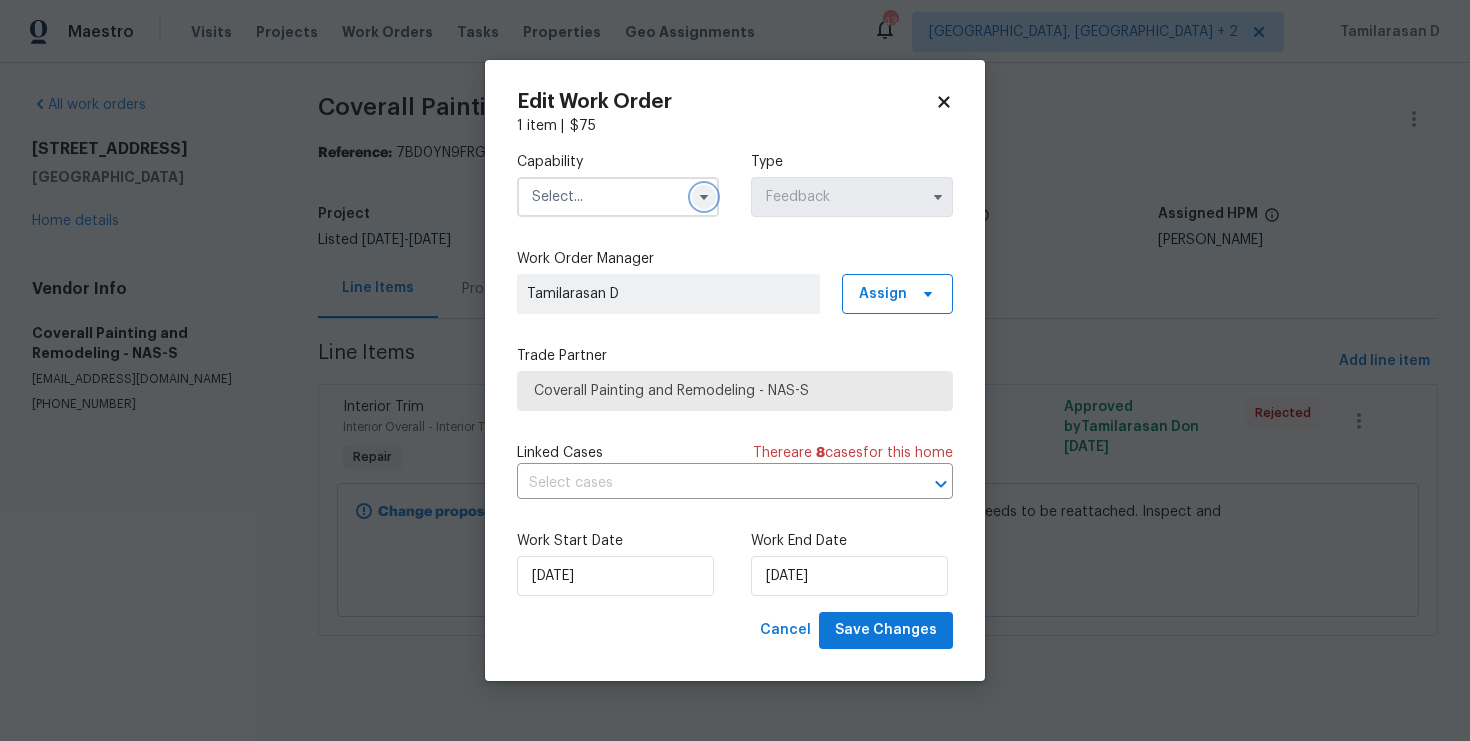click 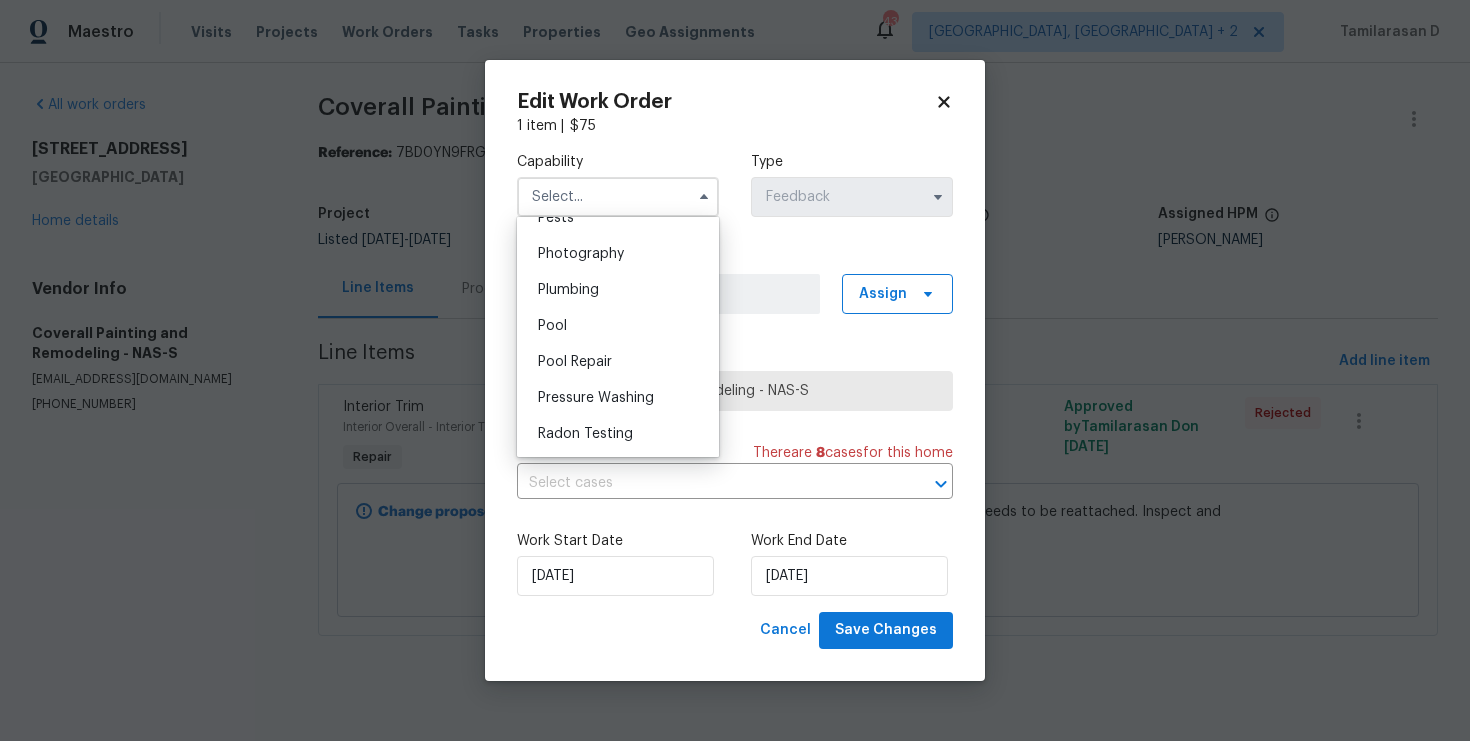 scroll, scrollTop: 1942, scrollLeft: 0, axis: vertical 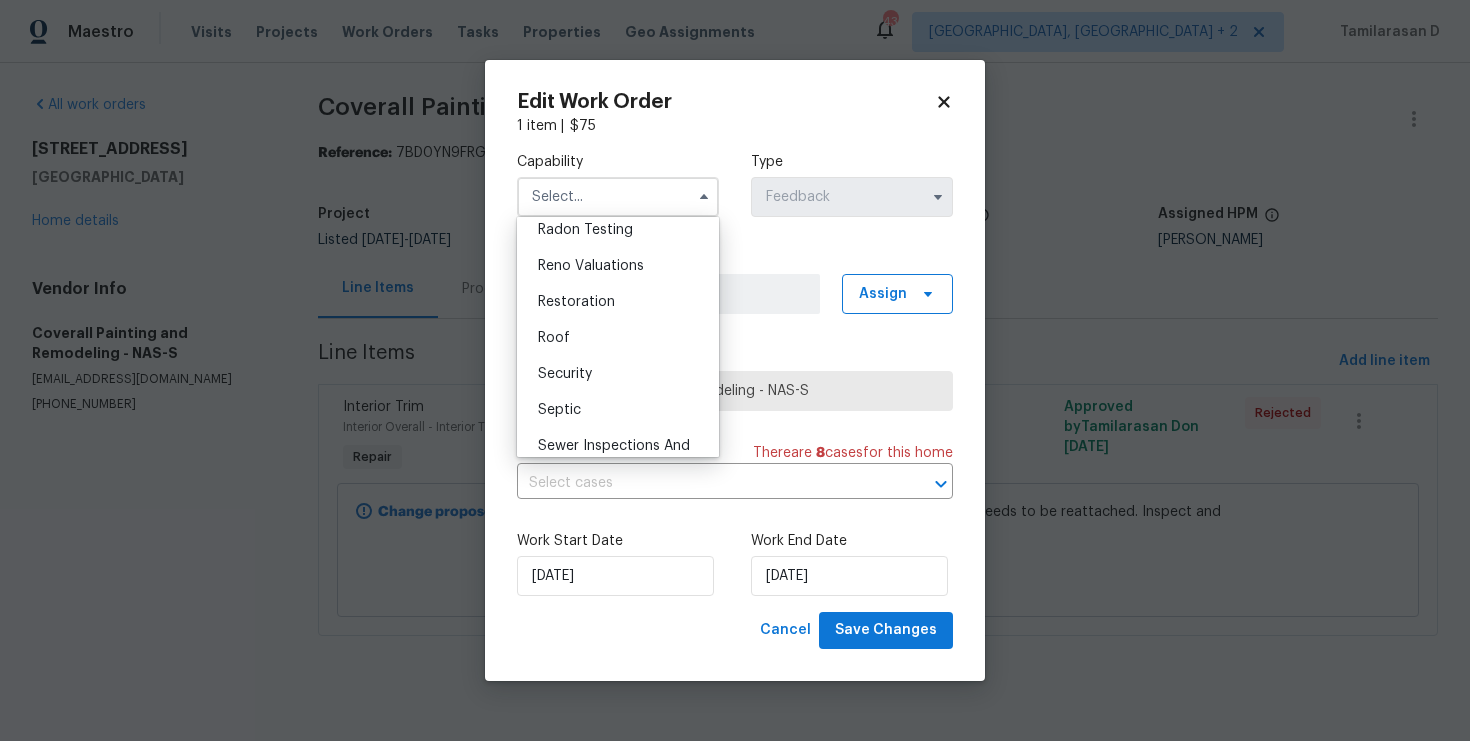 click on "Roof" at bounding box center (618, 338) 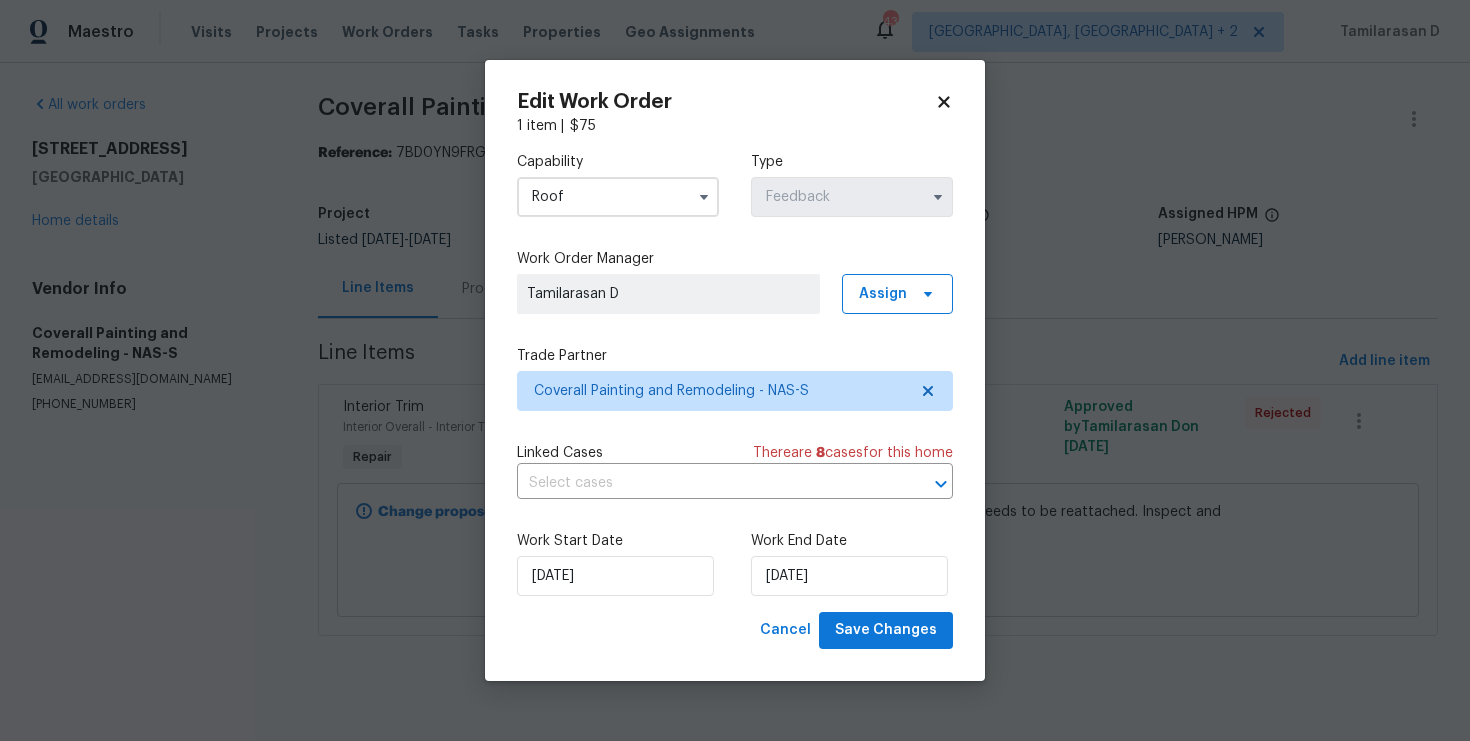 click on "Roof" at bounding box center (618, 197) 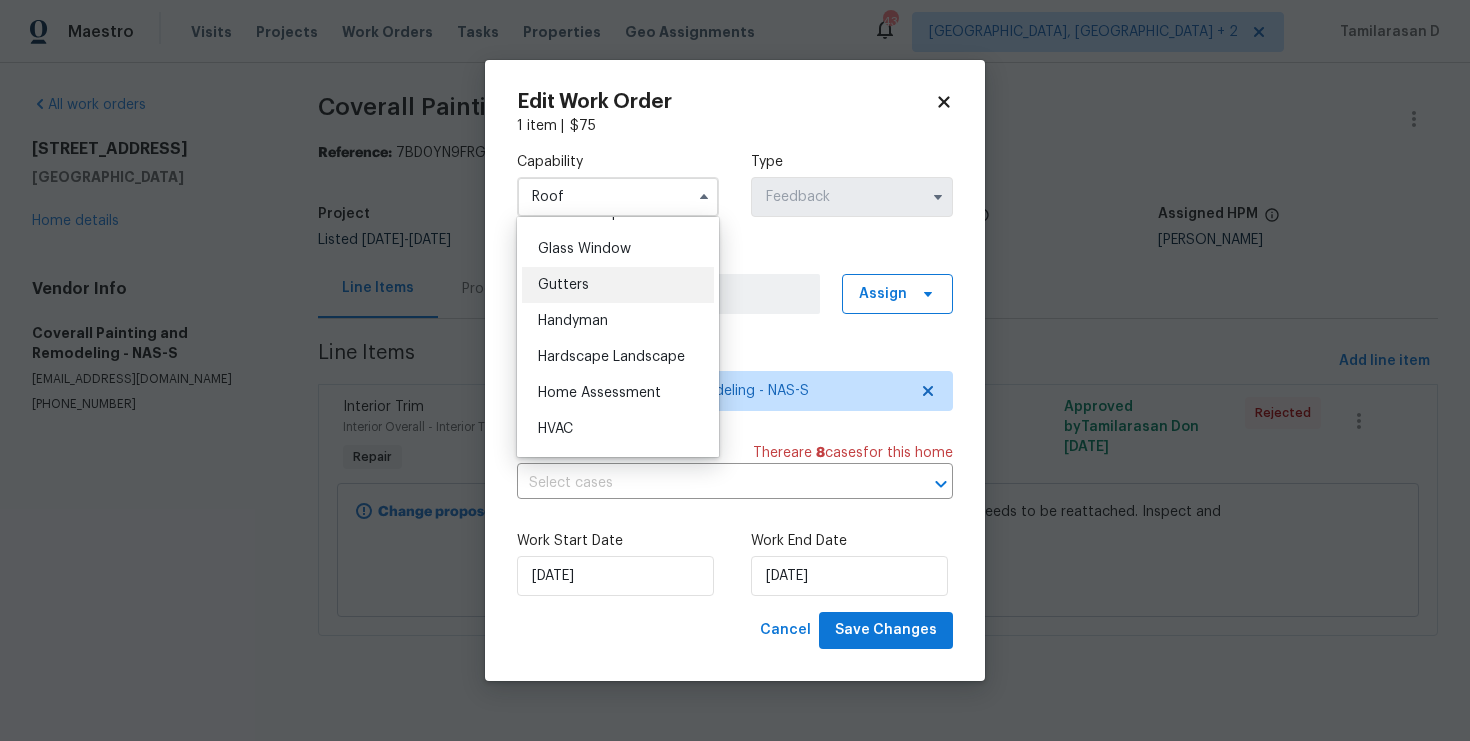 scroll, scrollTop: 1017, scrollLeft: 0, axis: vertical 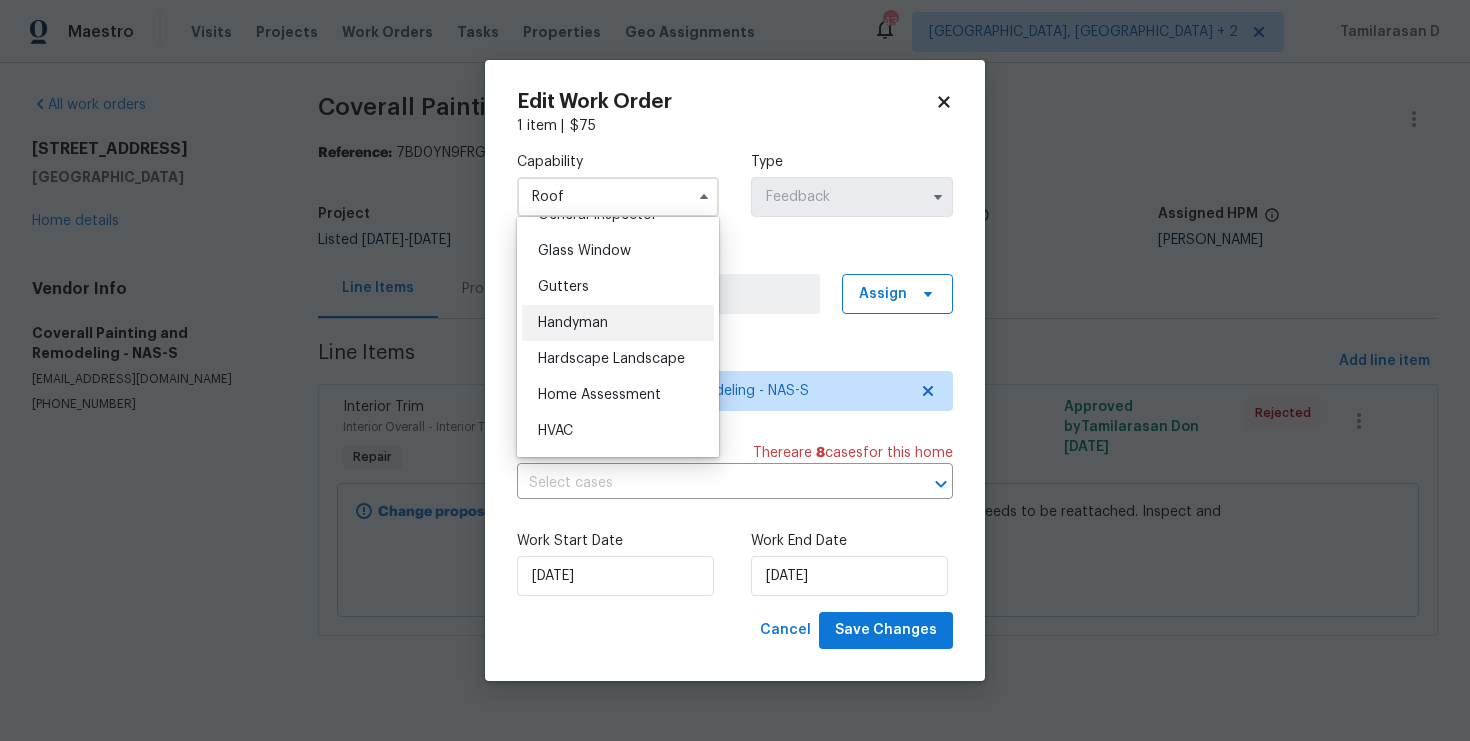 click on "Handyman" at bounding box center [618, 323] 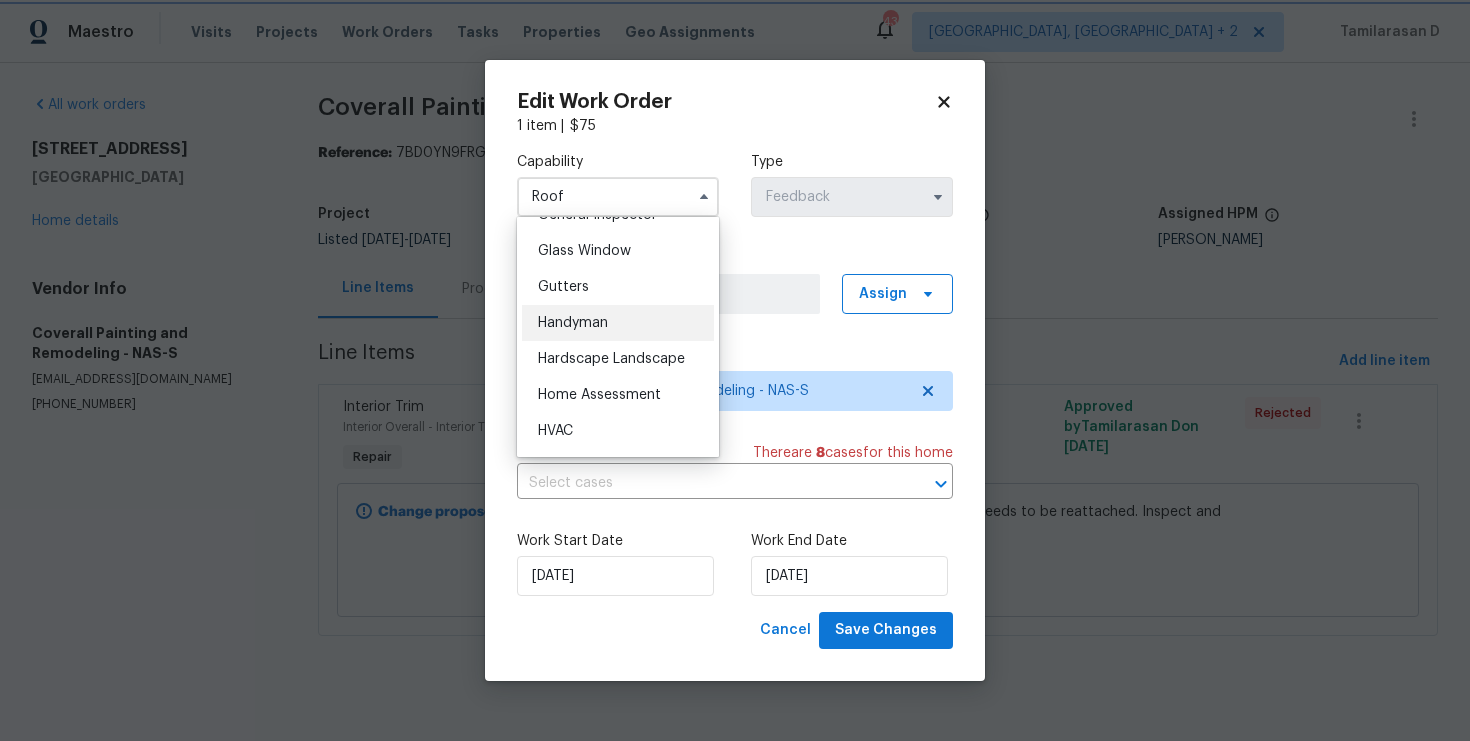 type on "Handyman" 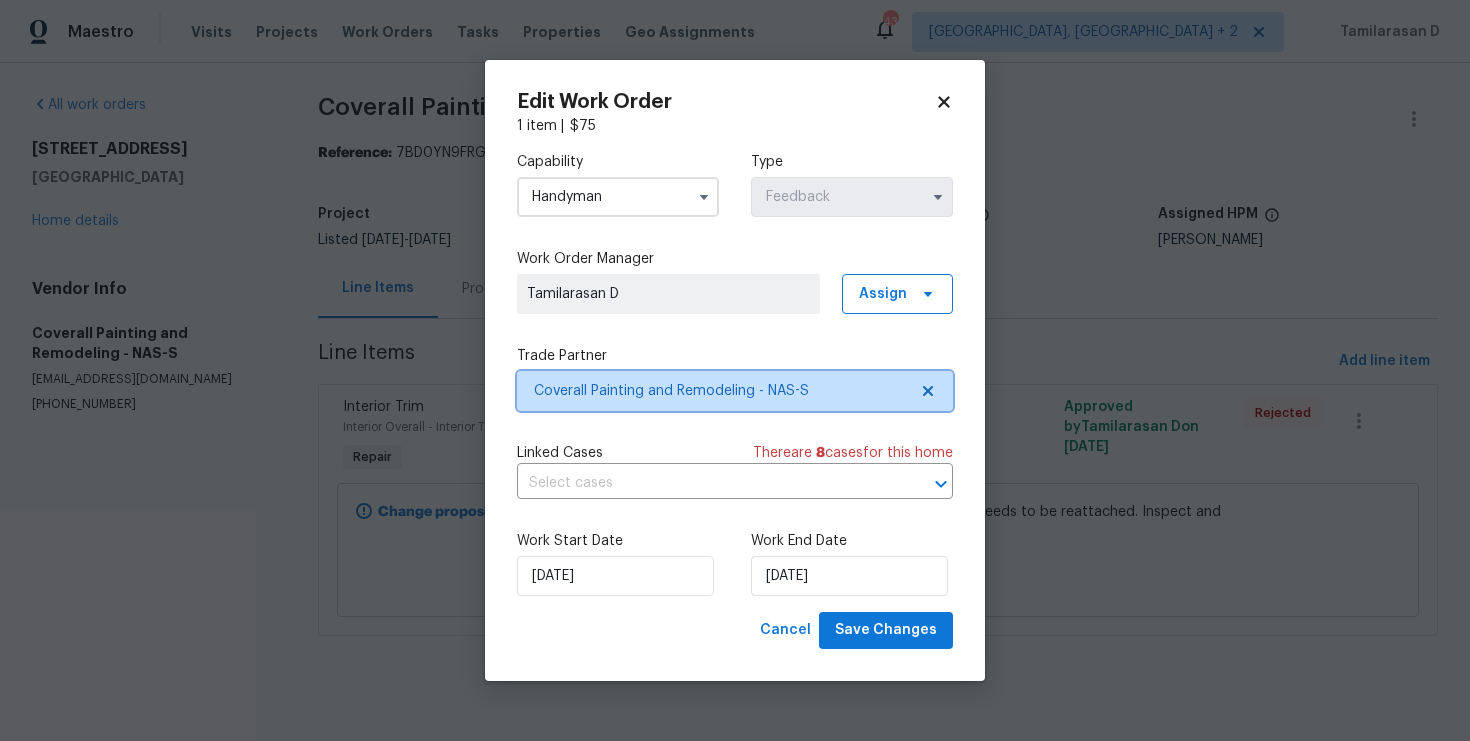 click on "Coverall Painting and Remodeling - NAS-S" at bounding box center (720, 391) 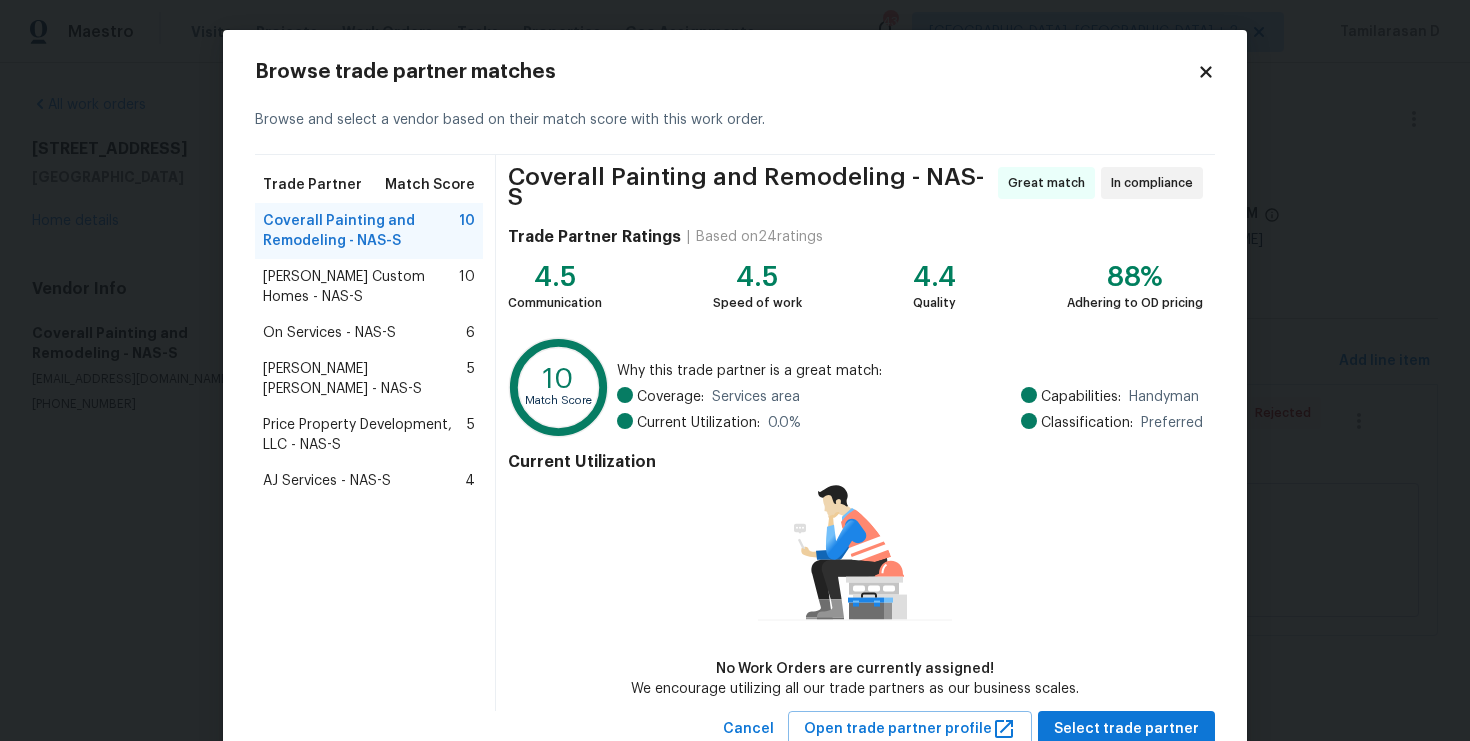 click on "Rappa Custom Homes - NAS-S" at bounding box center (361, 287) 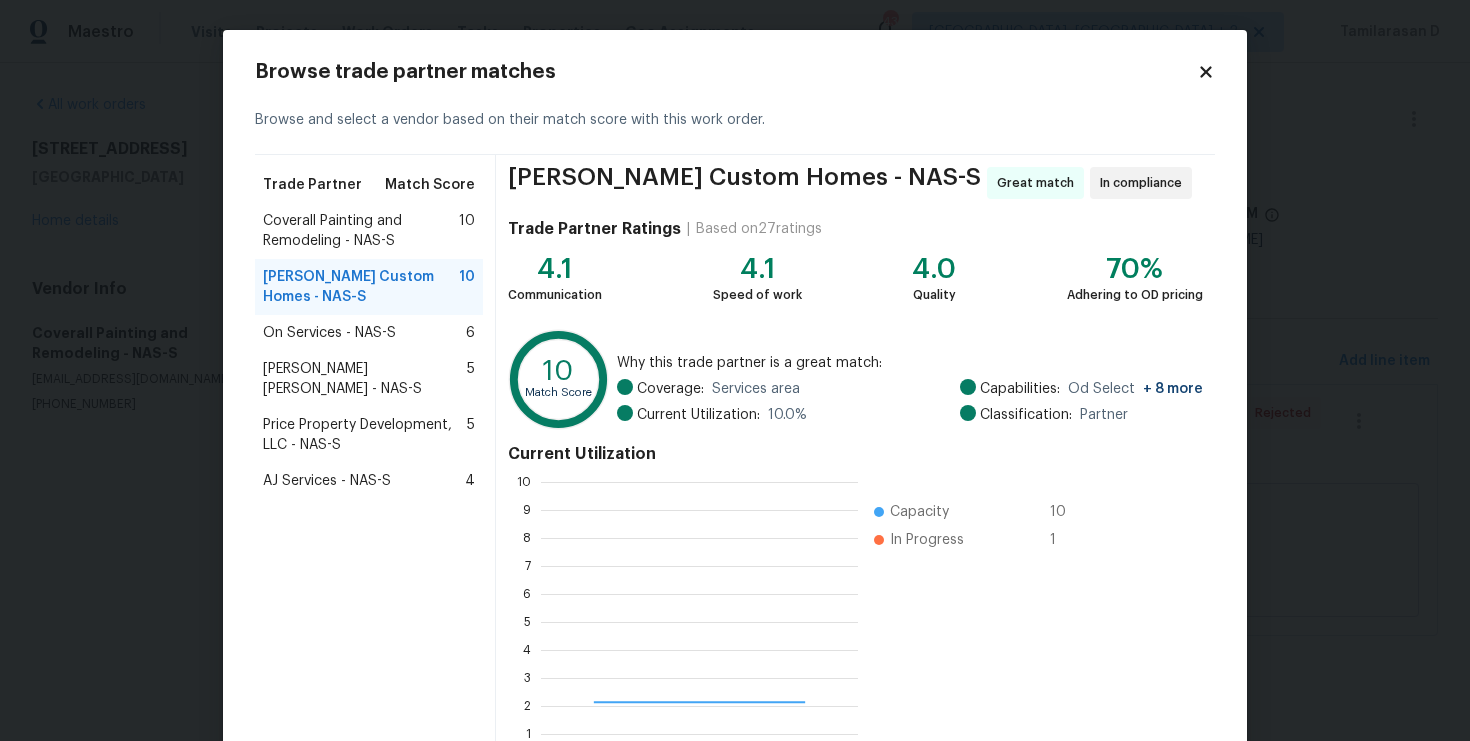 scroll, scrollTop: 2, scrollLeft: 2, axis: both 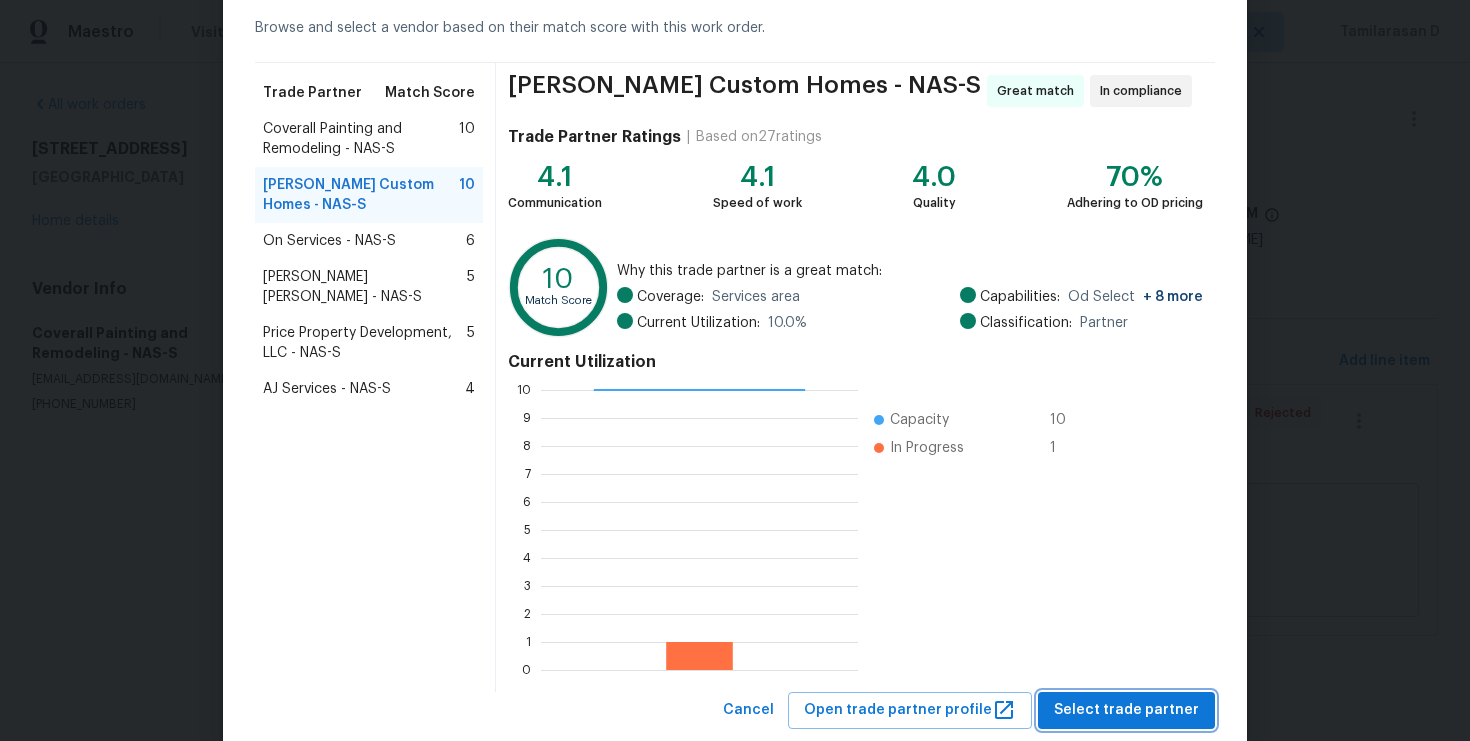 click on "Select trade partner" at bounding box center [1126, 710] 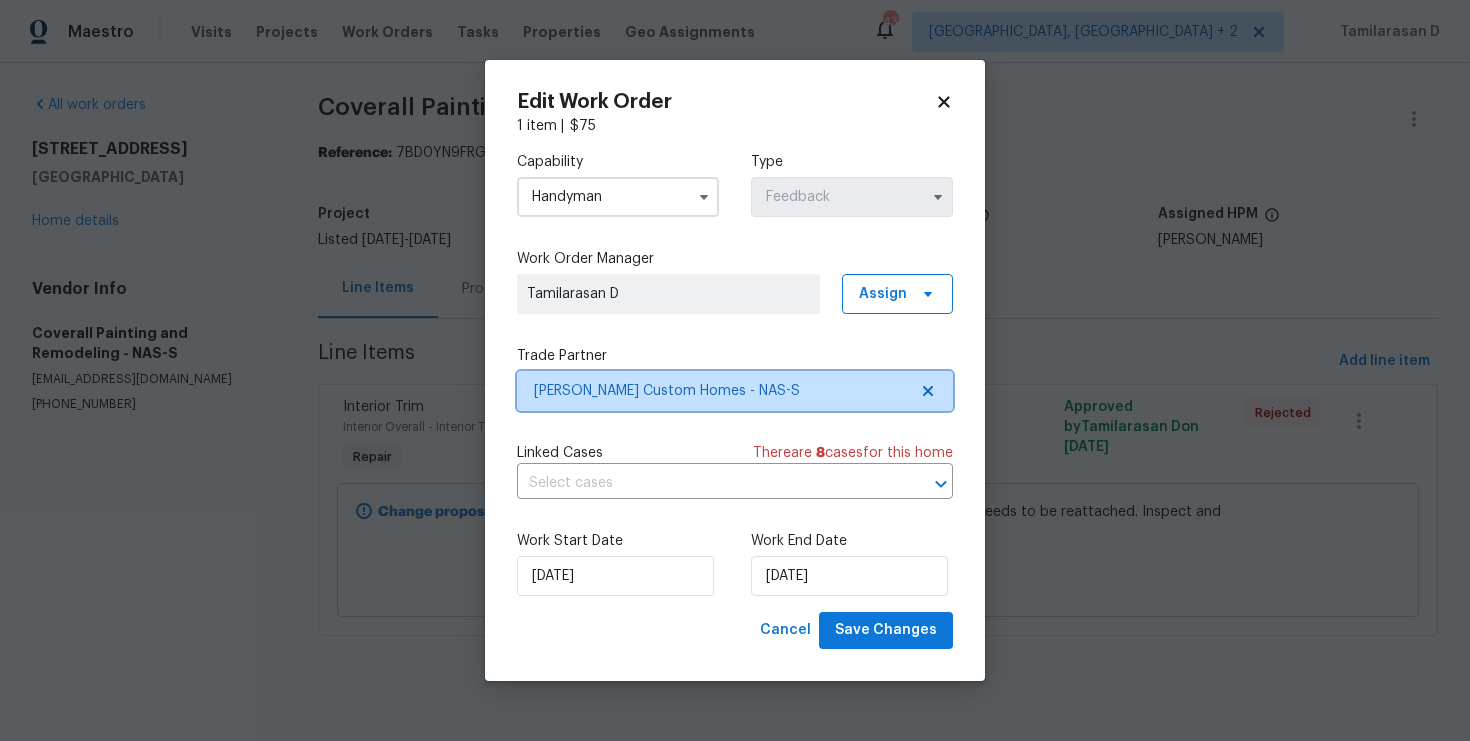 scroll, scrollTop: 0, scrollLeft: 0, axis: both 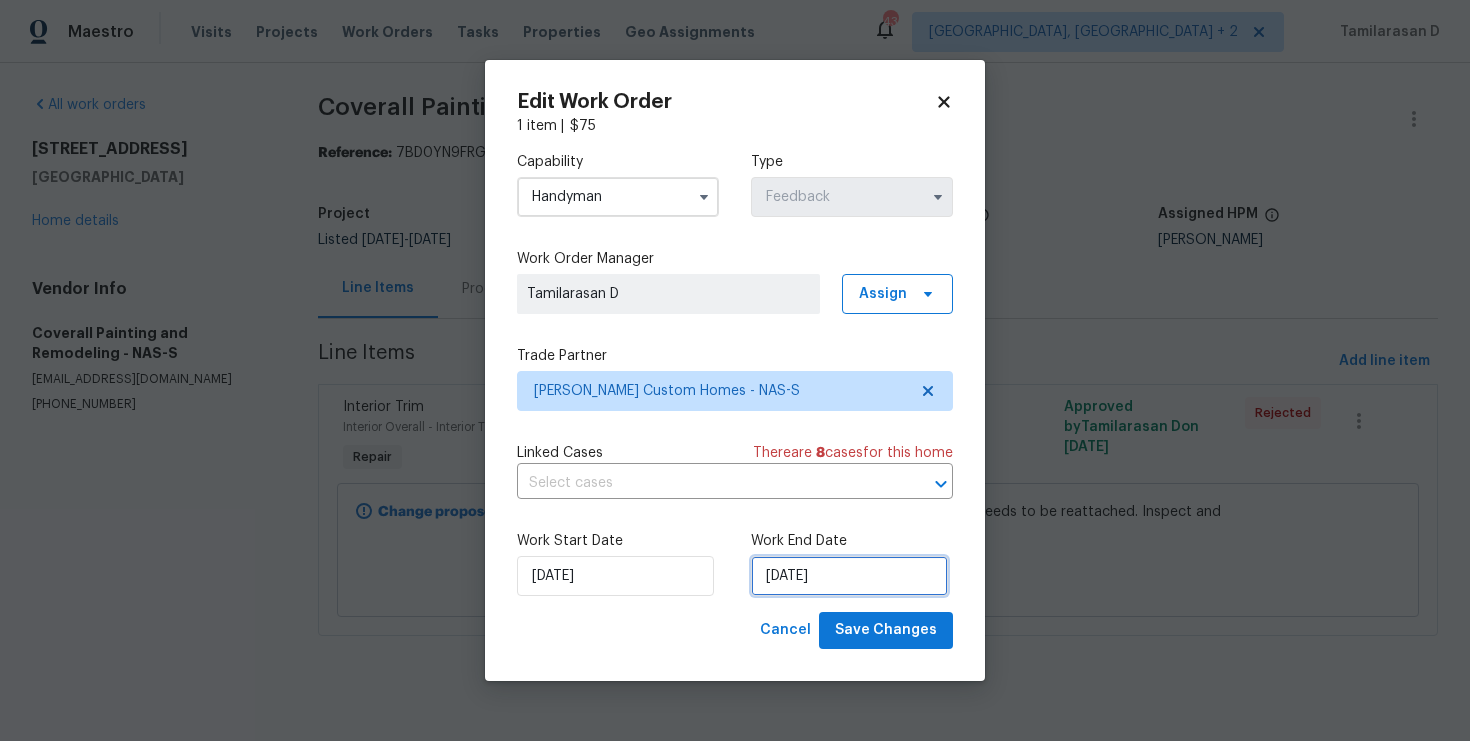 click on "14/07/2025" at bounding box center (849, 576) 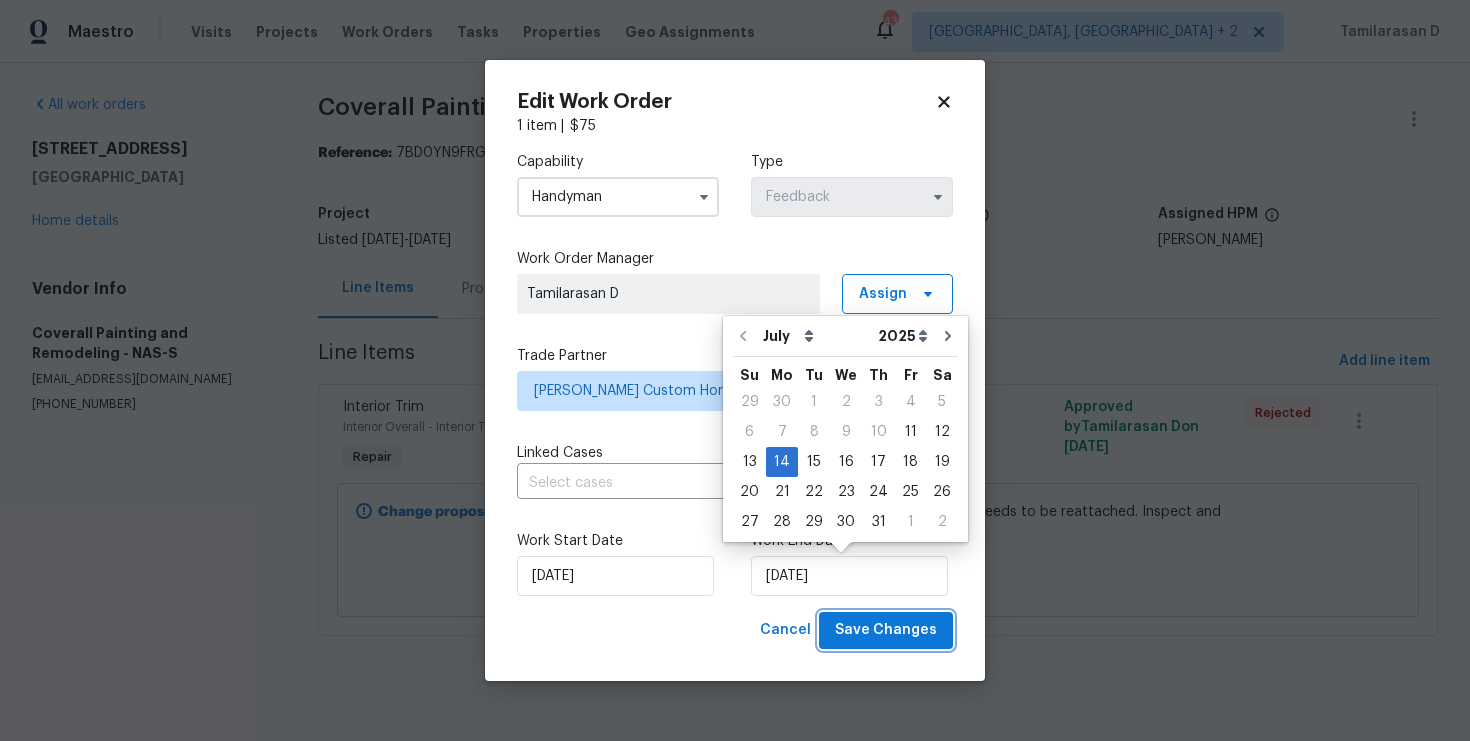 click on "Save Changes" at bounding box center [886, 630] 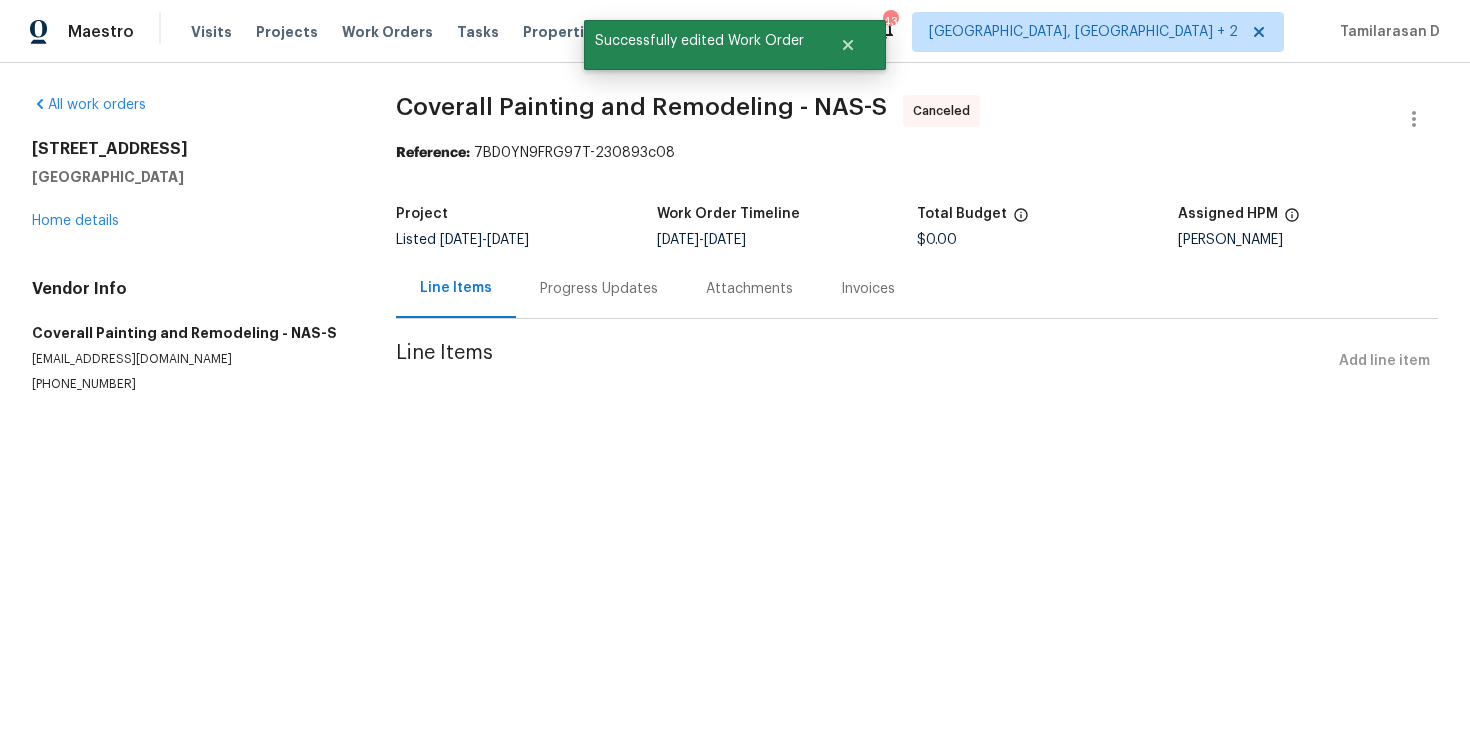 click on "Progress Updates" at bounding box center (599, 289) 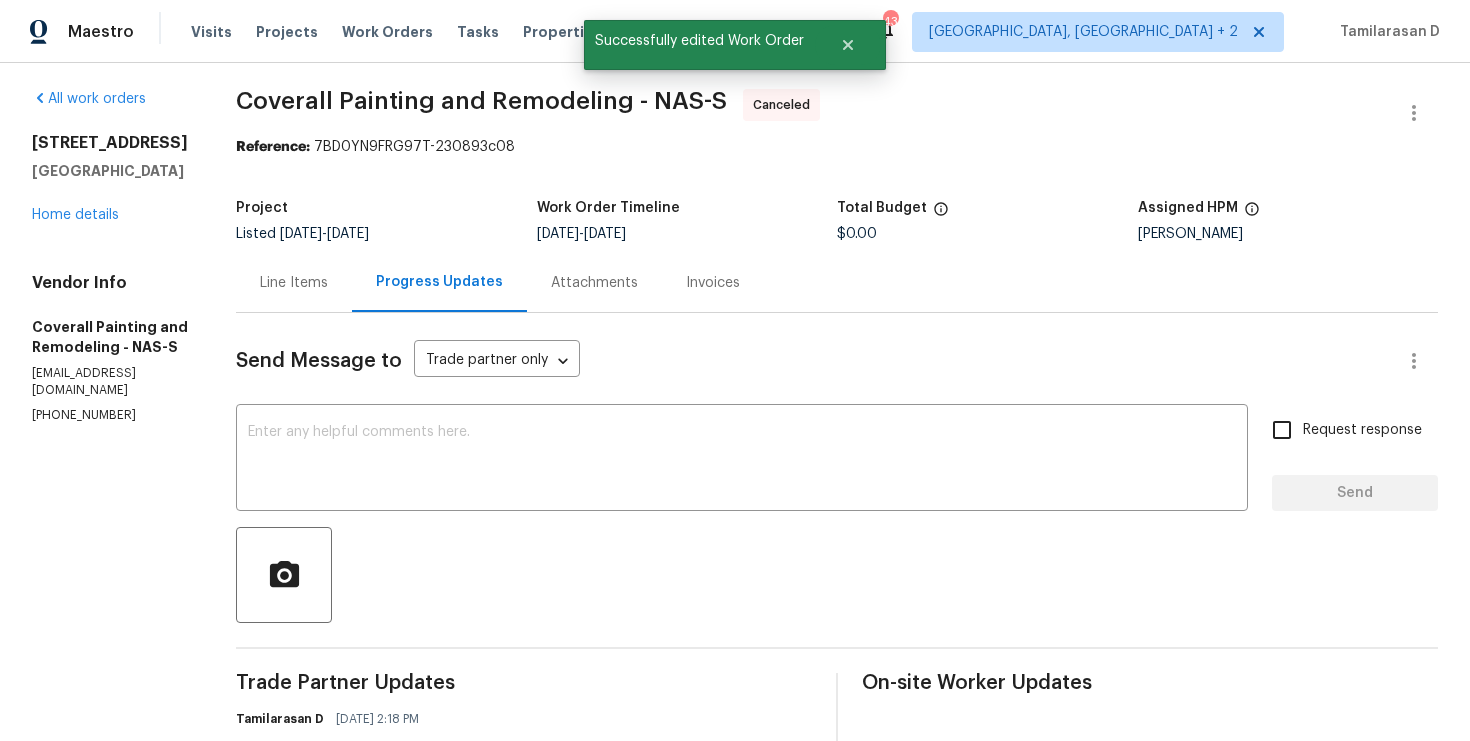 scroll, scrollTop: 160, scrollLeft: 0, axis: vertical 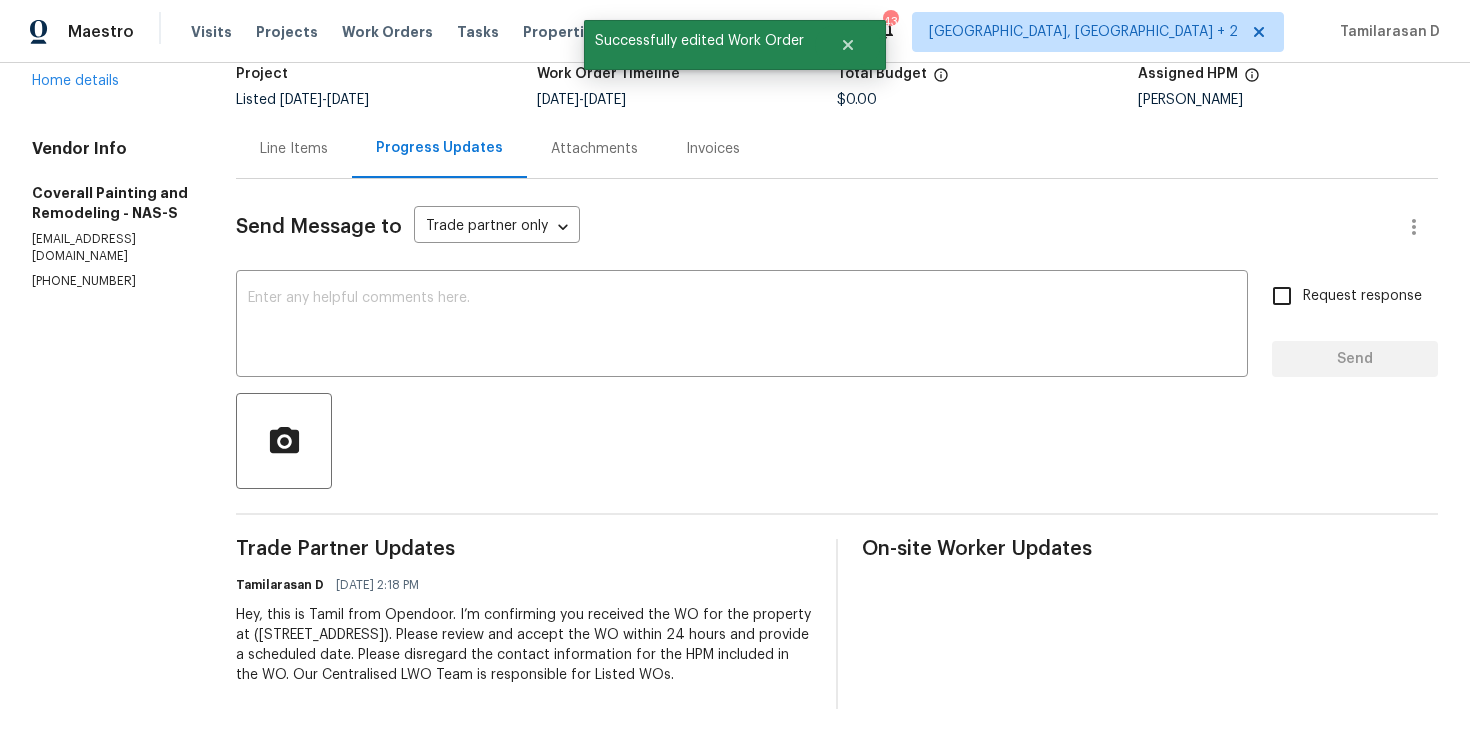 click on "Hey, this is Tamil from Opendoor. I’m confirming you received the WO for the property at (1230 Chapmansboro Rd, Chapmansboro, TN 37035). Please review and accept the WO within 24 hours and provide a scheduled date. Please disregard the contact information for the HPM included in the WO. Our Centralised LWO Team is responsible for Listed WOs." at bounding box center [524, 645] 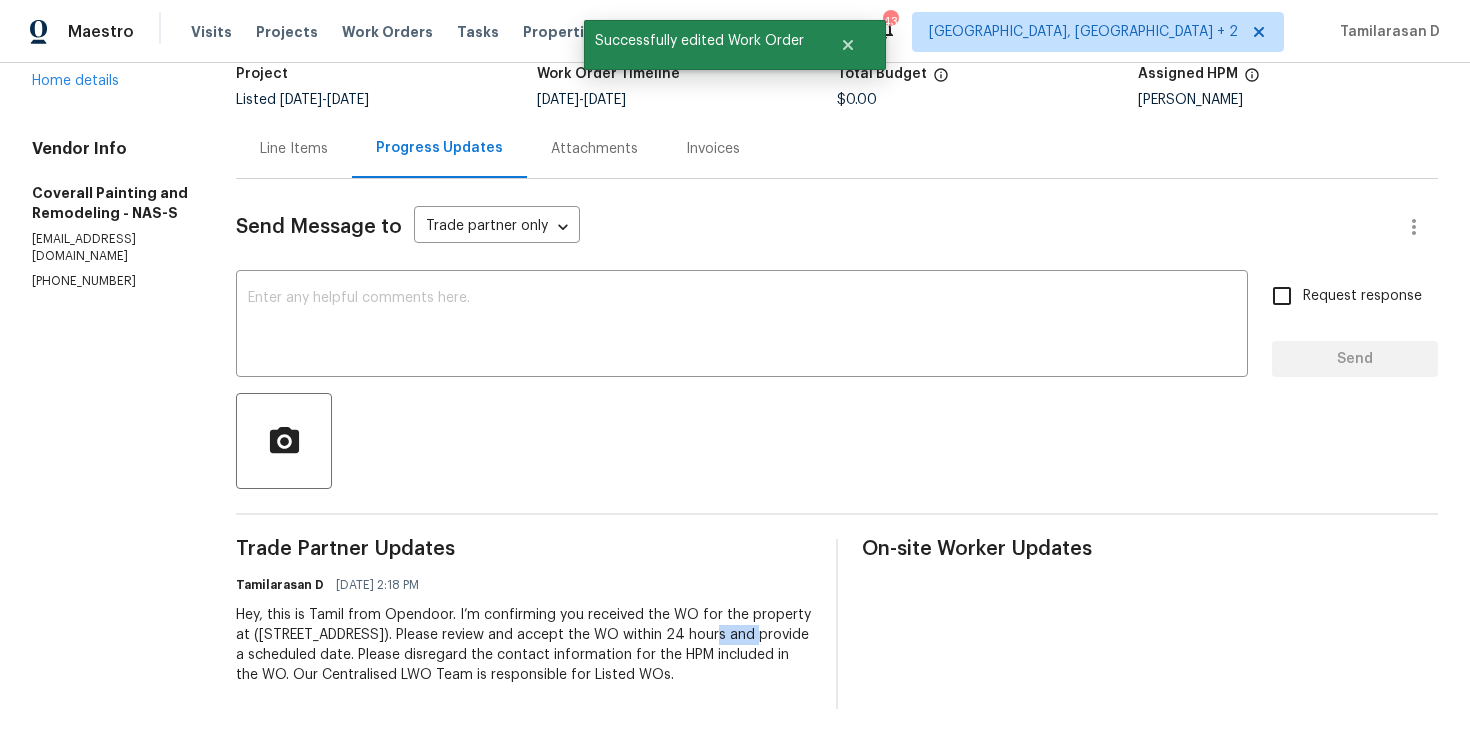 click on "Hey, this is Tamil from Opendoor. I’m confirming you received the WO for the property at (1230 Chapmansboro Rd, Chapmansboro, TN 37035). Please review and accept the WO within 24 hours and provide a scheduled date. Please disregard the contact information for the HPM included in the WO. Our Centralised LWO Team is responsible for Listed WOs." at bounding box center (524, 645) 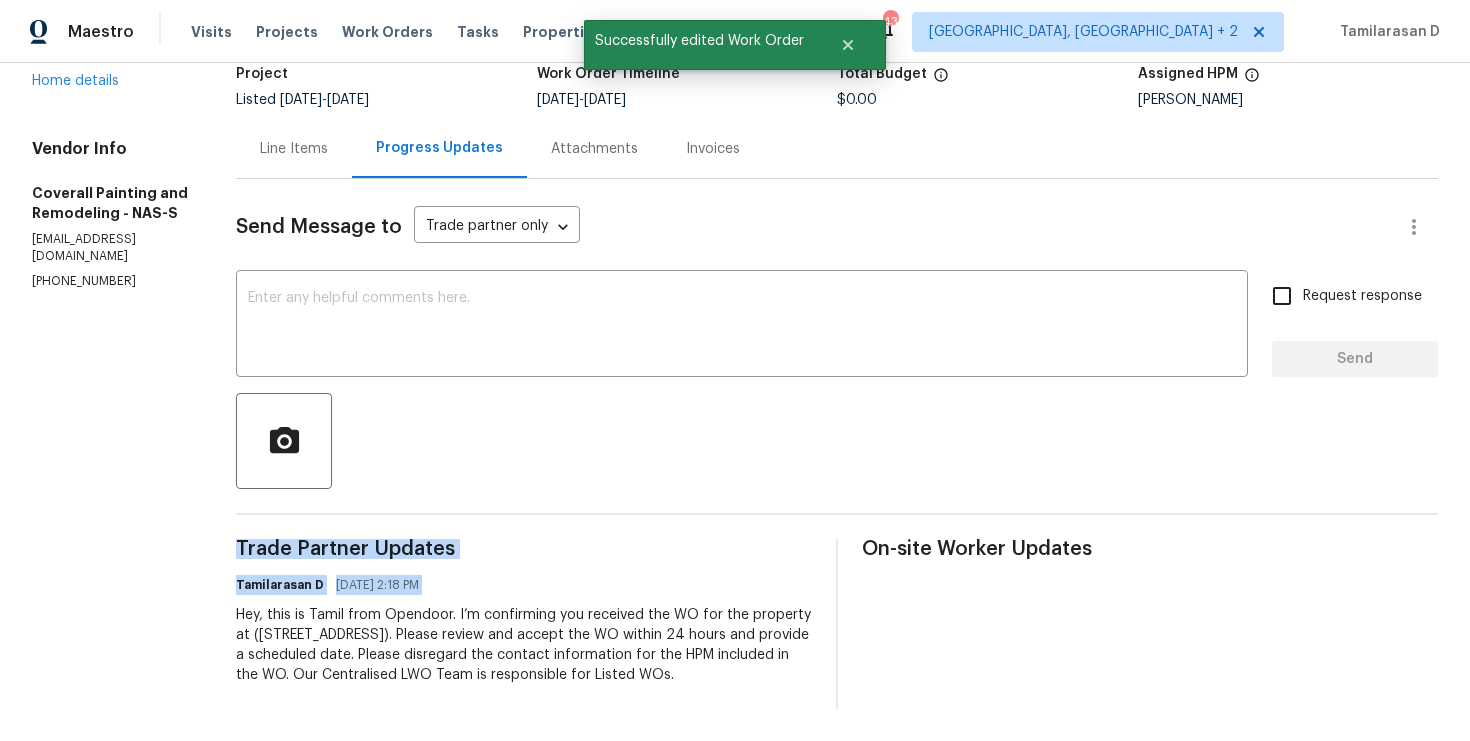 copy on "Trade Partner Updates Tamilarasan D 07/11/2025 2:18 PM" 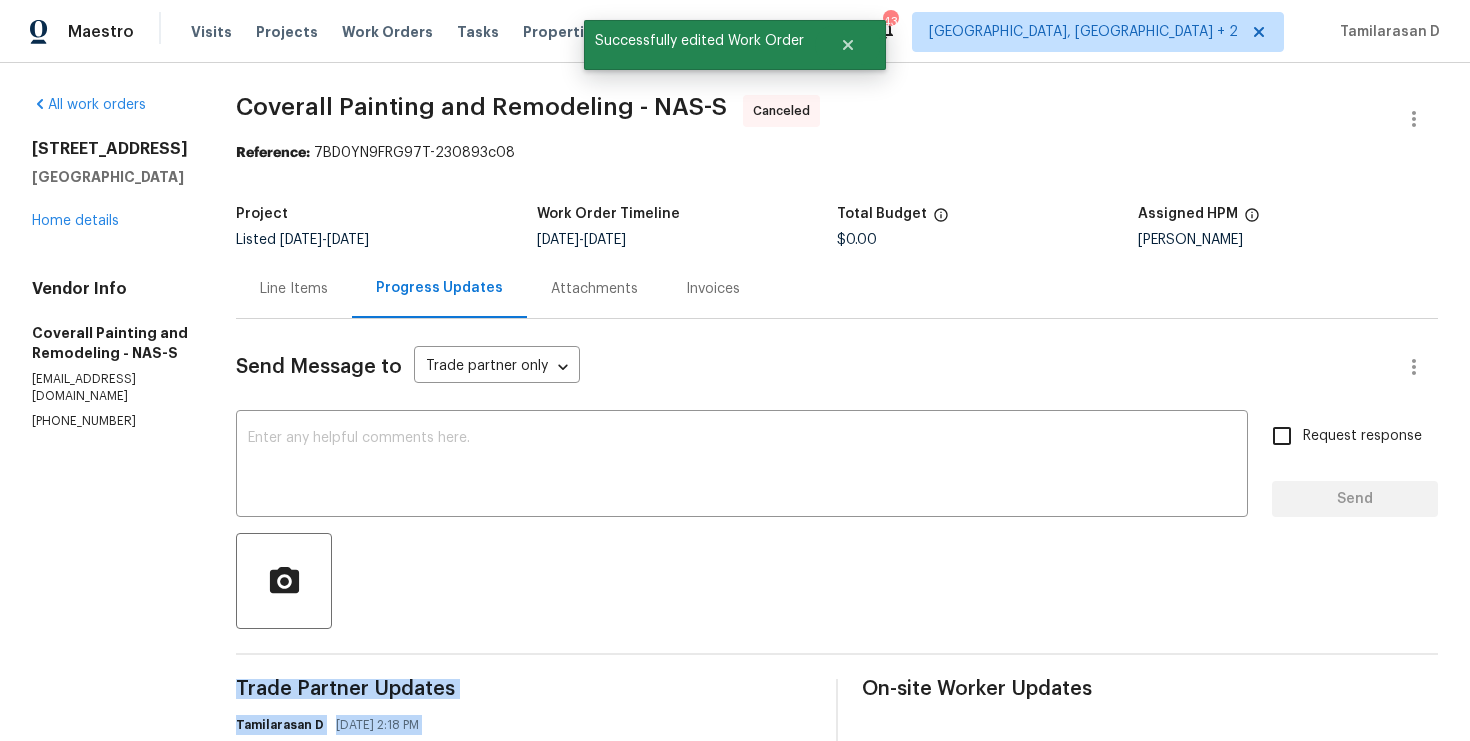 click on "1230 Chapmansboro Rd Chapmansboro, TN 37035 Home details" at bounding box center (110, 185) 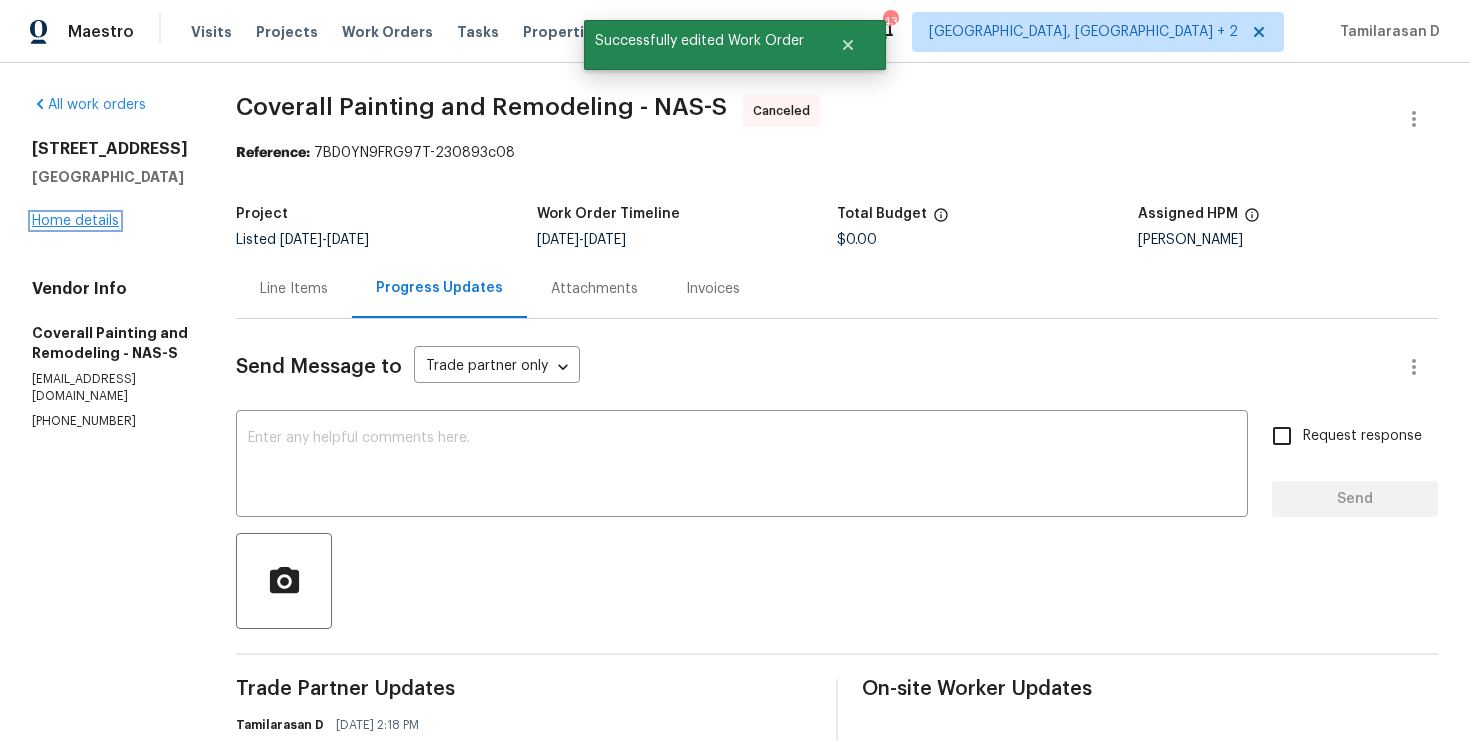 click on "Home details" at bounding box center (75, 221) 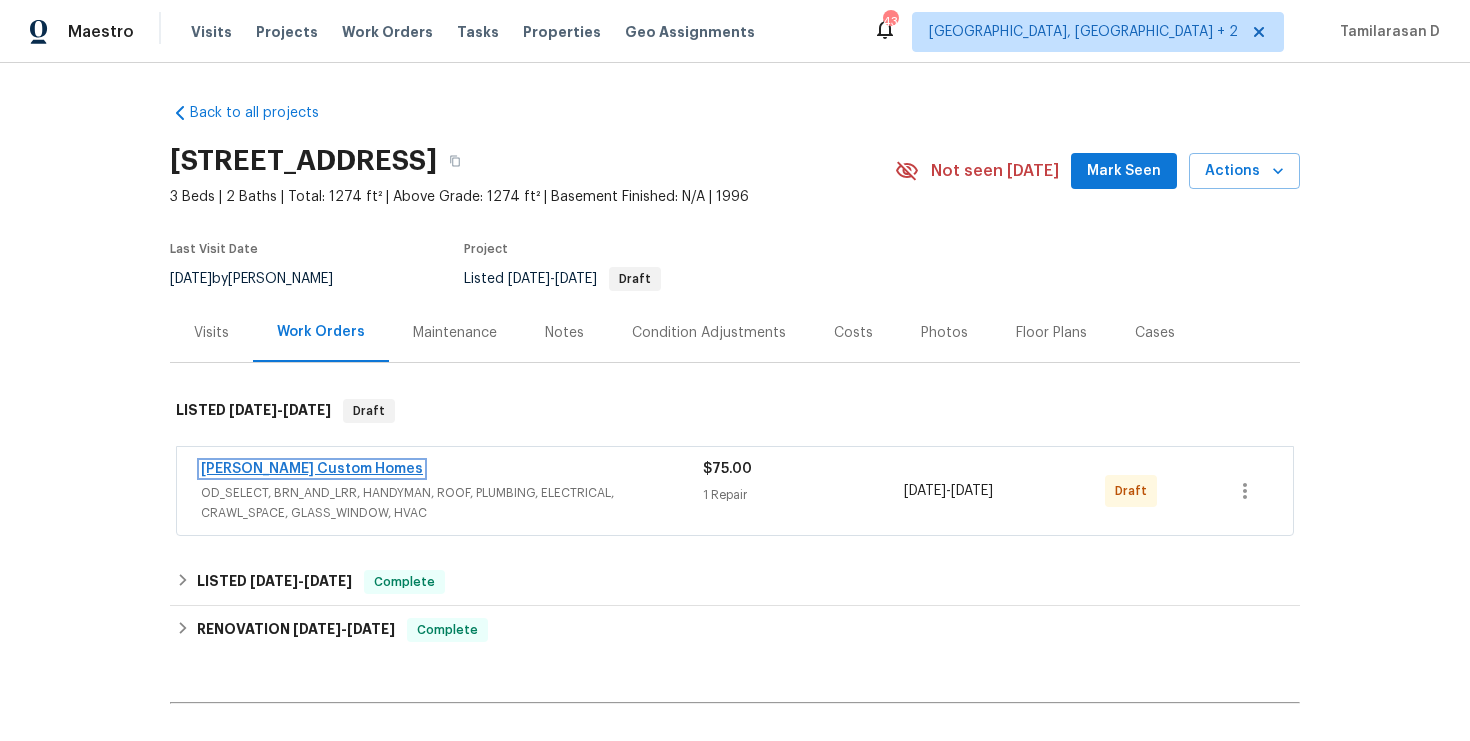 click on "Rappa Custom Homes" at bounding box center [312, 469] 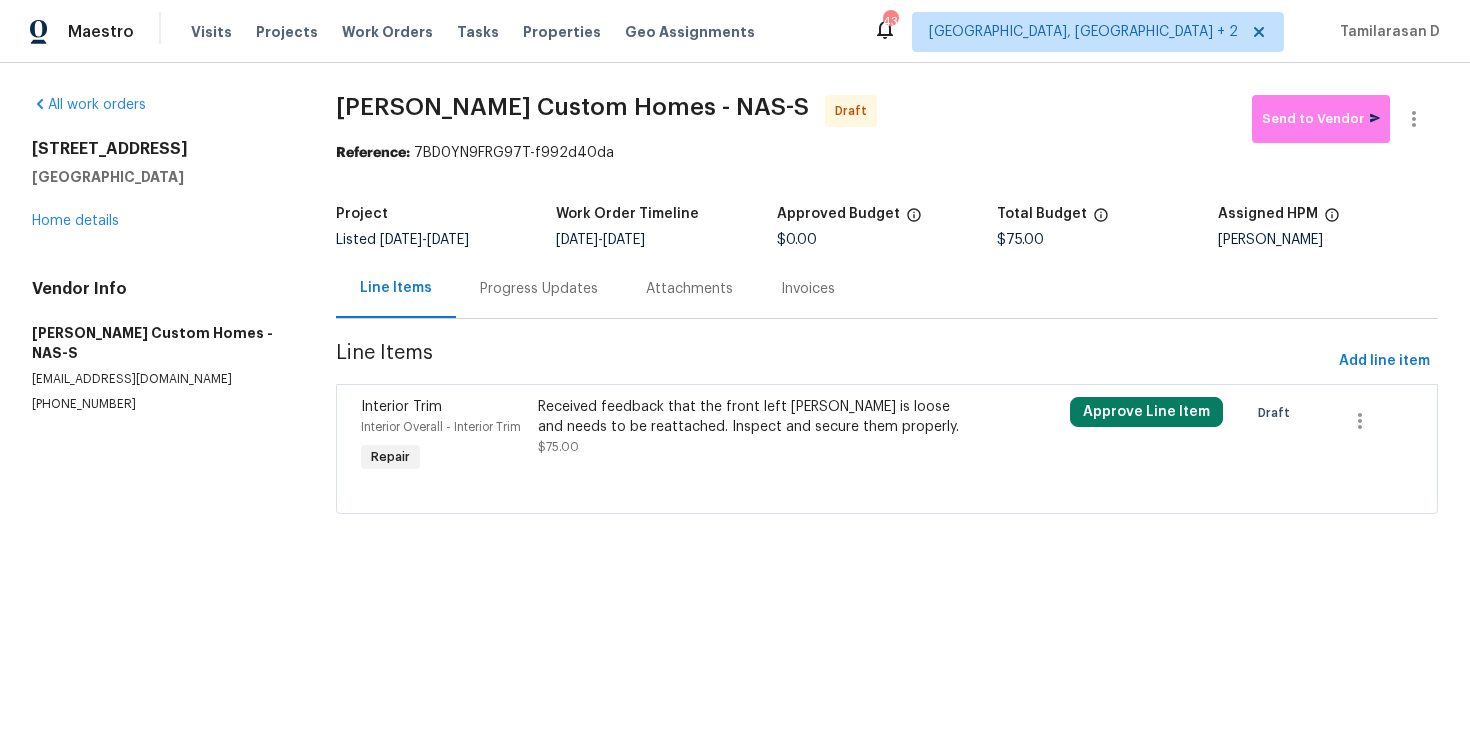 click on "Progress Updates" at bounding box center [539, 289] 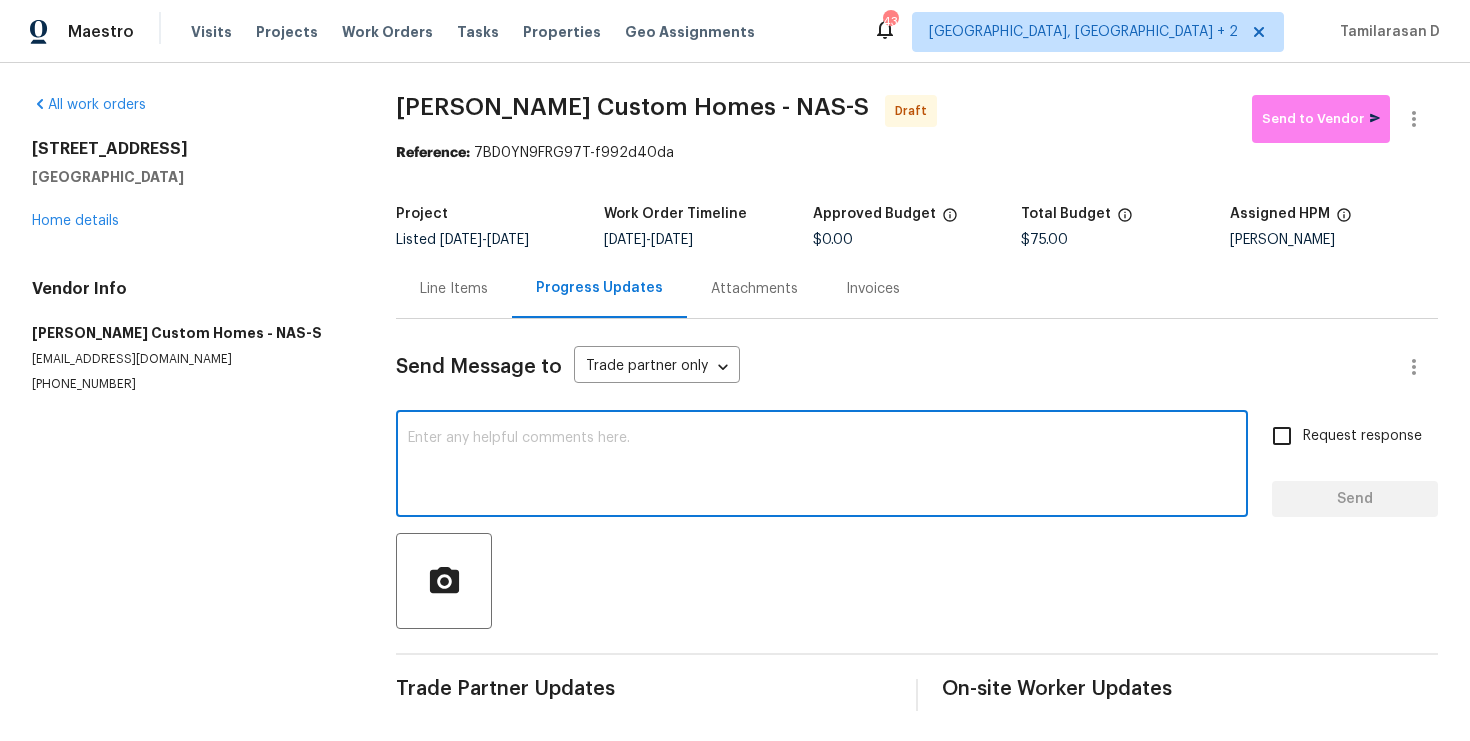click at bounding box center (822, 466) 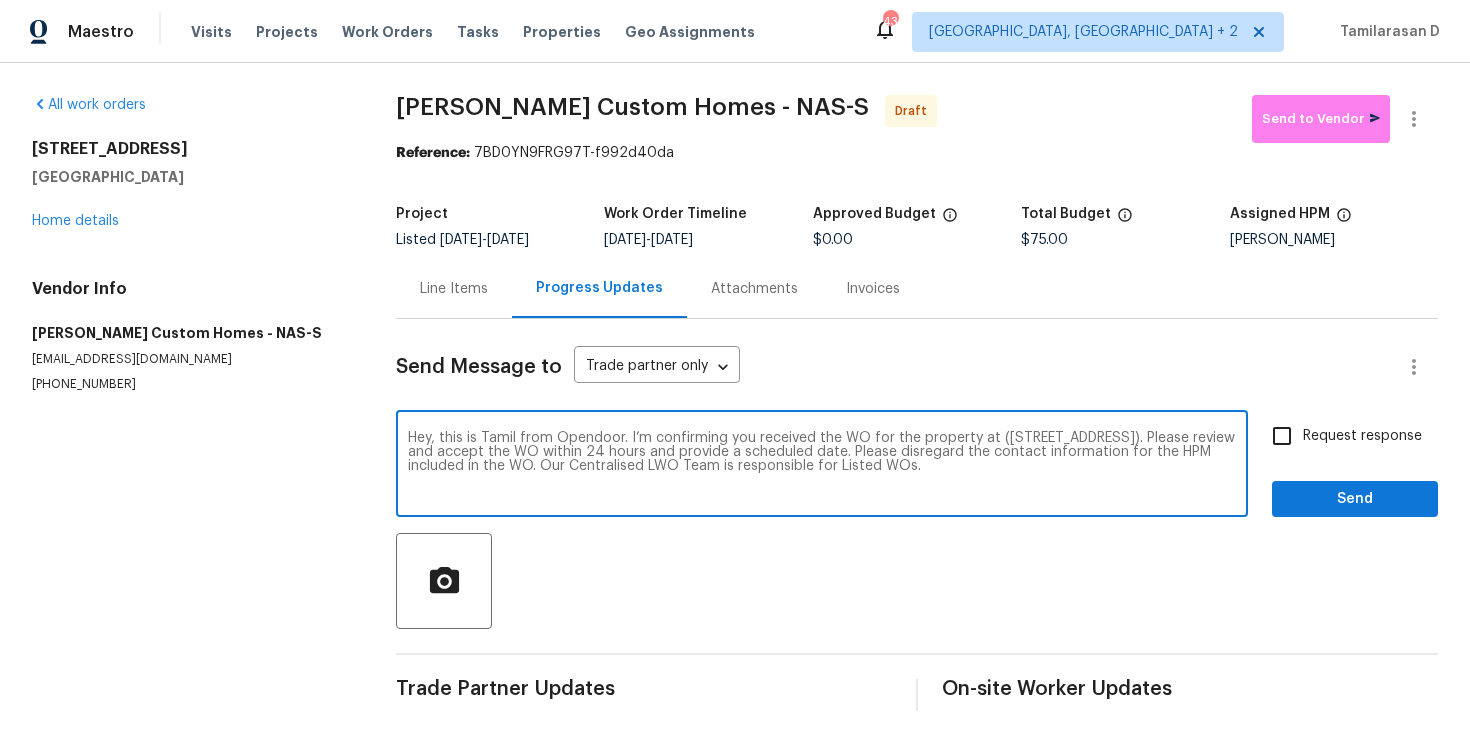 type on "Hey, this is Tamil from Opendoor. I’m confirming you received the WO for the property at (1230 Chapmansboro Rd, Chapmansboro, TN 37035). Please review and accept the WO within 24 hours and provide a scheduled date. Please disregard the contact information for the HPM included in the WO. Our Centralised LWO Team is responsible for Listed WOs." 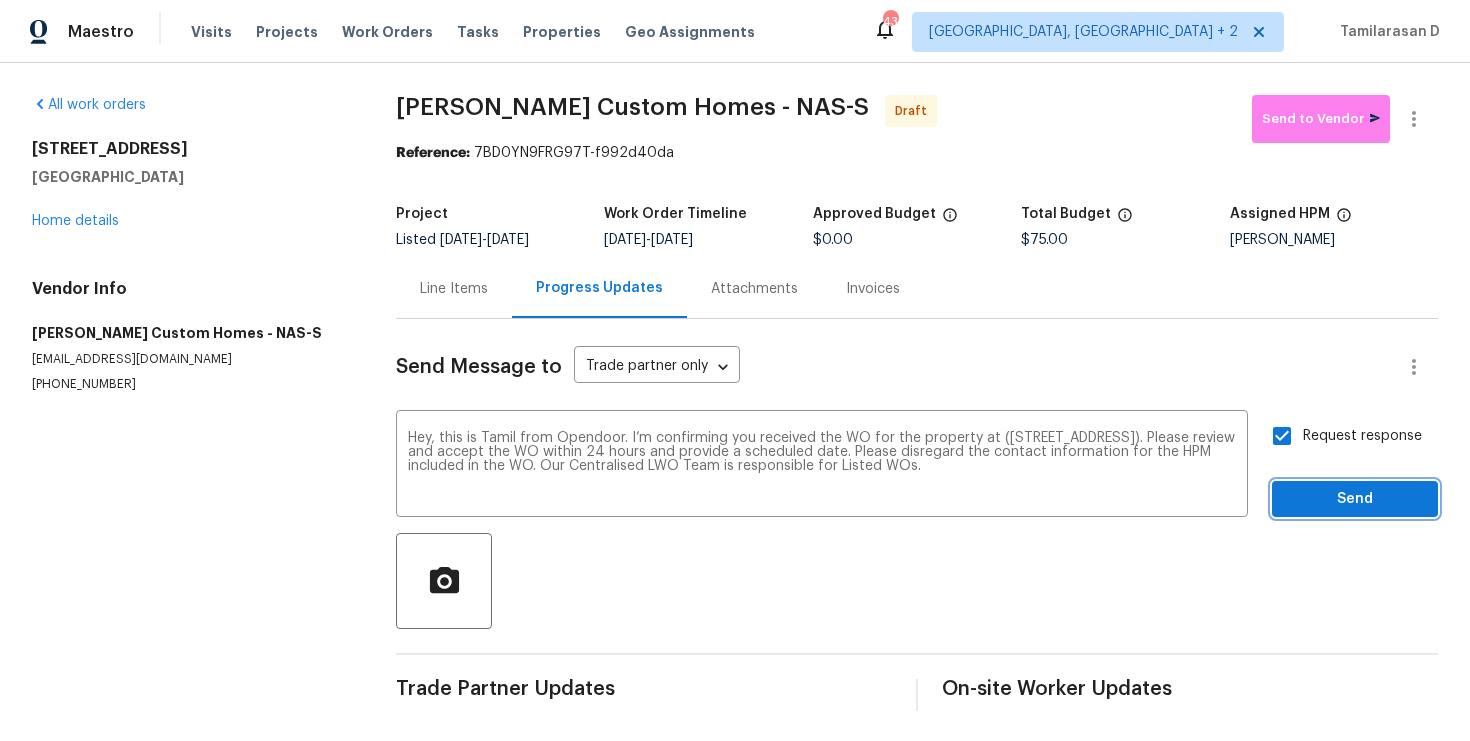 click on "Send" at bounding box center (1355, 499) 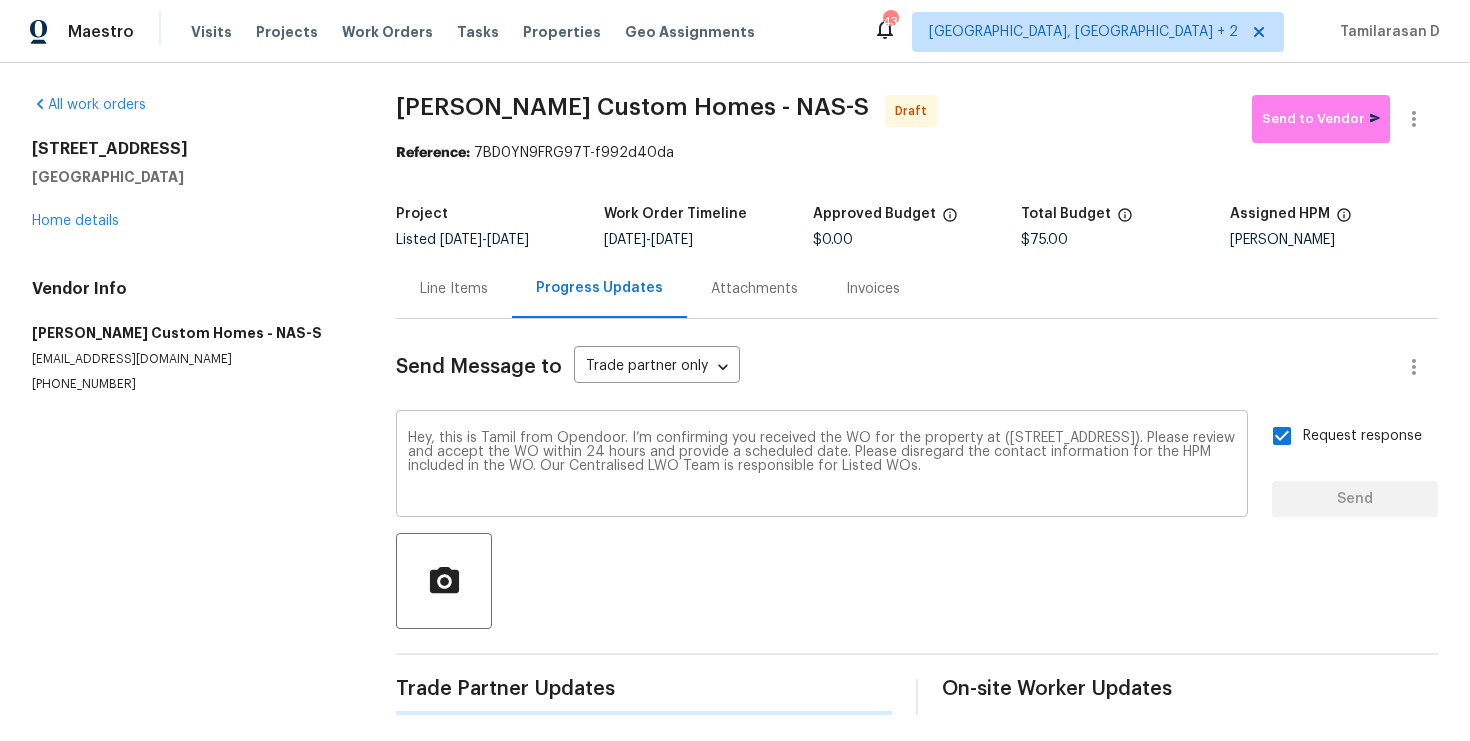 type 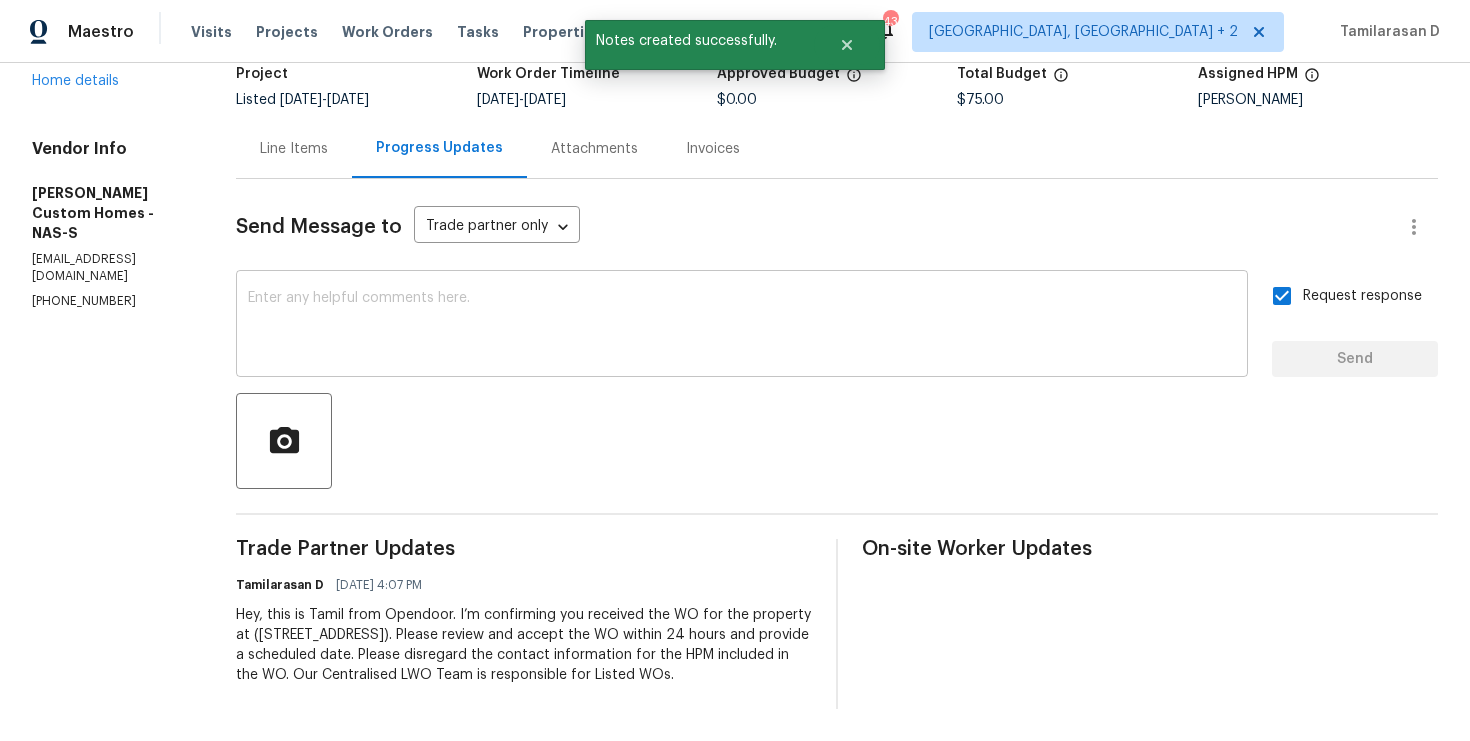 scroll, scrollTop: 0, scrollLeft: 0, axis: both 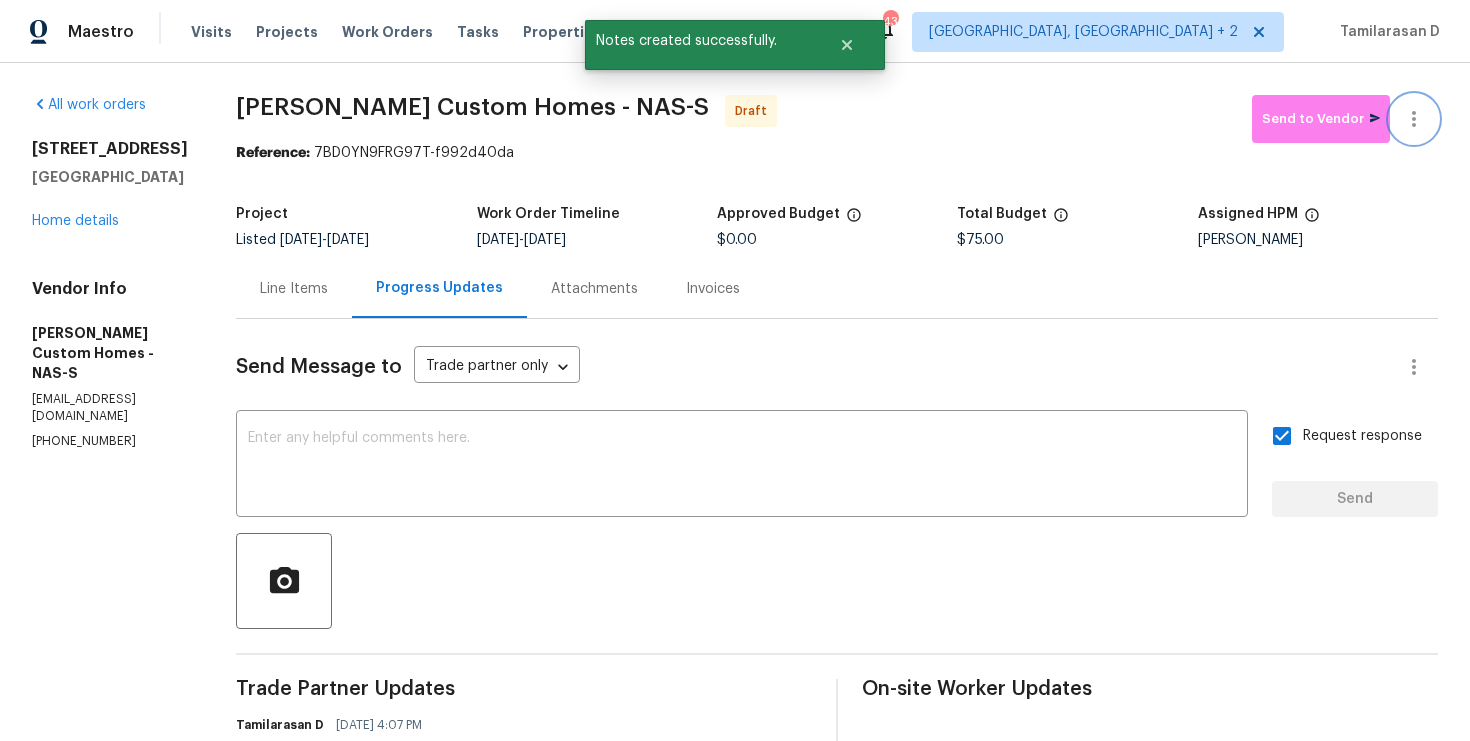 click 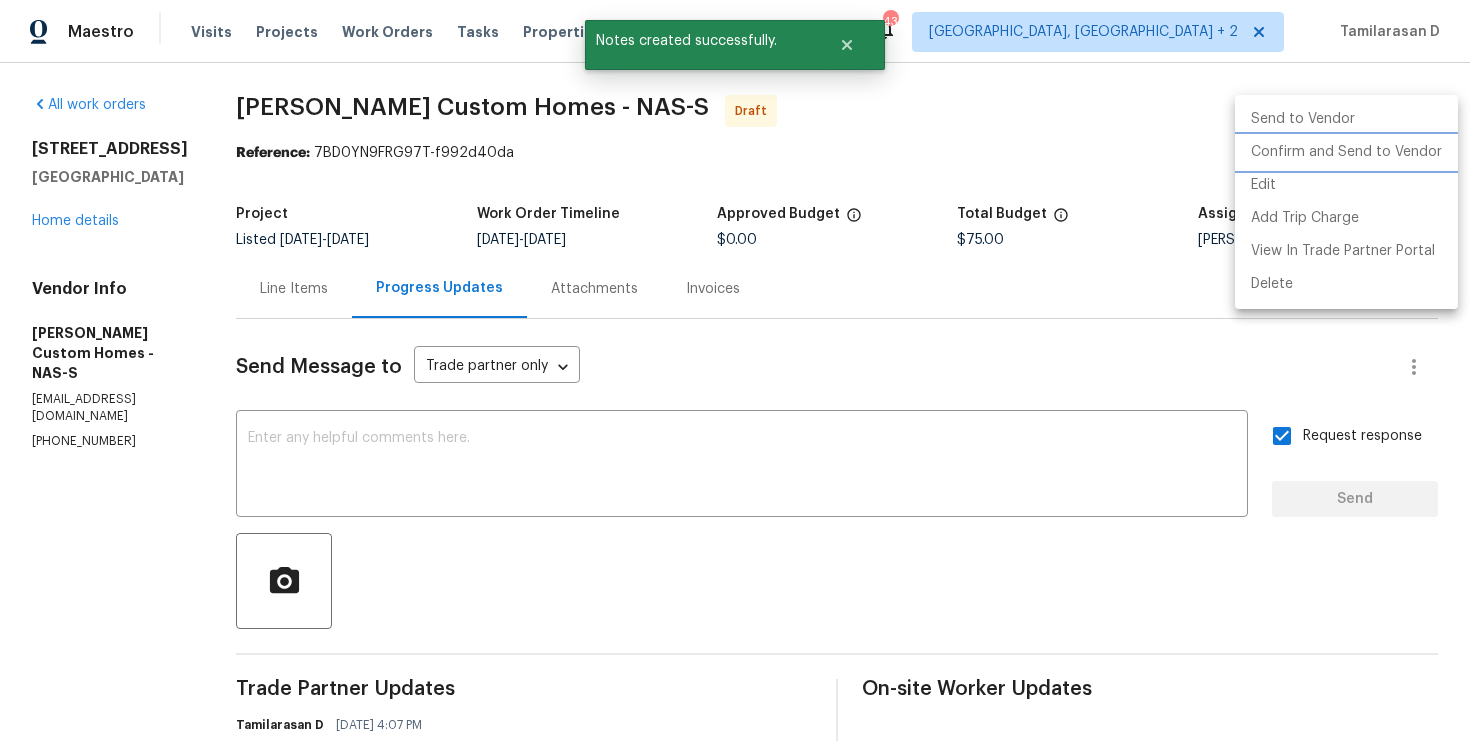 click on "Confirm and Send to Vendor" at bounding box center [1346, 152] 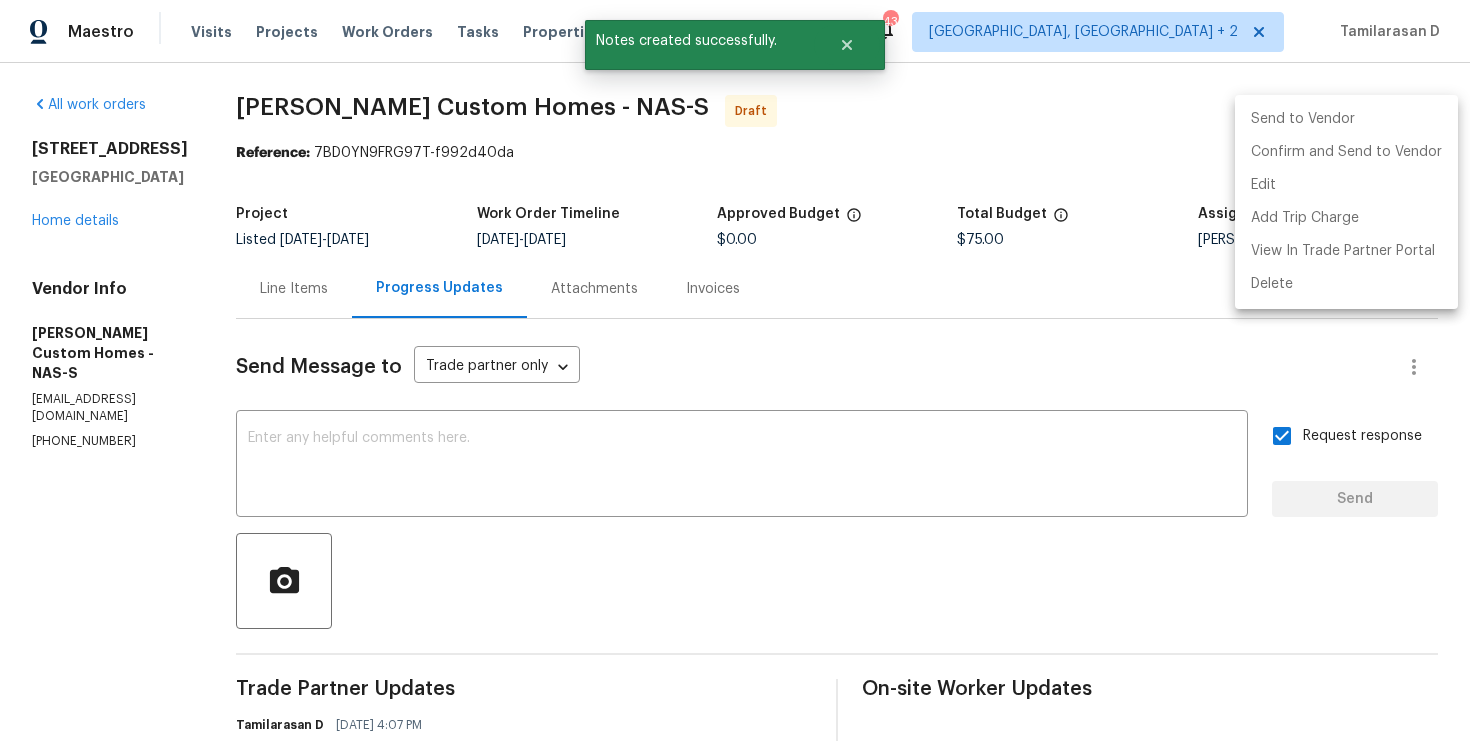 click at bounding box center (735, 370) 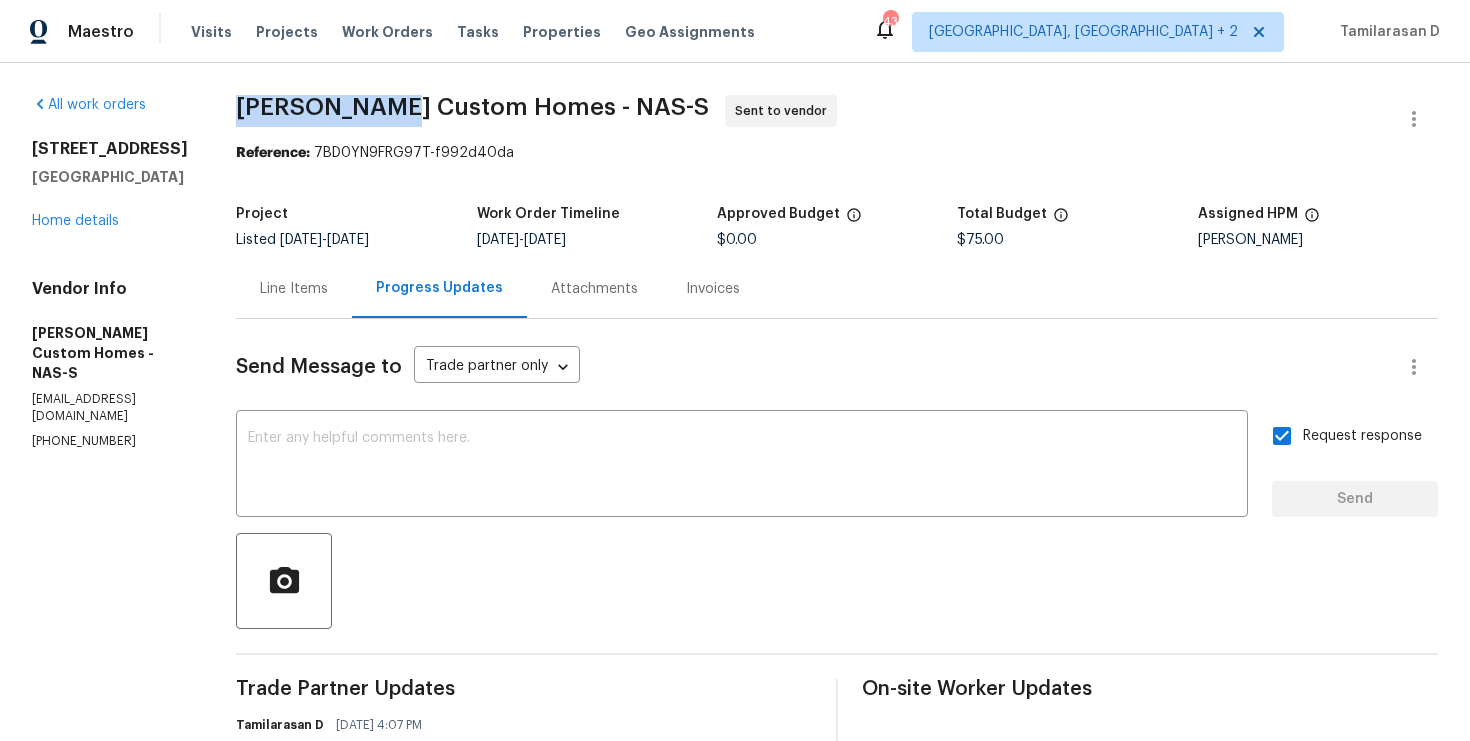 drag, startPoint x: 265, startPoint y: 102, endPoint x: 433, endPoint y: 102, distance: 168 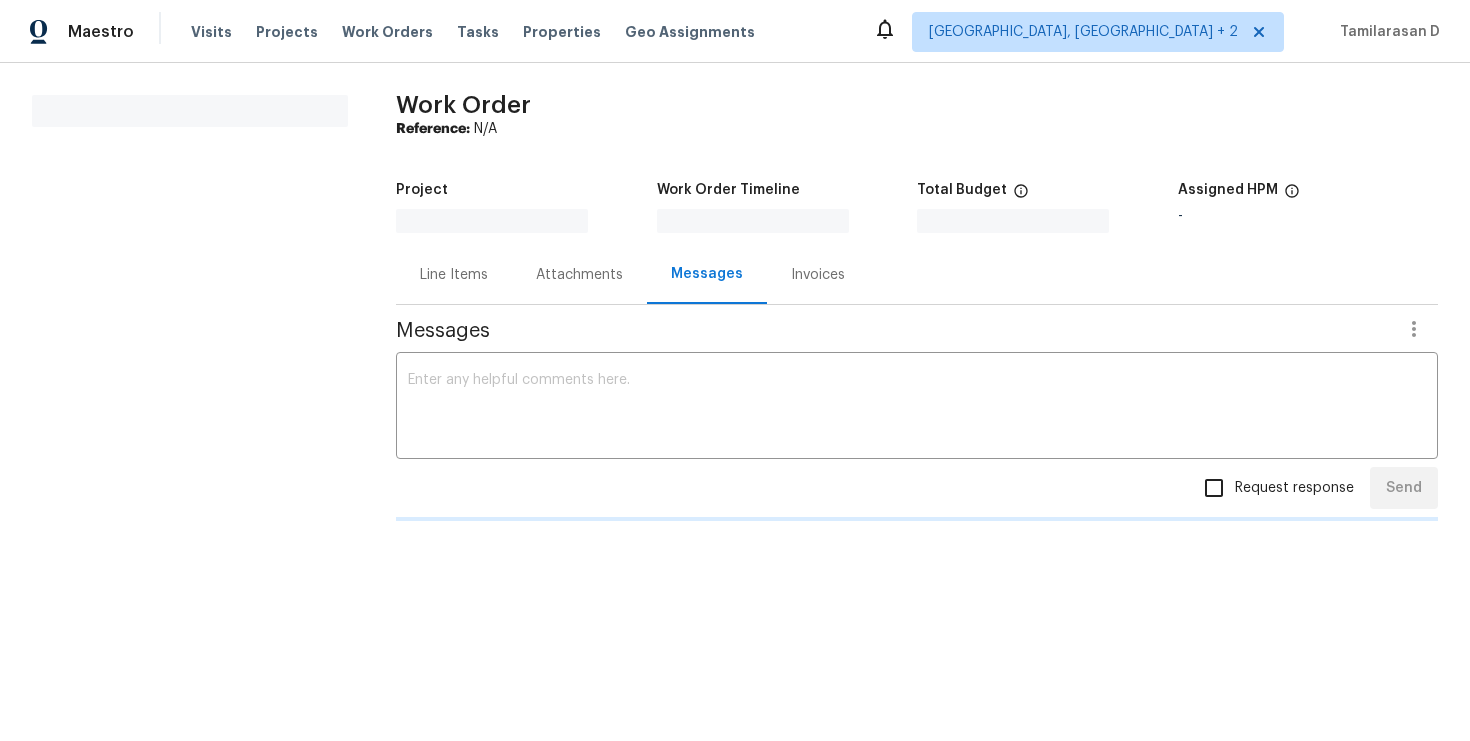 scroll, scrollTop: 0, scrollLeft: 0, axis: both 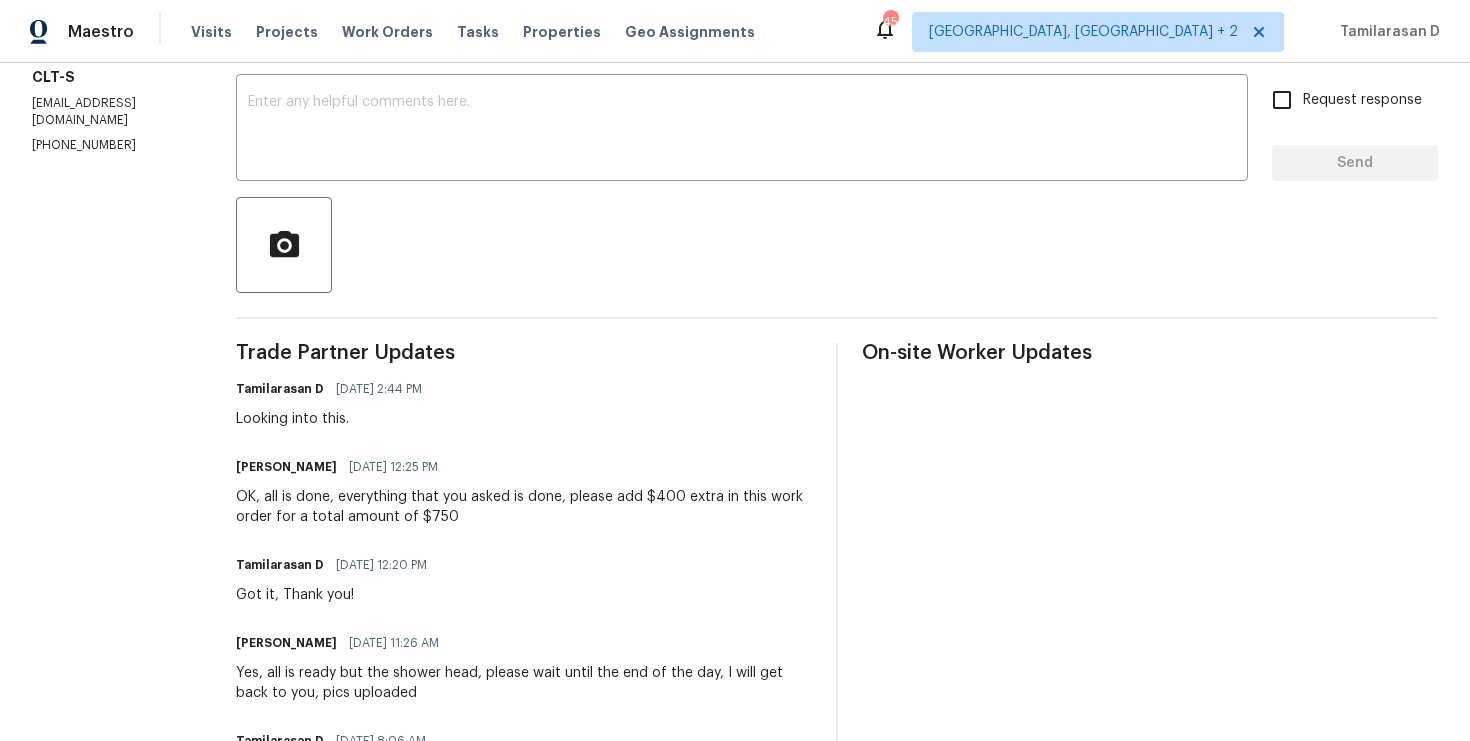 click on "OK, all is done, everything that you asked is done, please add $400 extra in this work order for a total amount of $750" at bounding box center [524, 507] 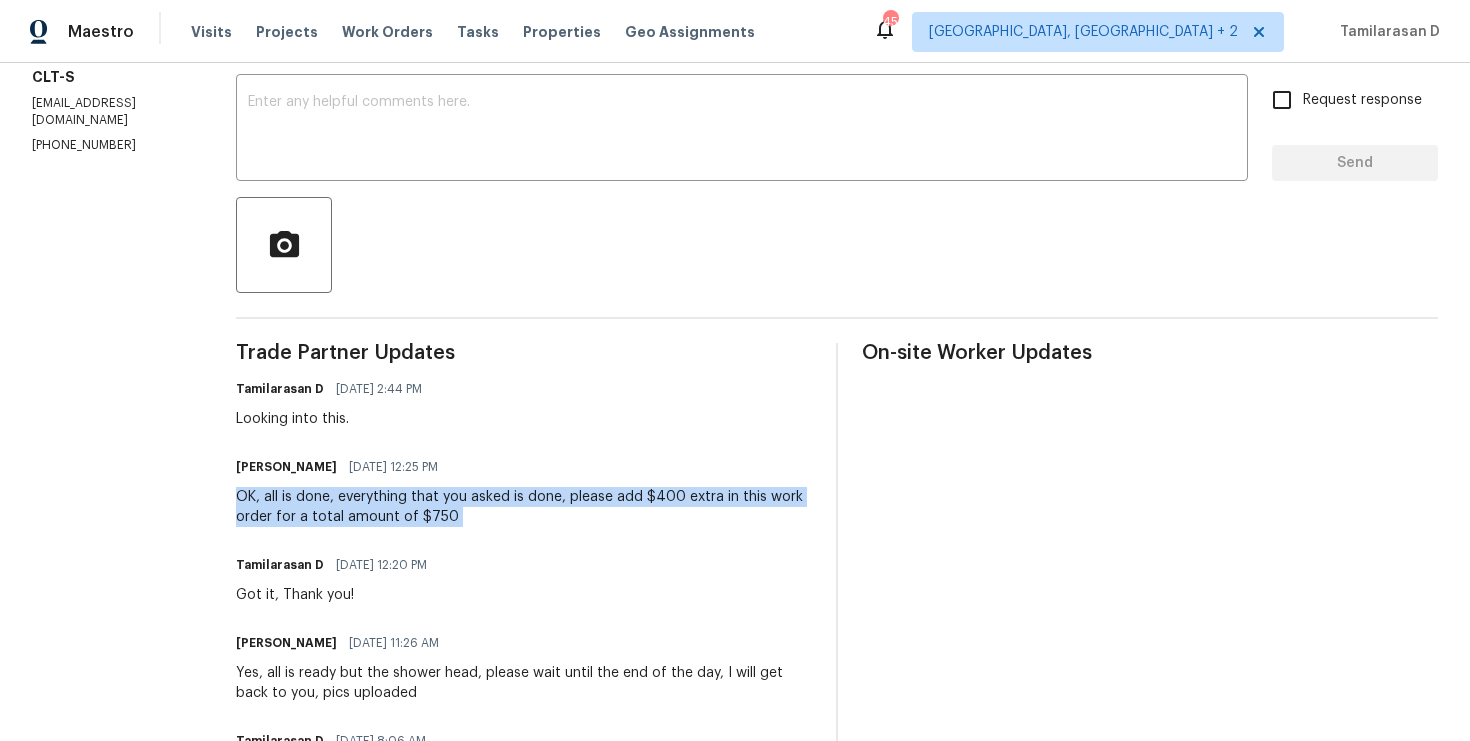 click on "OK, all is done, everything that you asked is done, please add $400 extra in this work order for a total amount of $750" at bounding box center (524, 507) 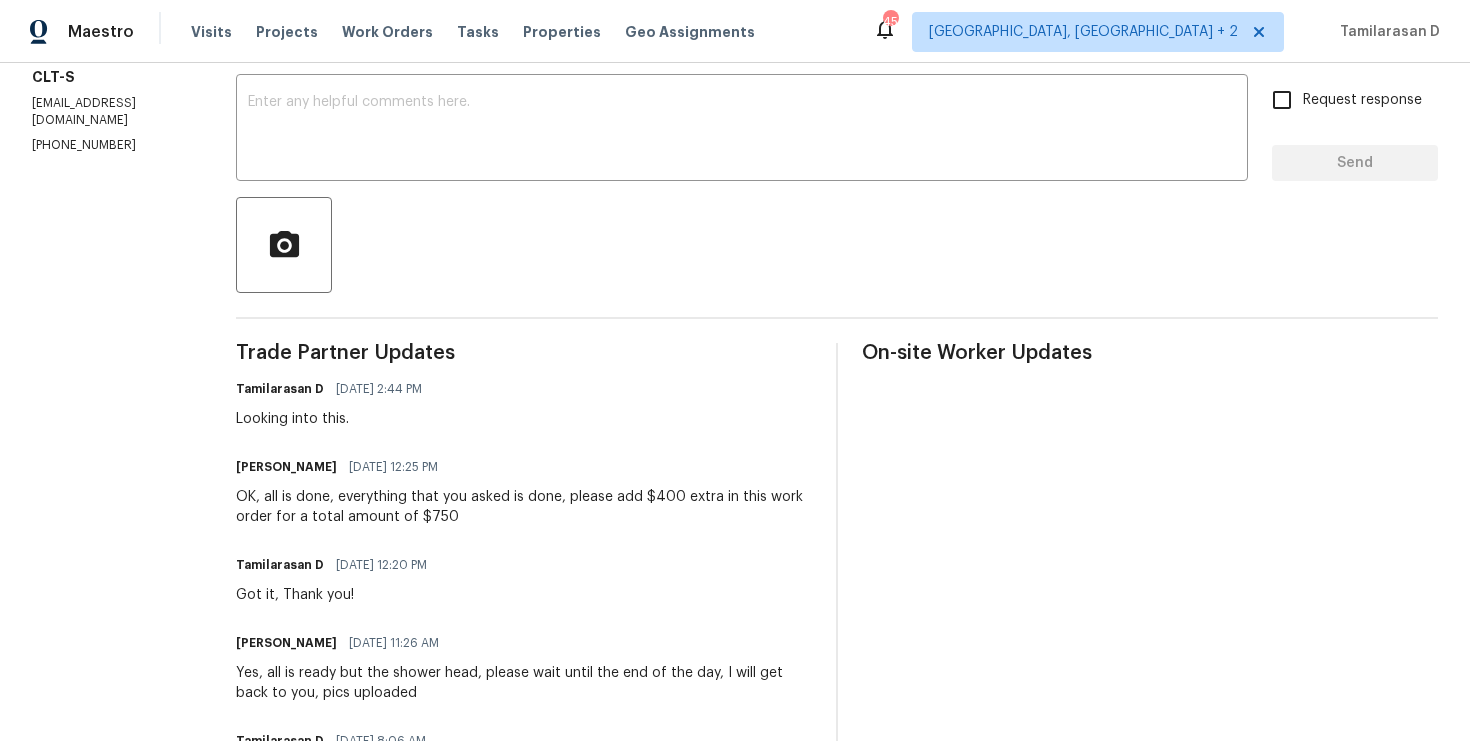 click on "OK, all is done, everything that you asked is done, please add $400 extra in this work order for a total amount of $750" at bounding box center [524, 507] 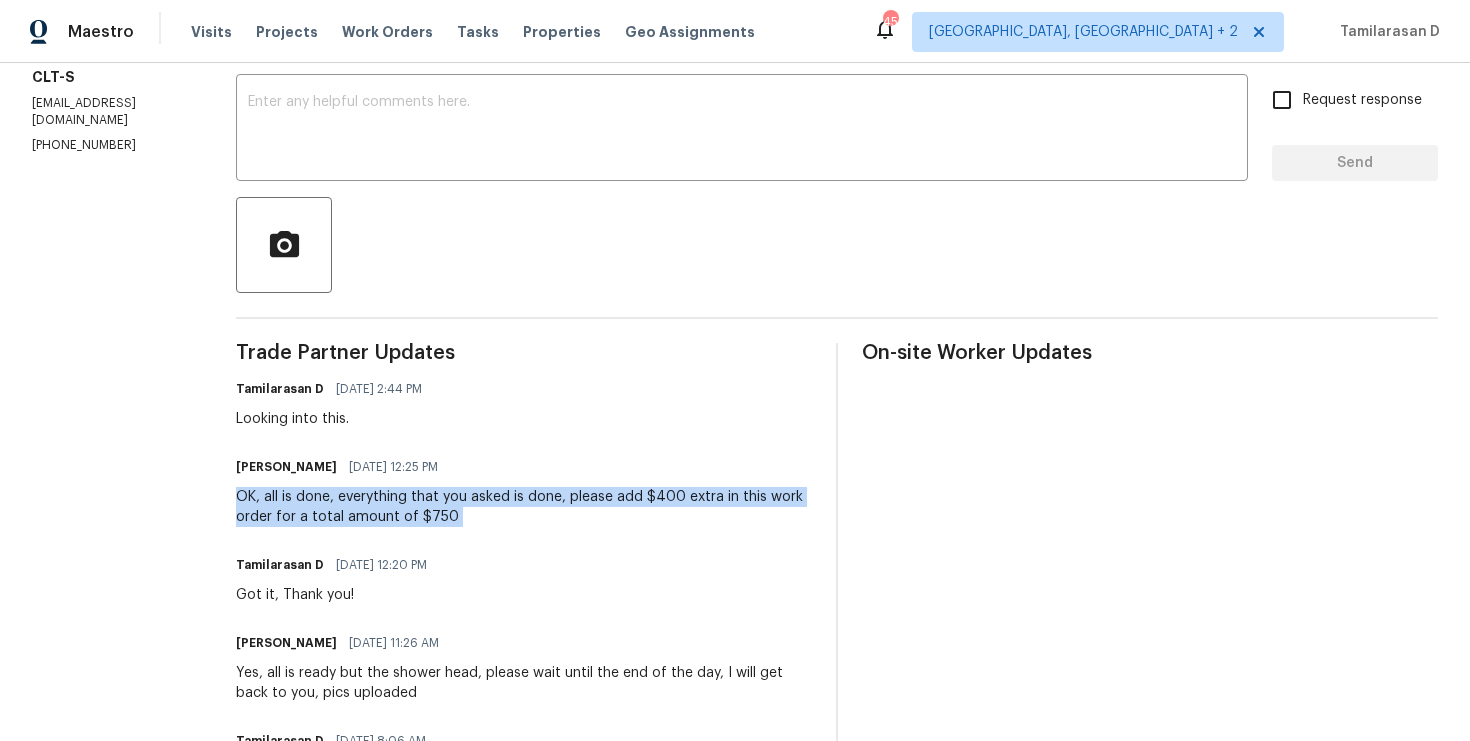 scroll, scrollTop: 158, scrollLeft: 0, axis: vertical 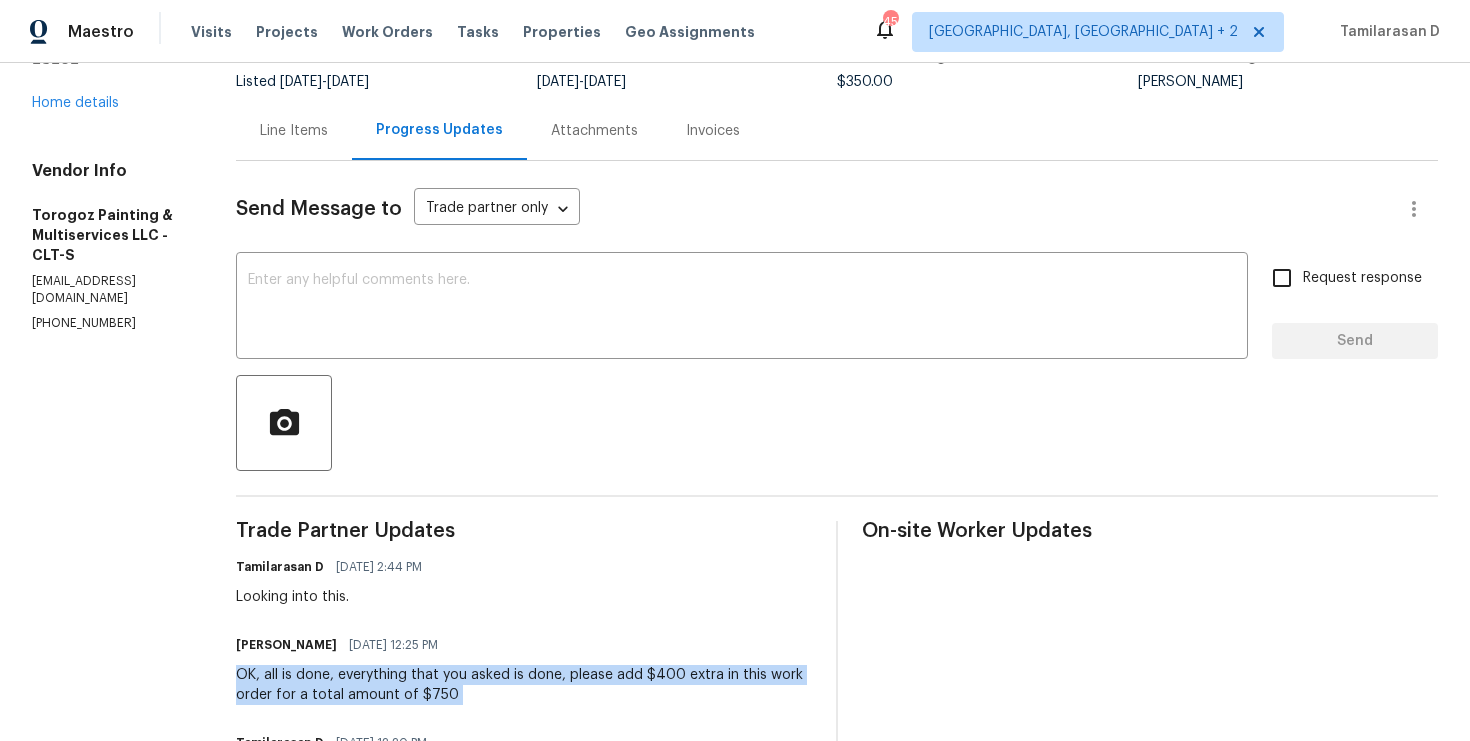 click on "Line Items" at bounding box center [294, 130] 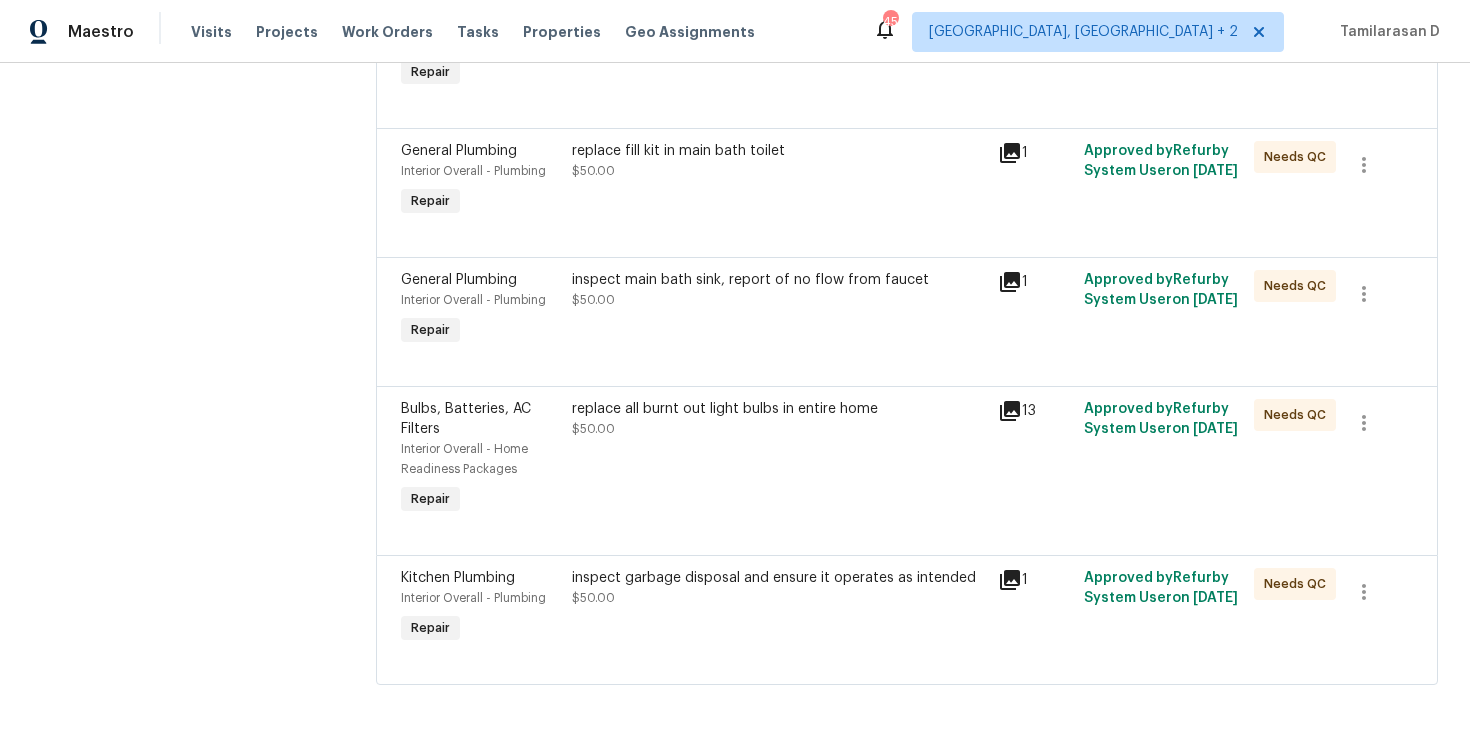 scroll, scrollTop: 0, scrollLeft: 0, axis: both 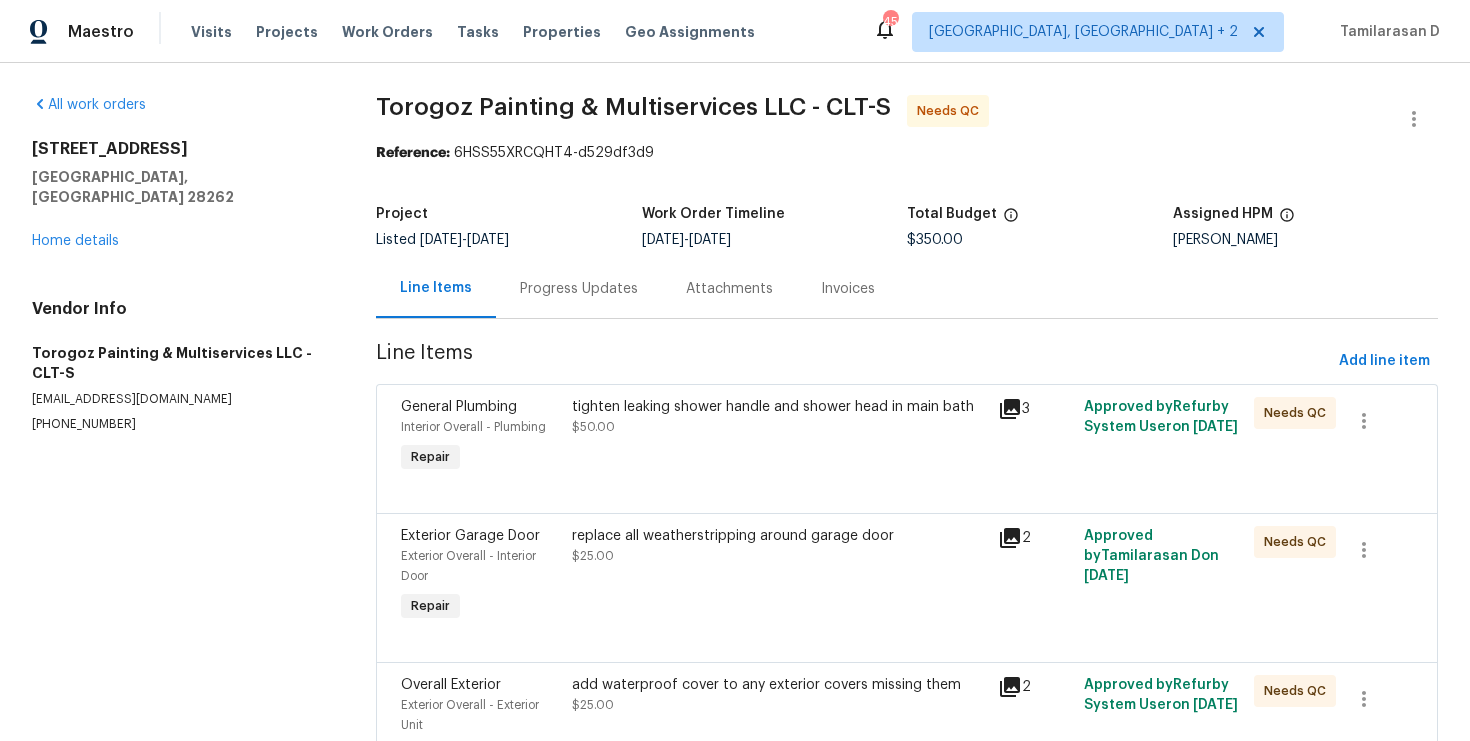click on "tighten leaking shower handle and shower head in main bath $50.00" at bounding box center (779, 437) 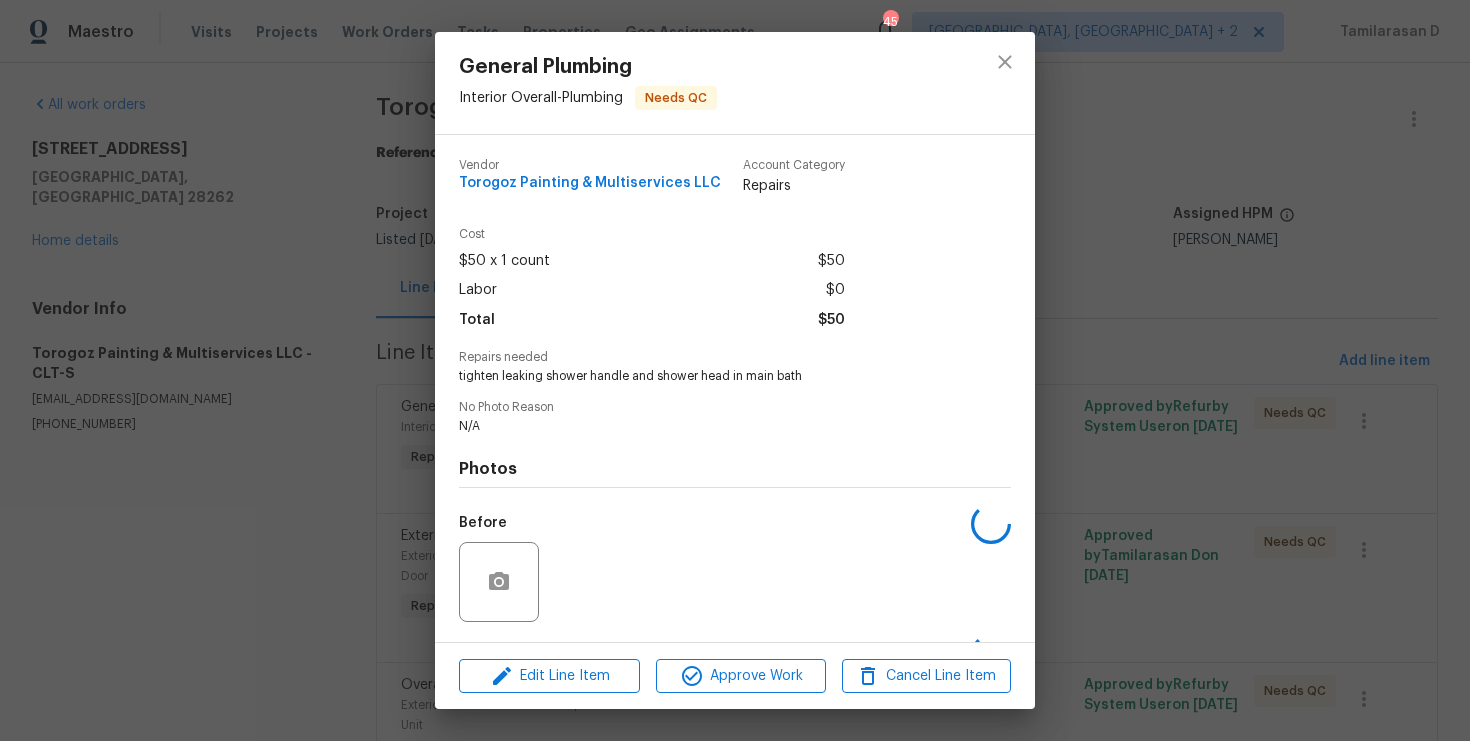 scroll, scrollTop: 130, scrollLeft: 0, axis: vertical 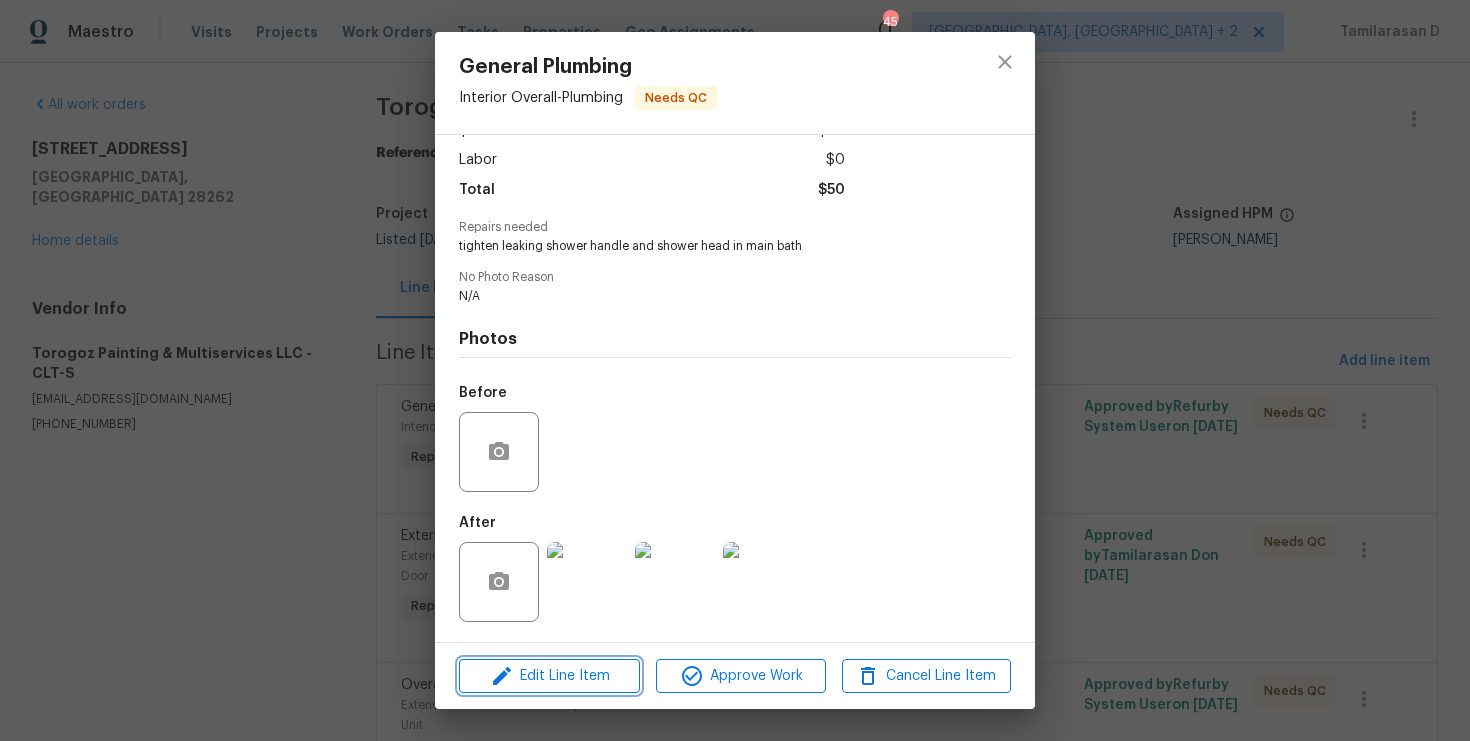 click on "Edit Line Item" at bounding box center (549, 676) 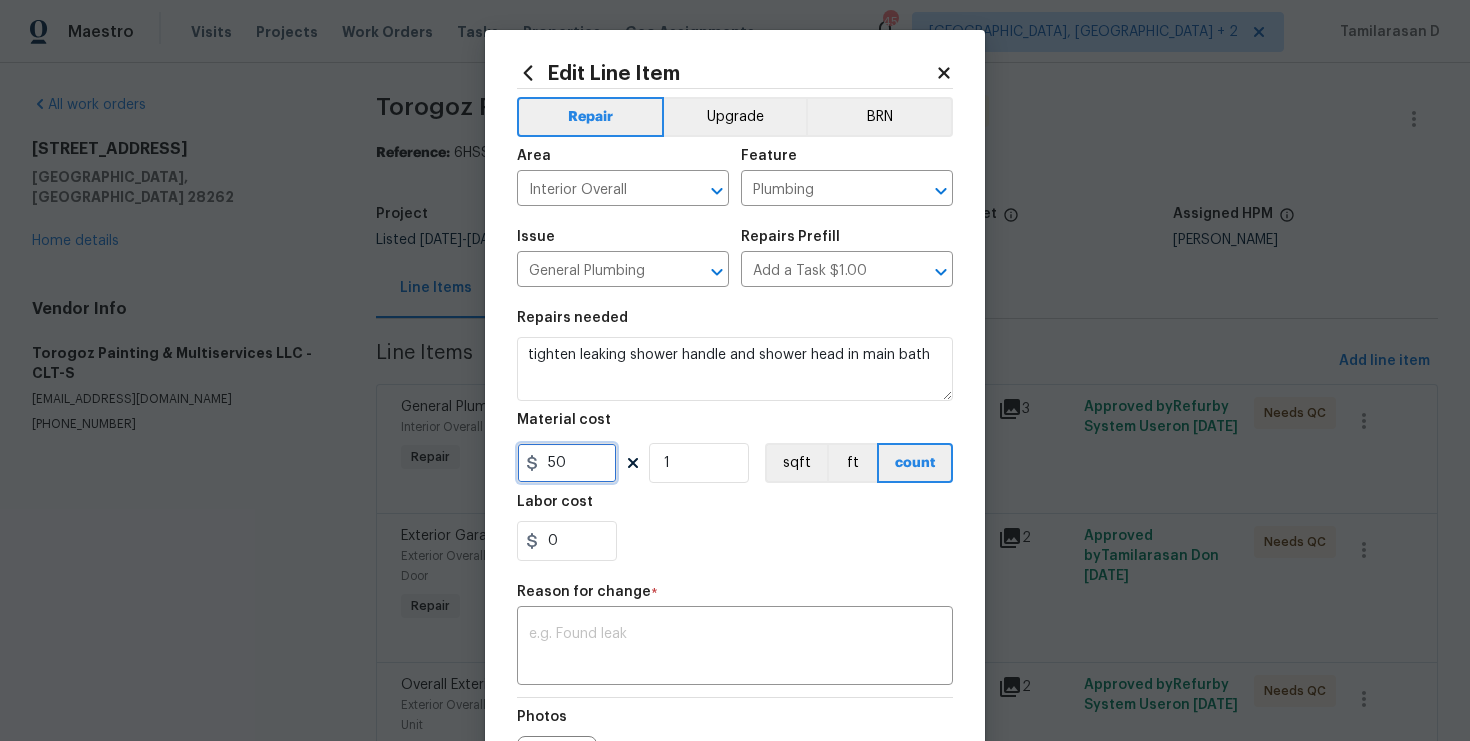 click on "50" at bounding box center (567, 463) 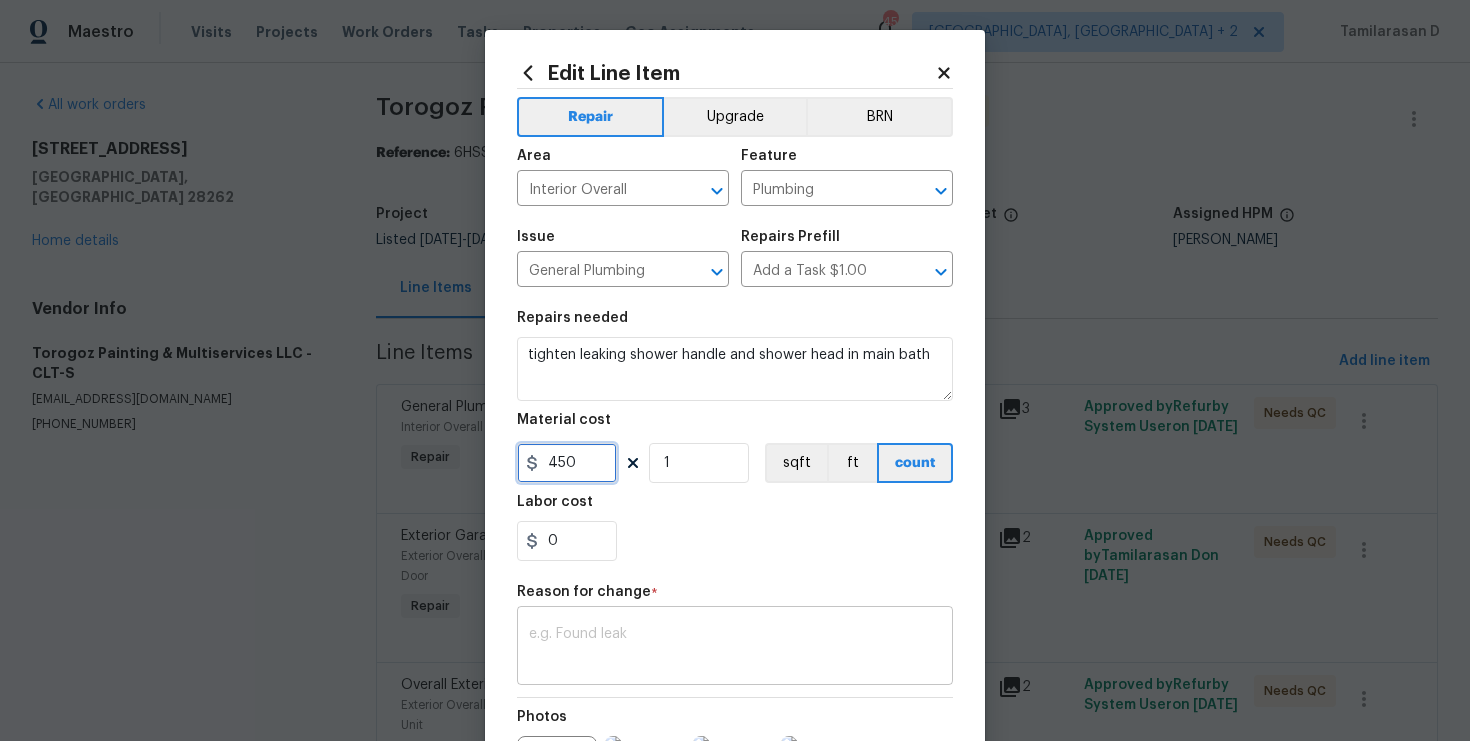 type on "450" 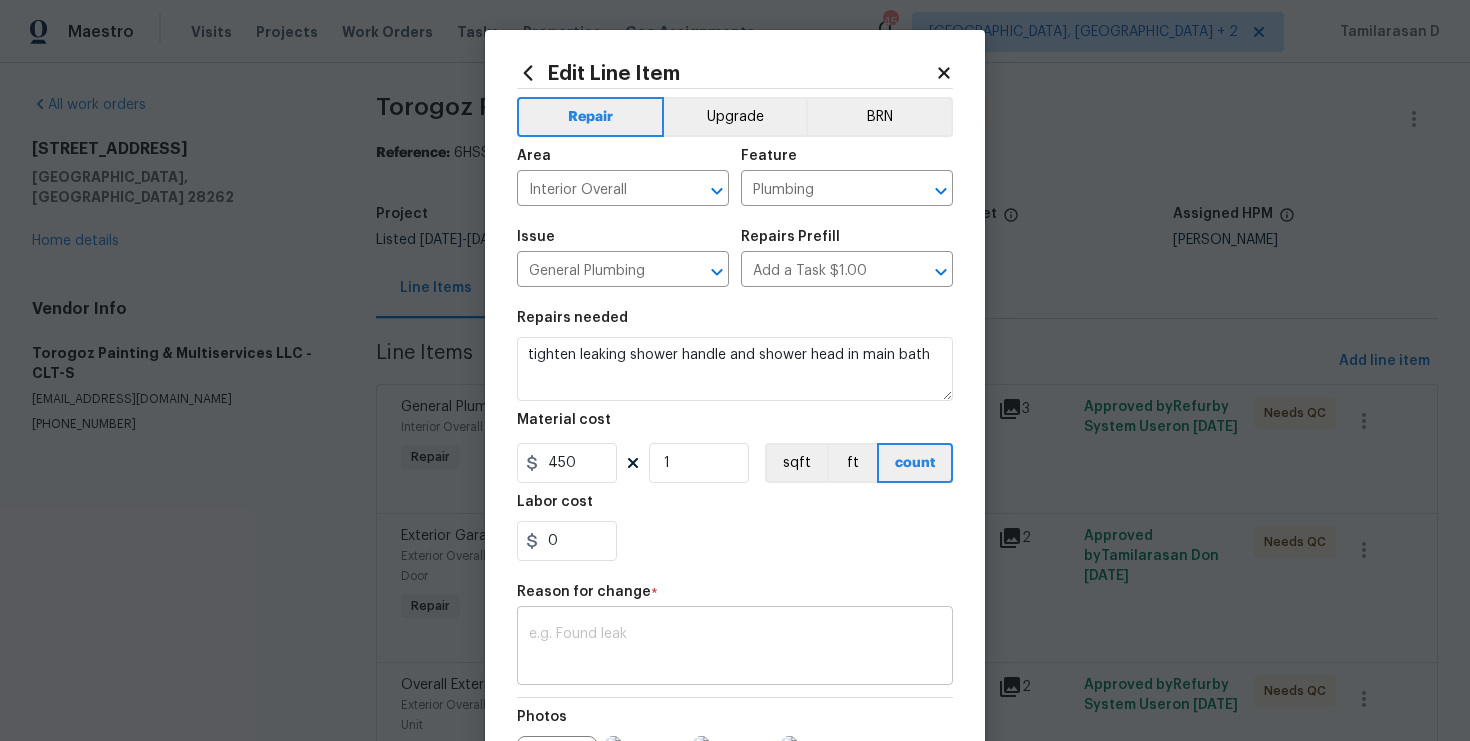 click at bounding box center (735, 648) 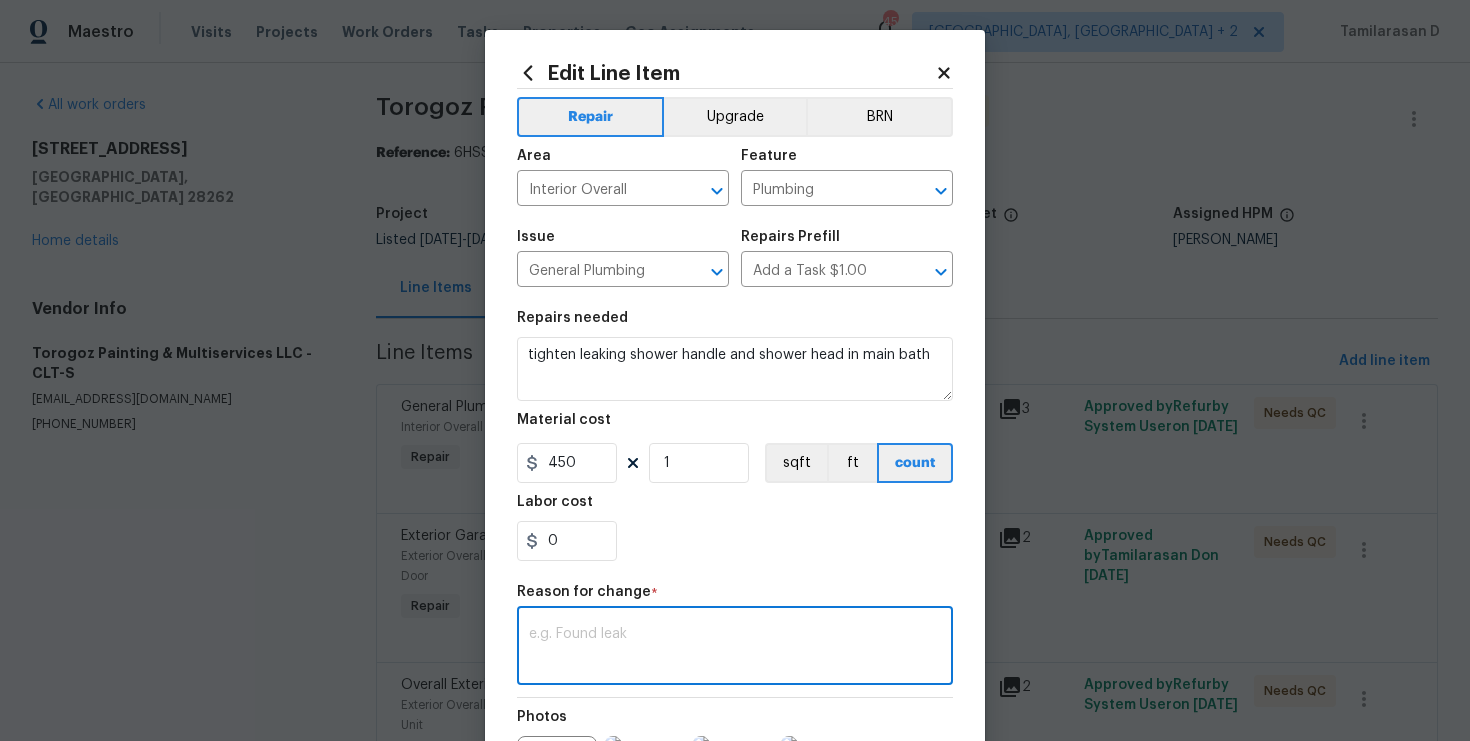 paste on "(TD) Updated per vendor’s final cost." 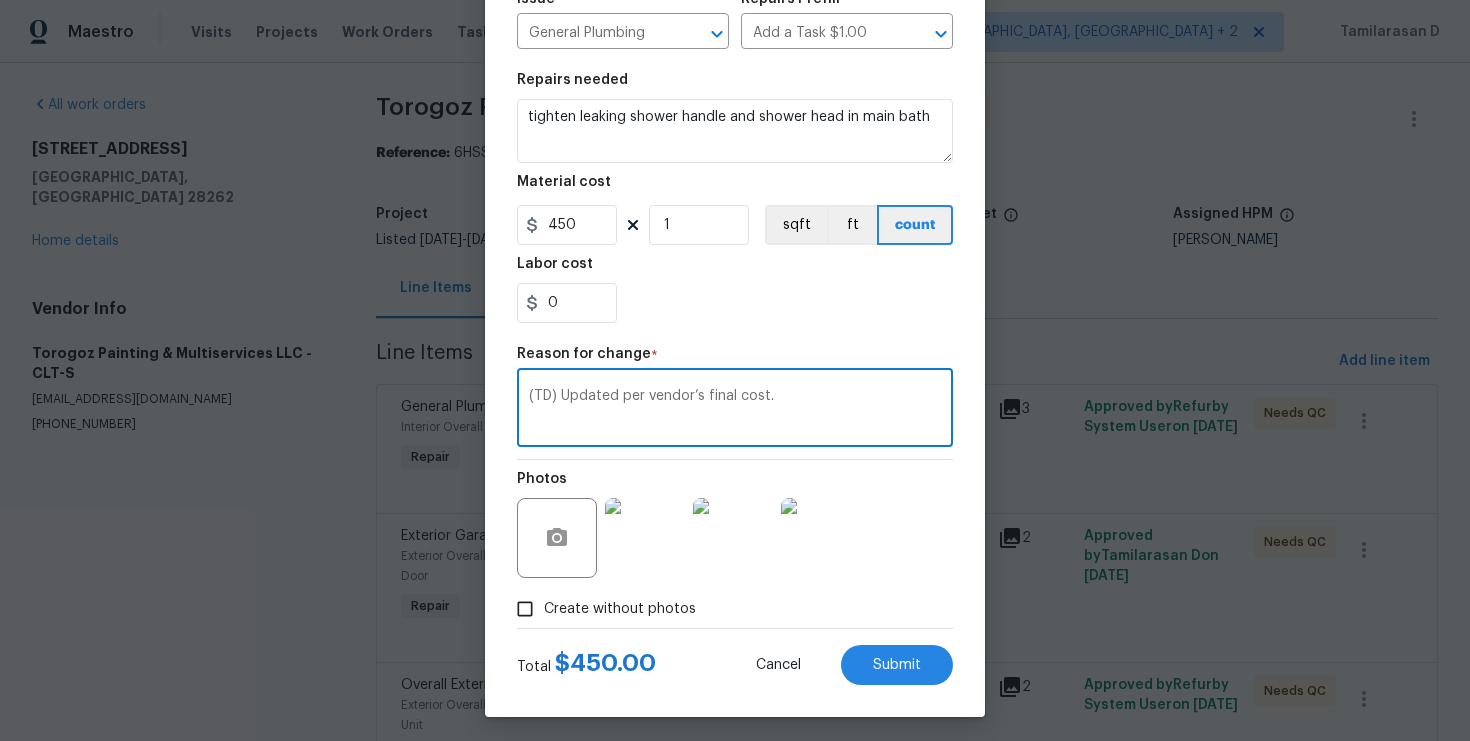scroll, scrollTop: 245, scrollLeft: 0, axis: vertical 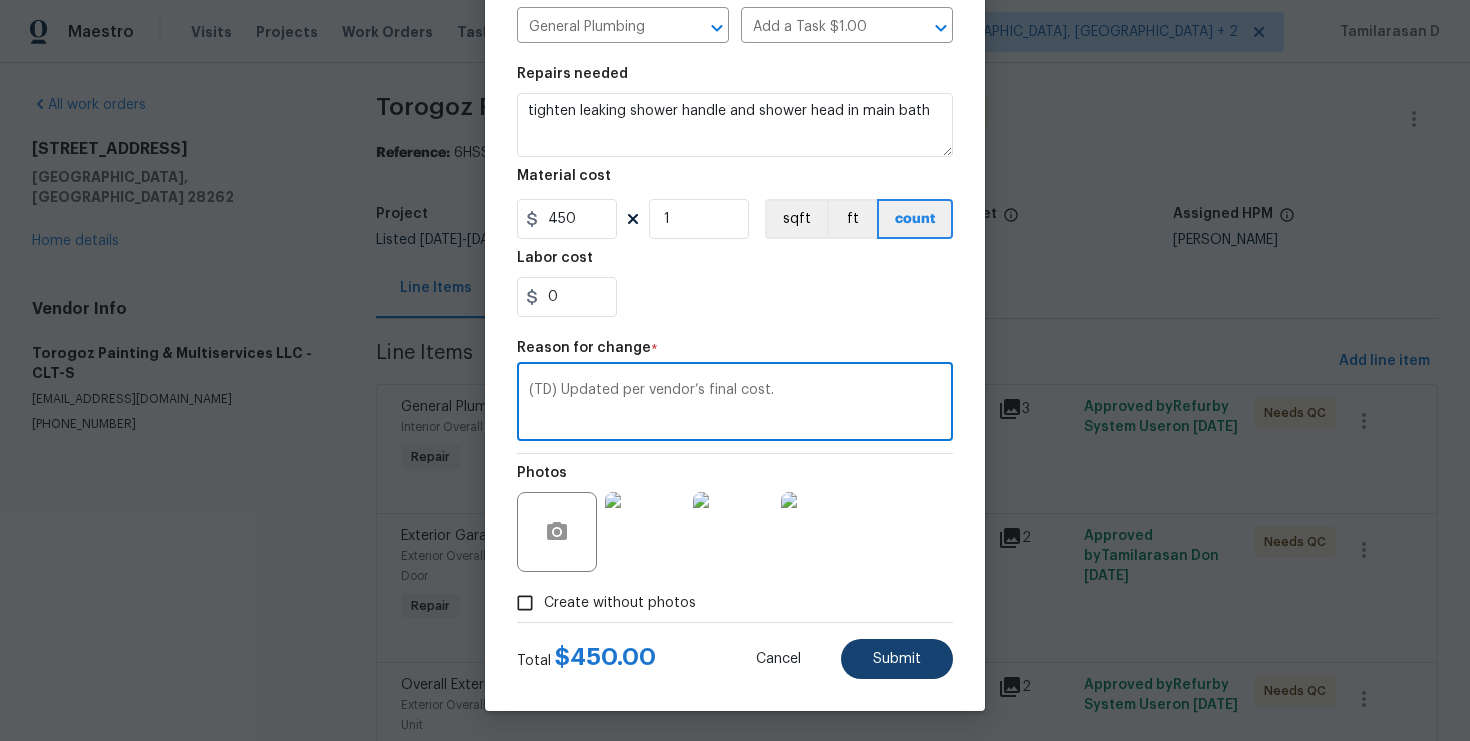 type on "(TD) Updated per vendor’s final cost." 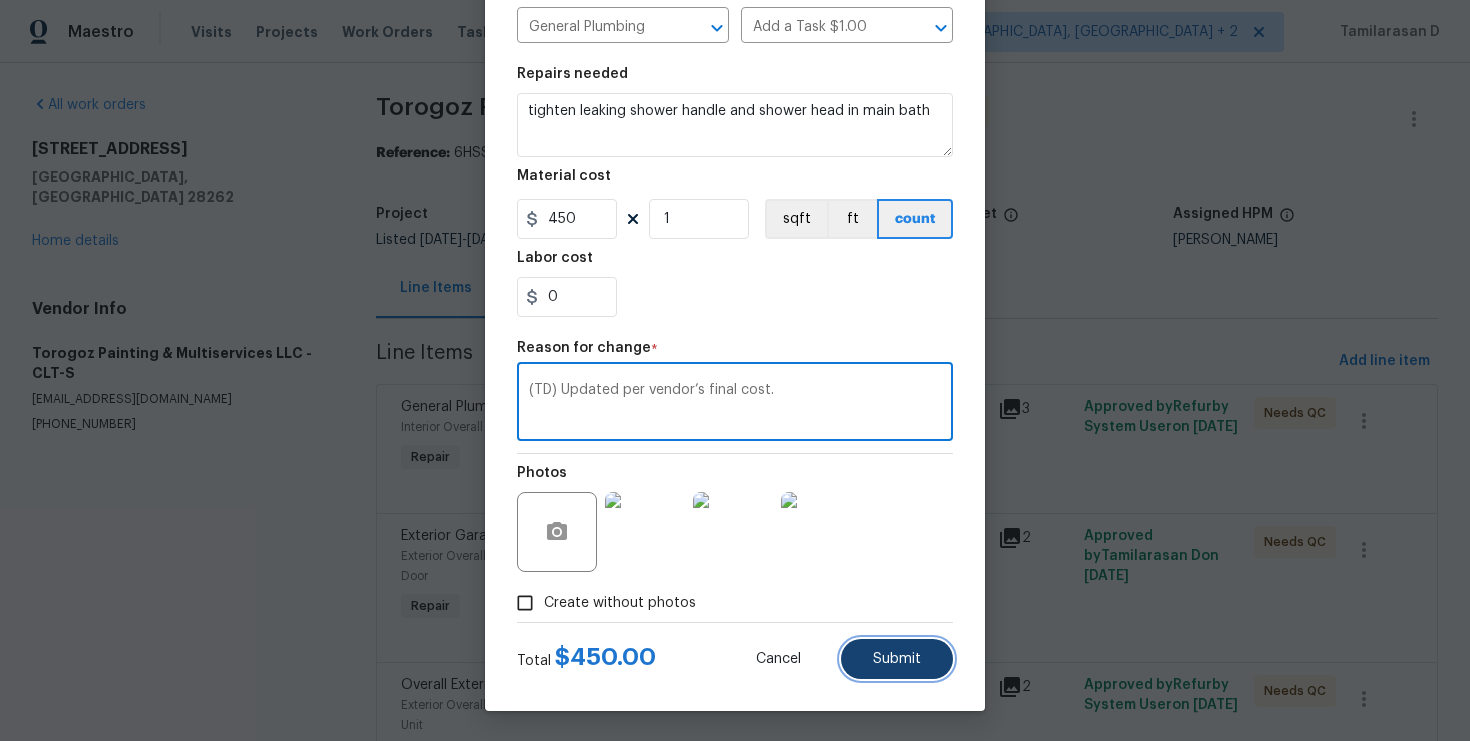 click on "Submit" at bounding box center (897, 659) 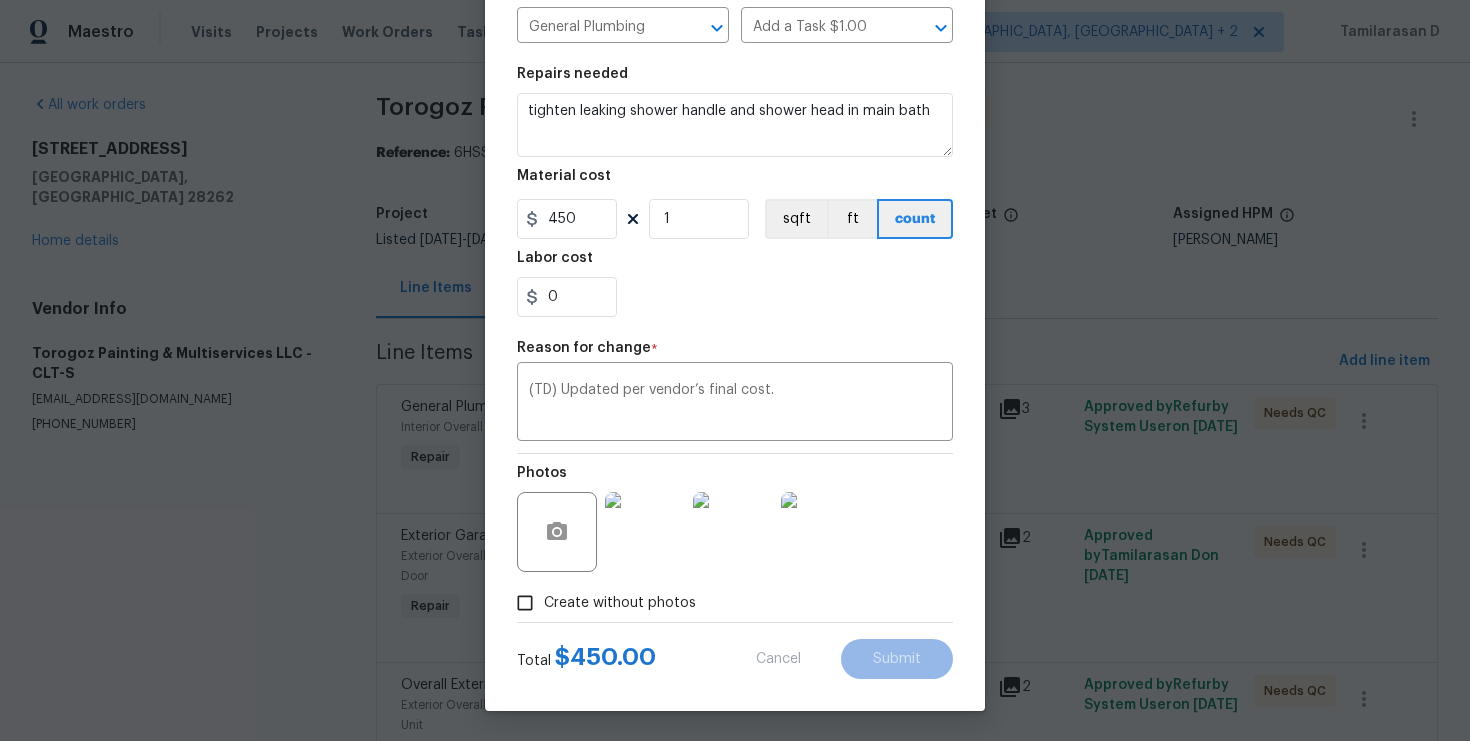 type on "50" 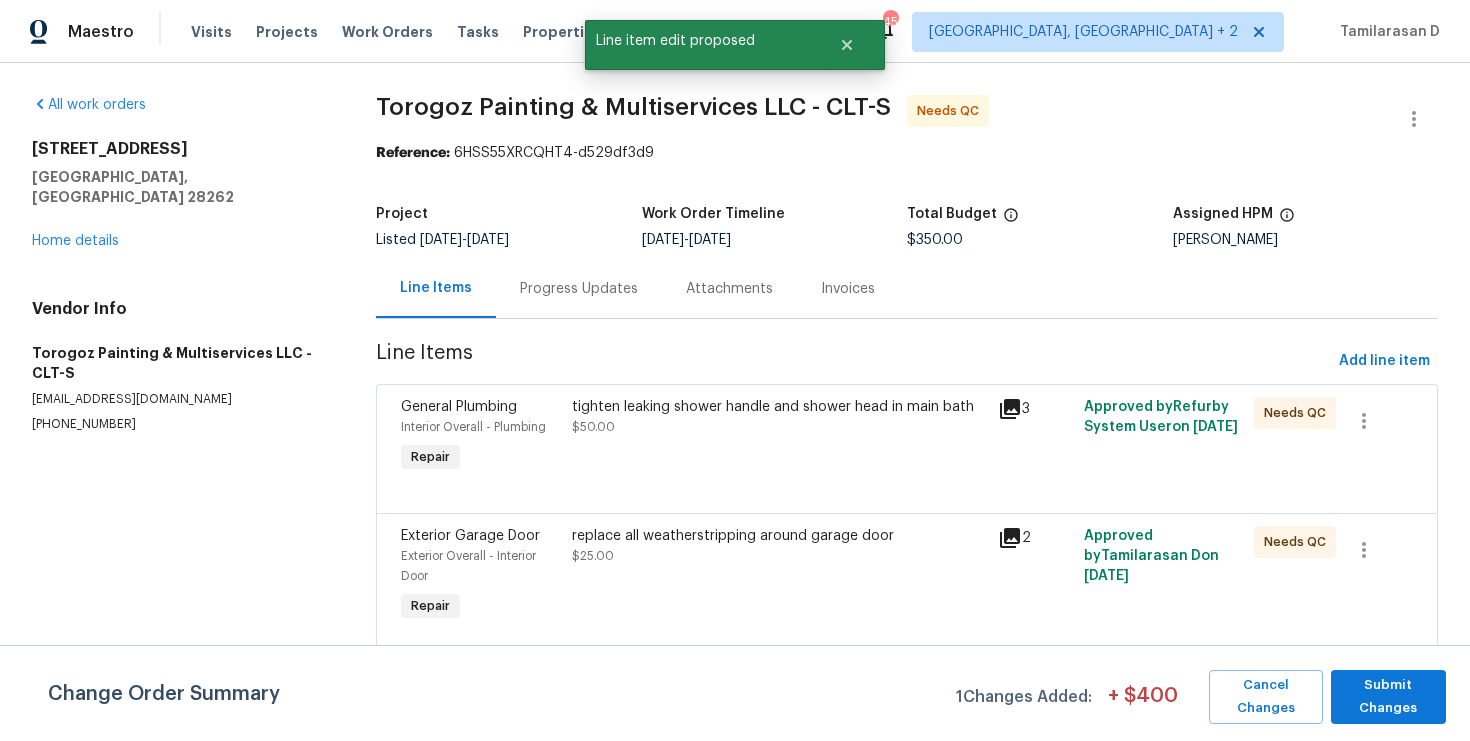 scroll, scrollTop: 0, scrollLeft: 0, axis: both 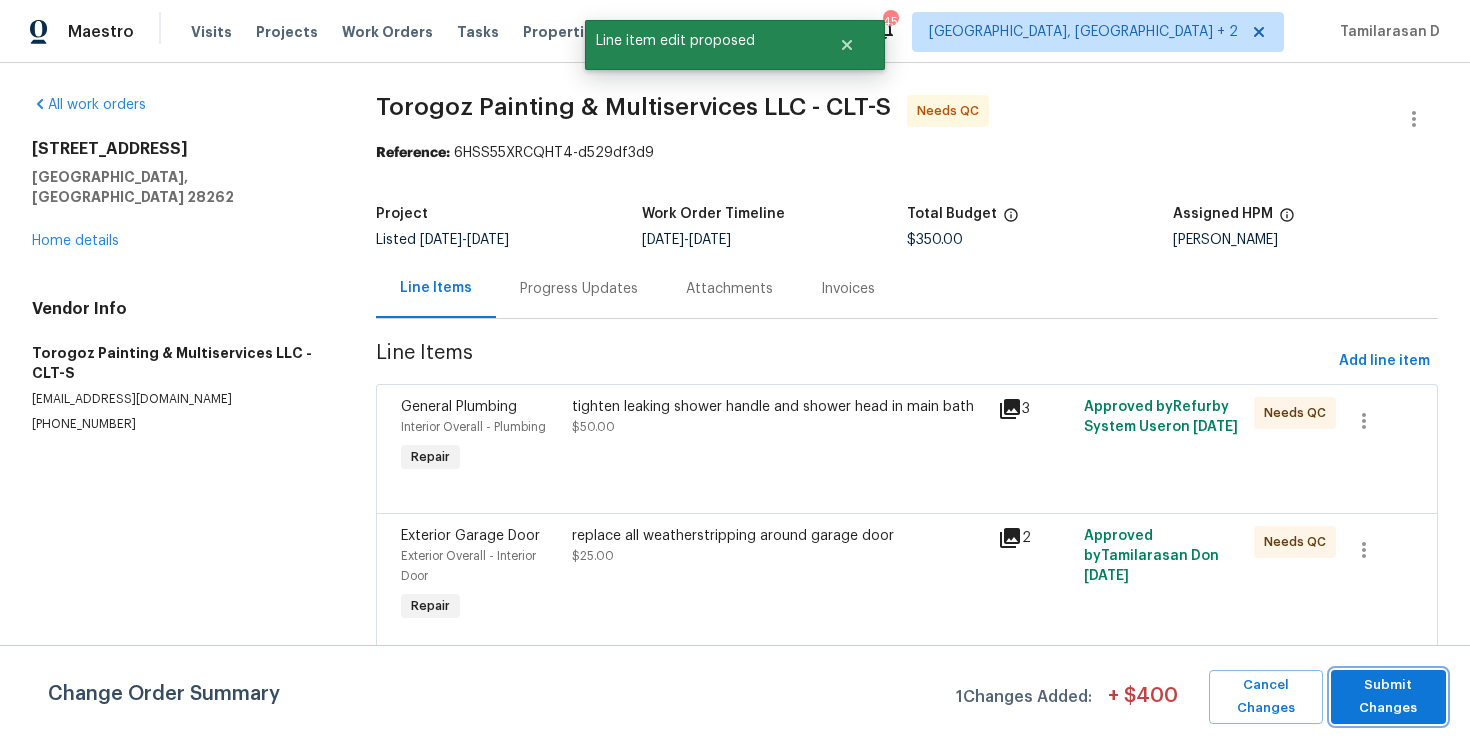 click on "Submit Changes" at bounding box center (1388, 697) 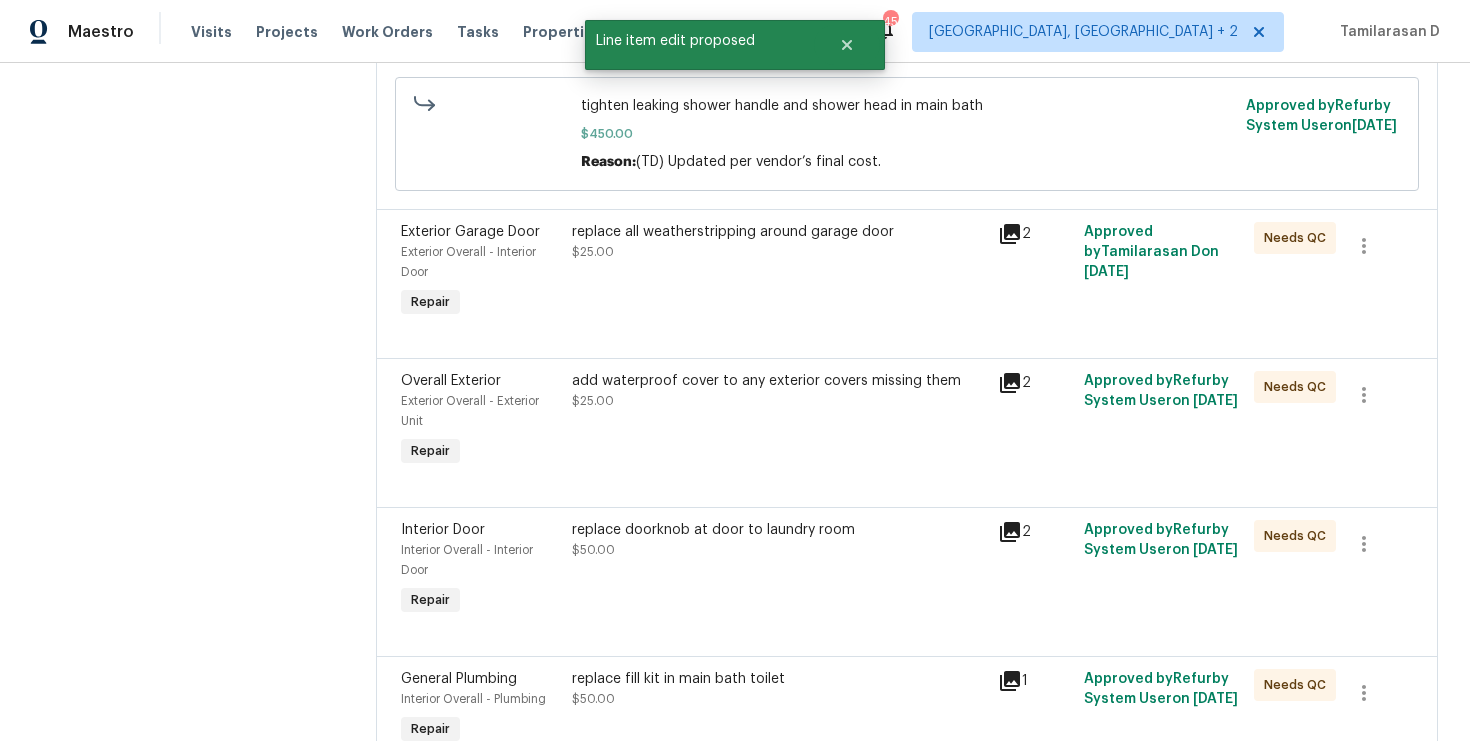 scroll, scrollTop: 0, scrollLeft: 0, axis: both 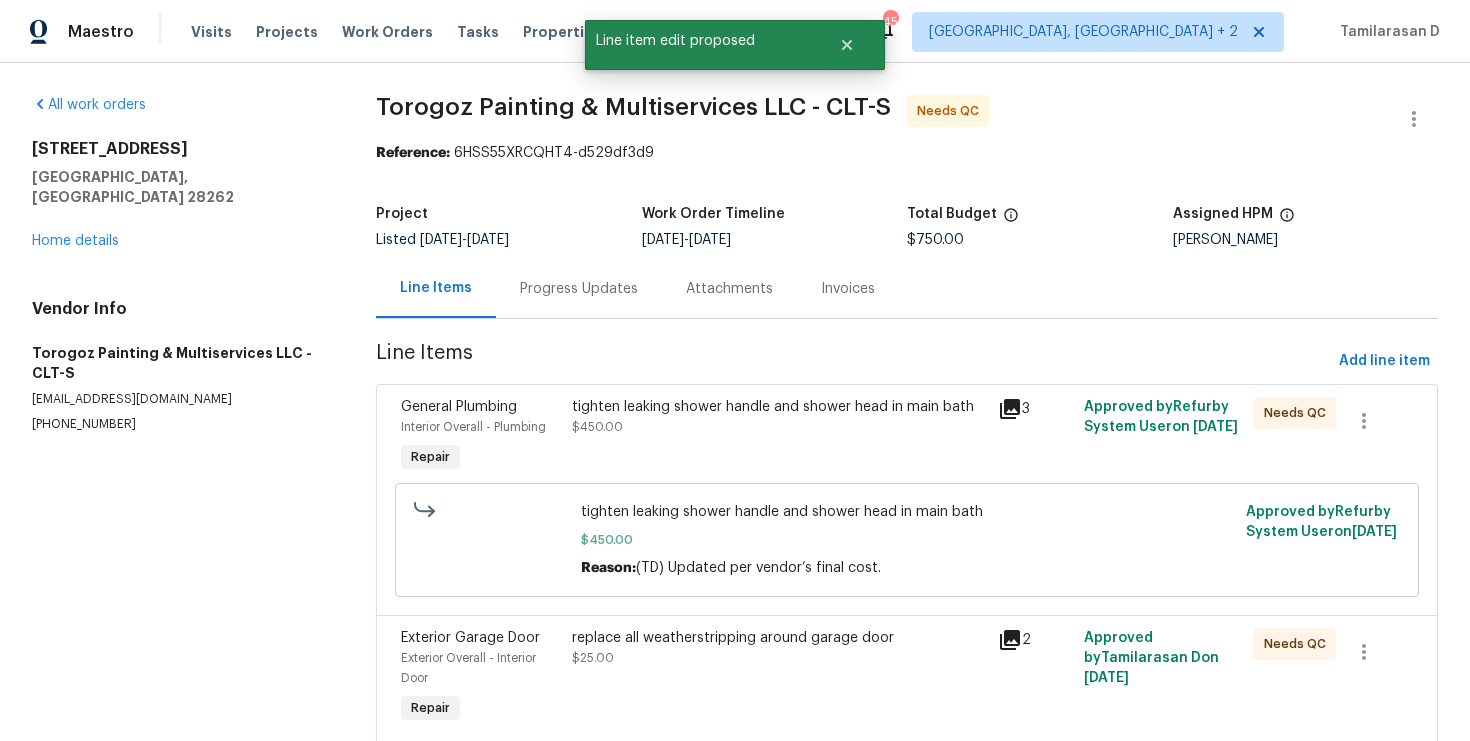 click on "Progress Updates" at bounding box center (579, 288) 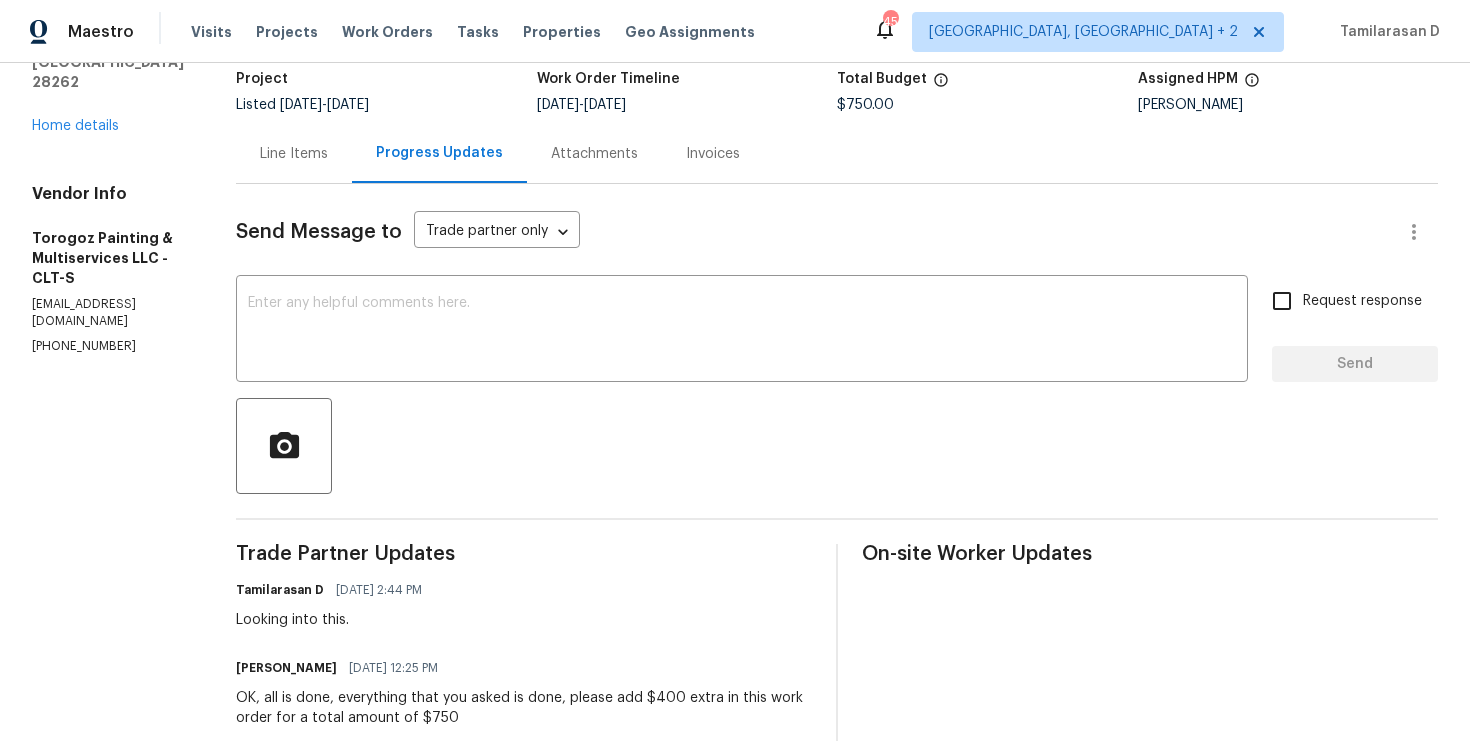 scroll, scrollTop: 0, scrollLeft: 0, axis: both 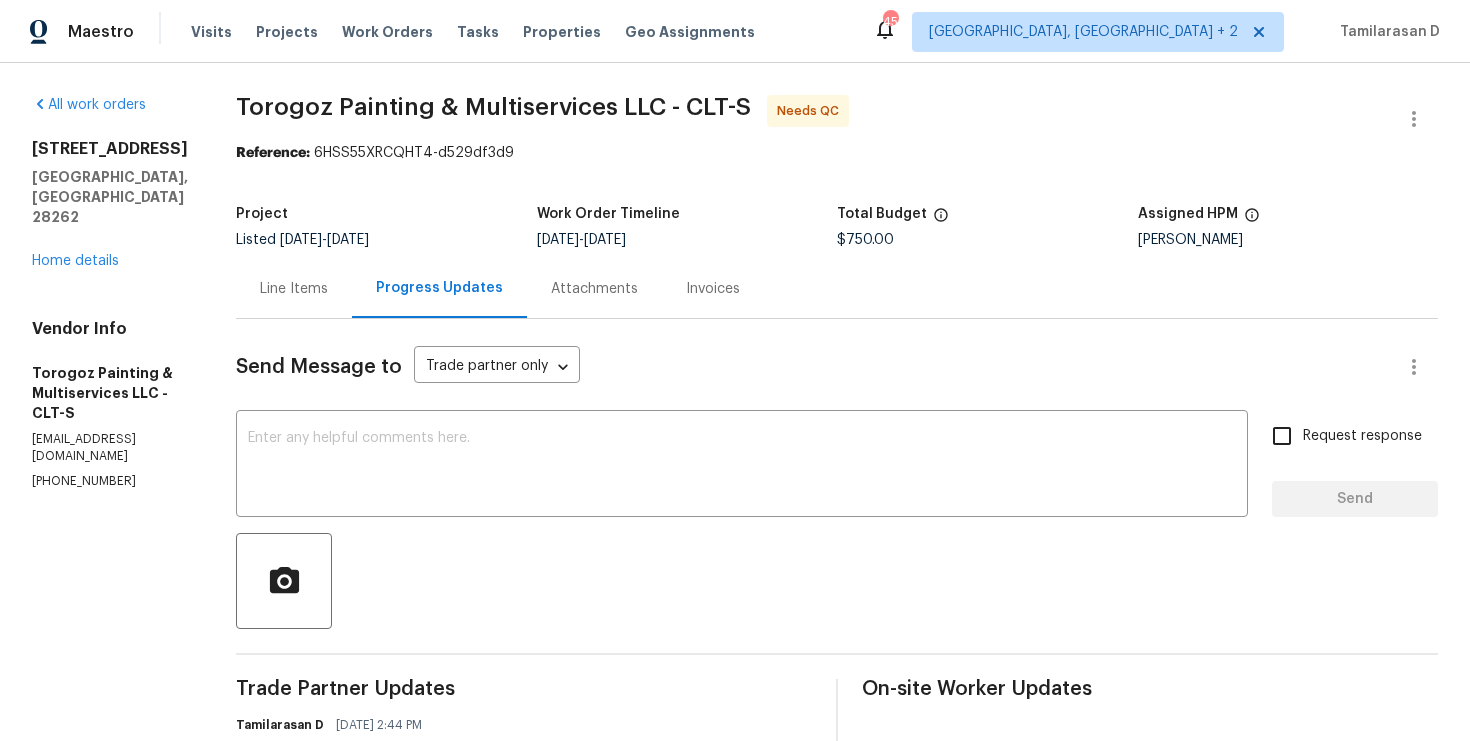 click on "Line Items" at bounding box center [294, 288] 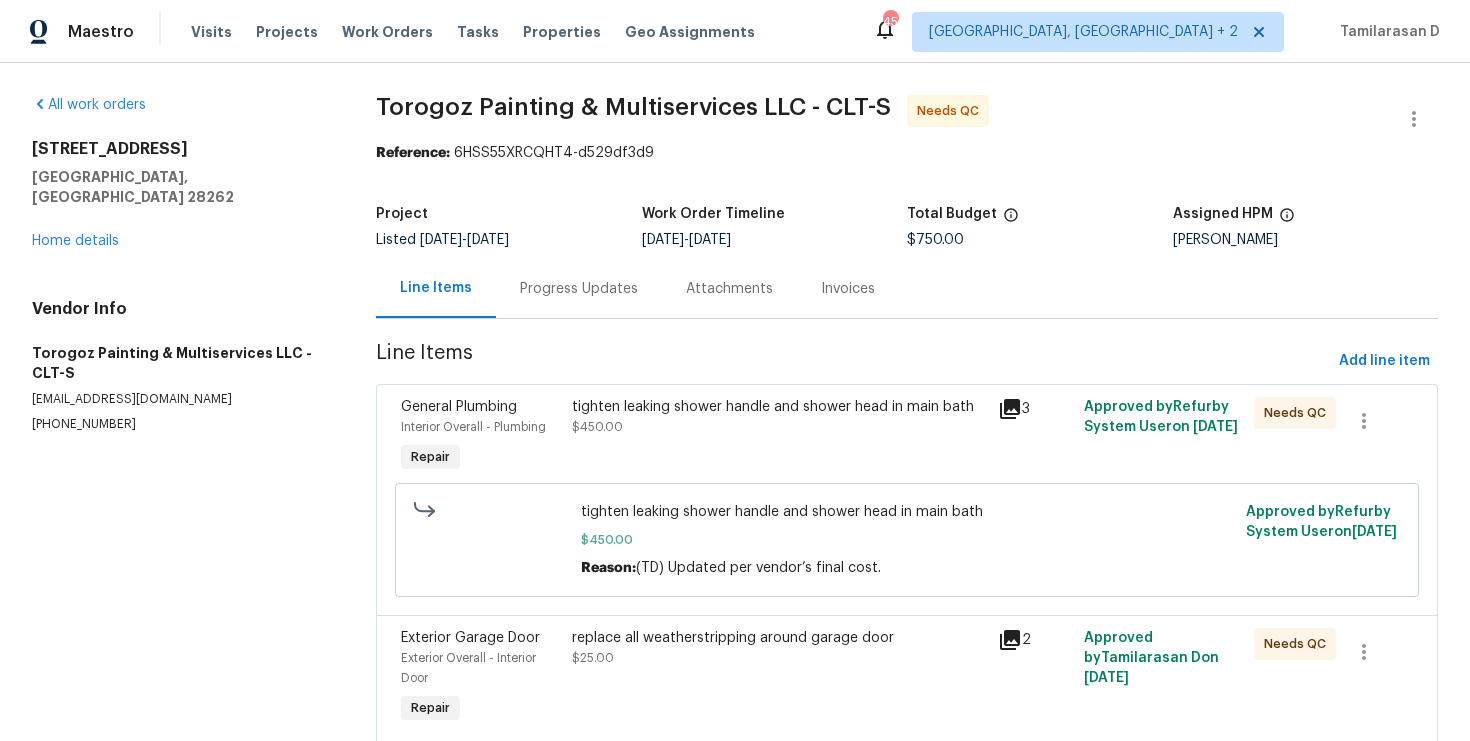 click on "tighten leaking shower handle and shower head in main bath $450.00" at bounding box center (779, 437) 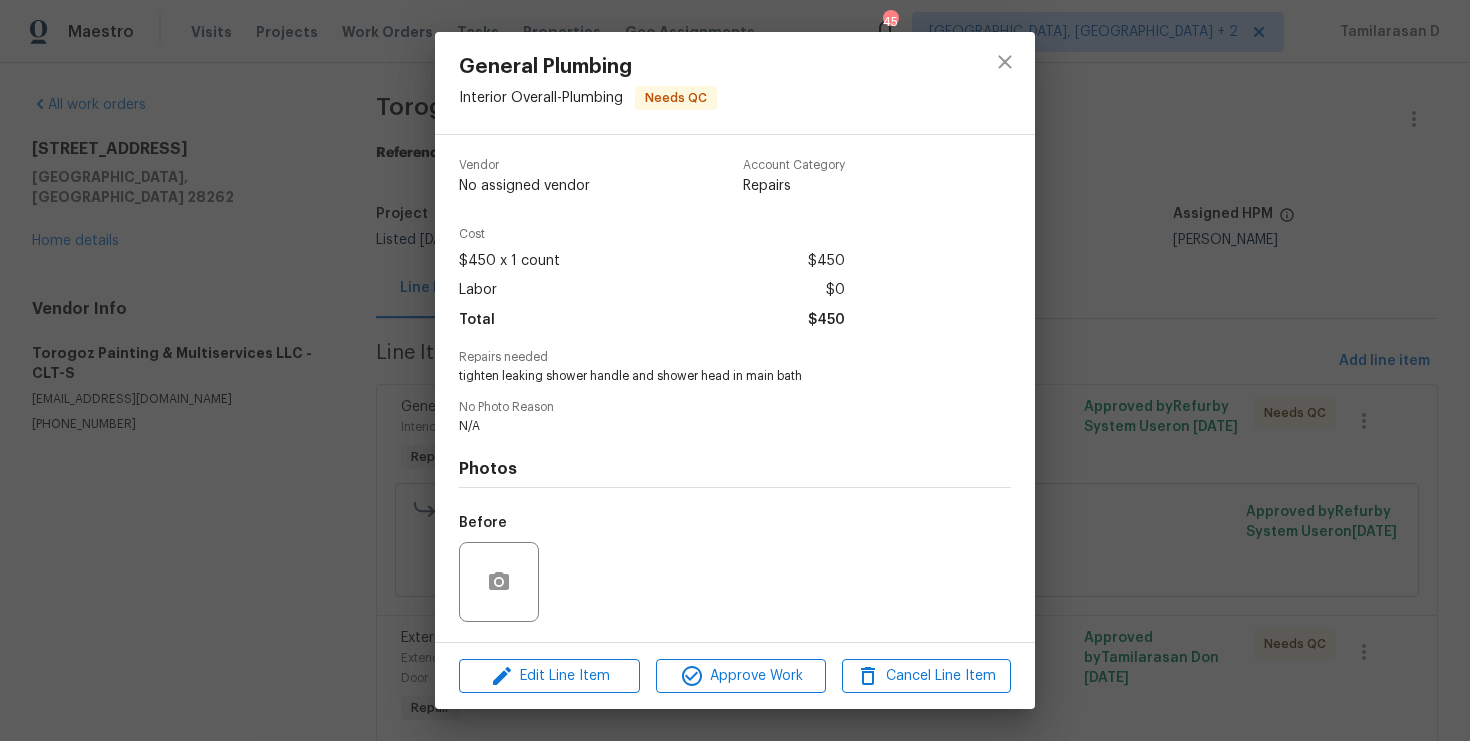 scroll, scrollTop: 130, scrollLeft: 0, axis: vertical 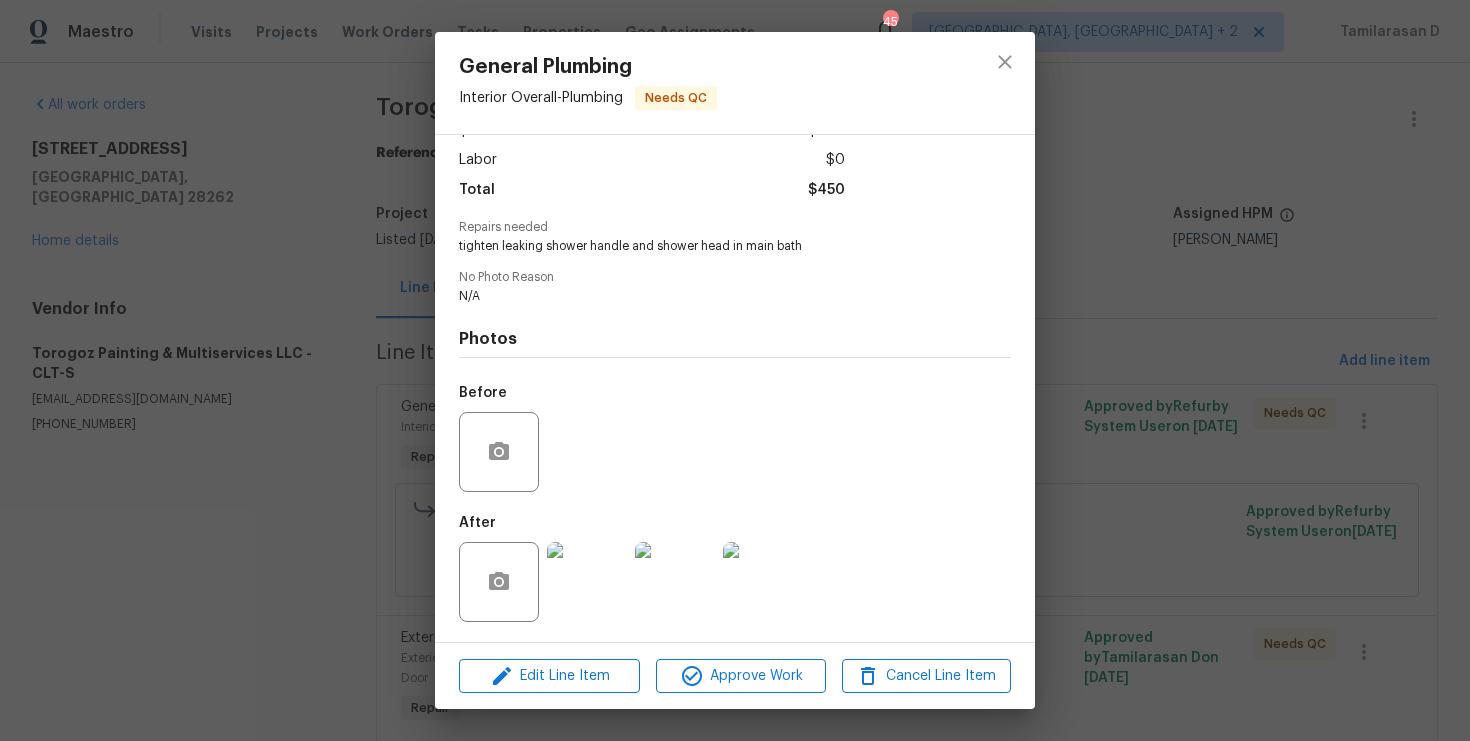 click at bounding box center (587, 582) 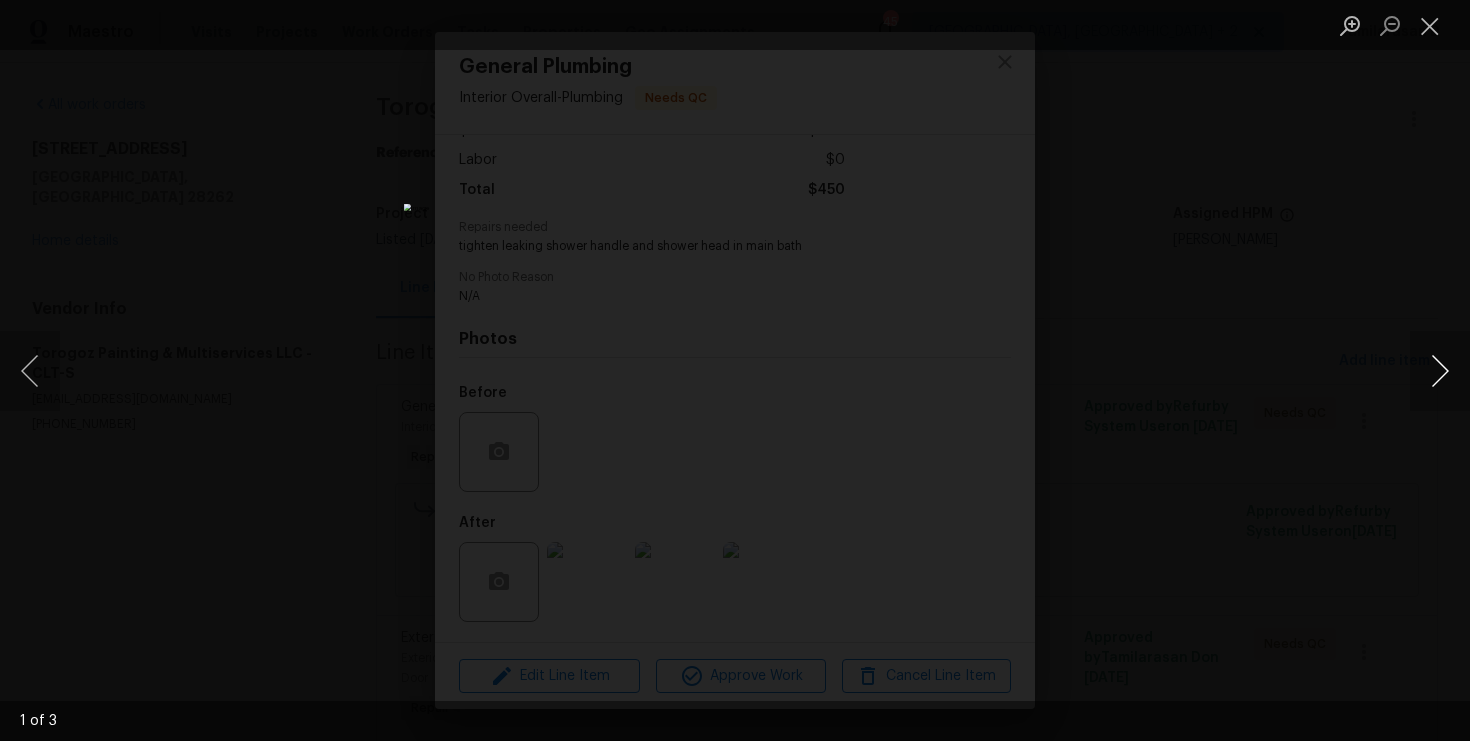 click at bounding box center [1440, 371] 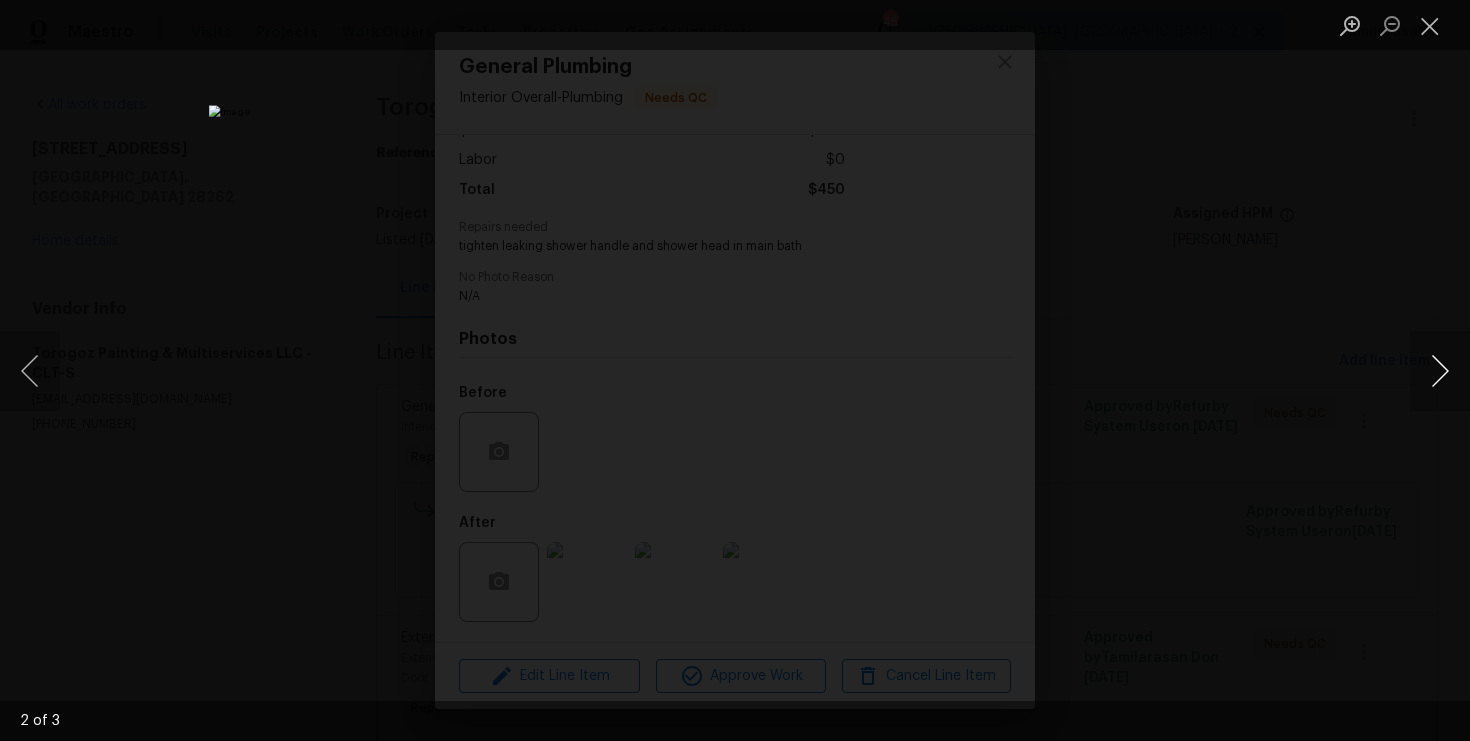 click at bounding box center [1440, 371] 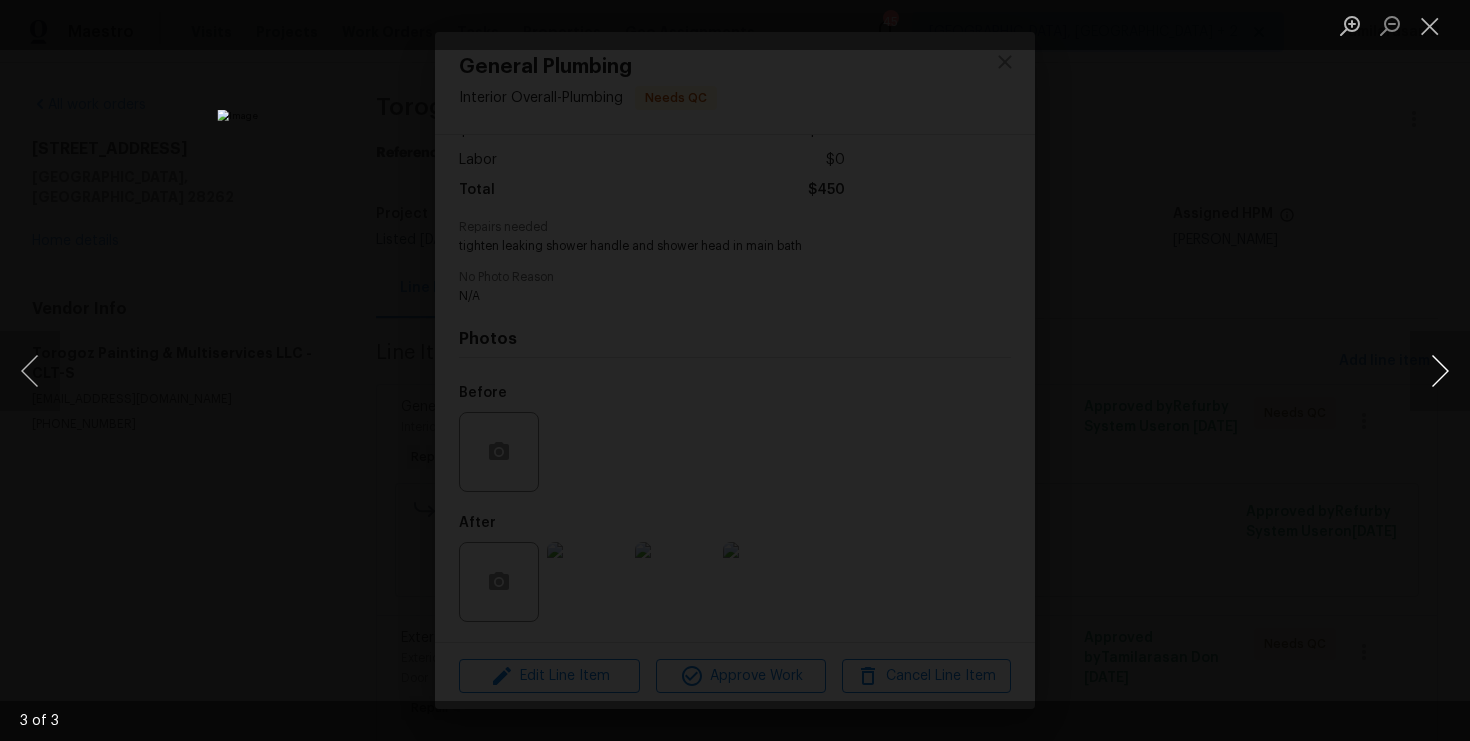 click at bounding box center (1440, 371) 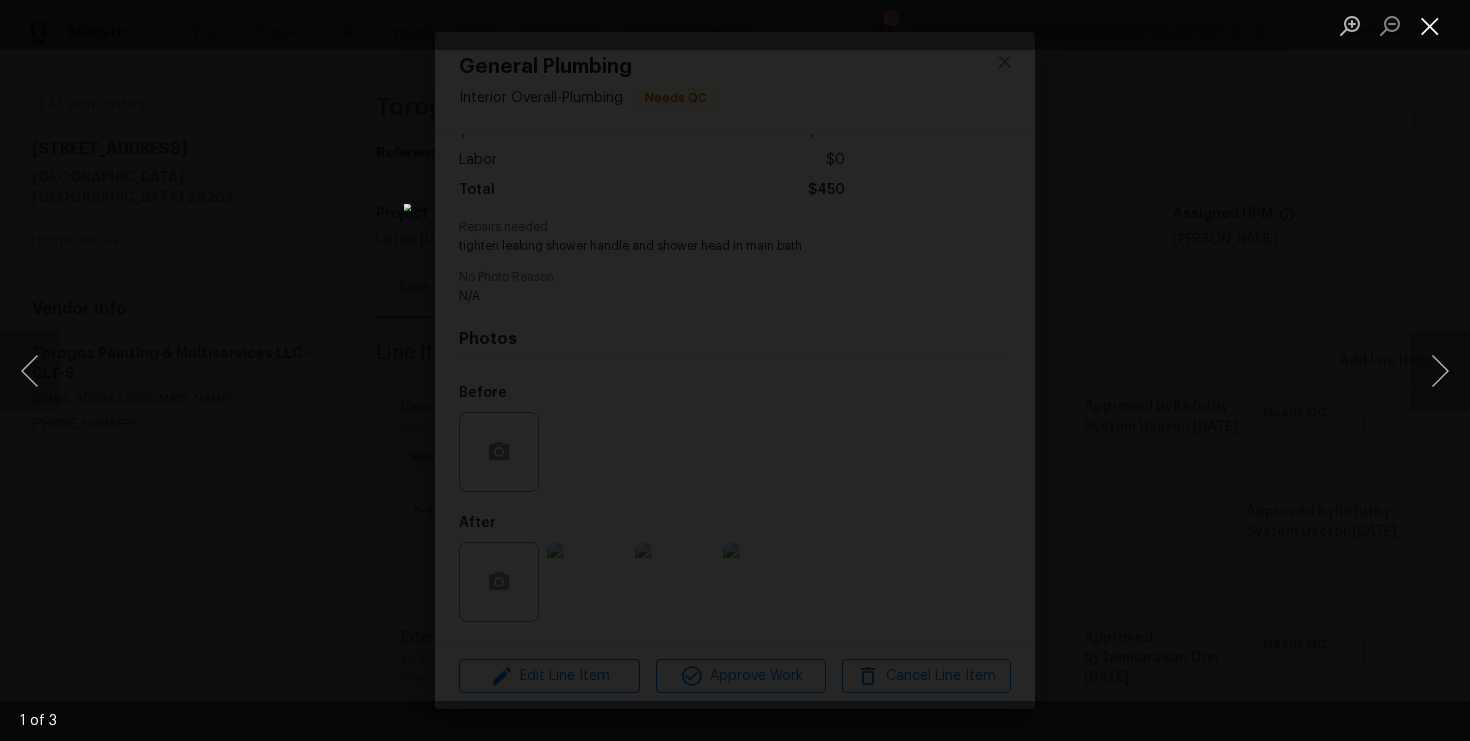 click at bounding box center (1430, 25) 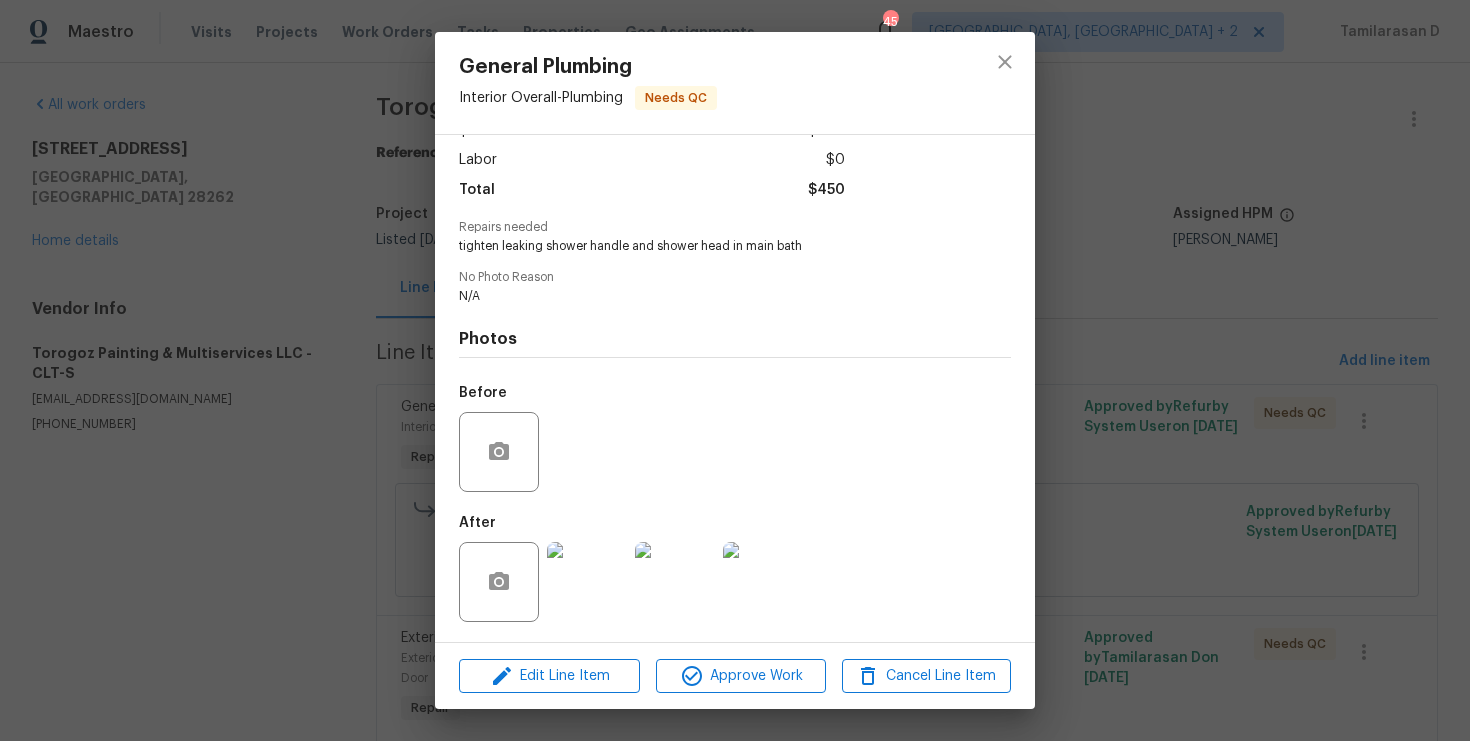click on "General Plumbing Interior Overall  -  Plumbing Needs QC Vendor Torogoz Painting & Multiservices LLC Account Category Repairs Cost $450 x 1 count $450 Labor $0 Total $450 Repairs needed tighten leaking shower handle and shower head in main bath No Photo Reason N/A Photos Before After  Edit Line Item  Approve Work  Cancel Line Item" at bounding box center (735, 370) 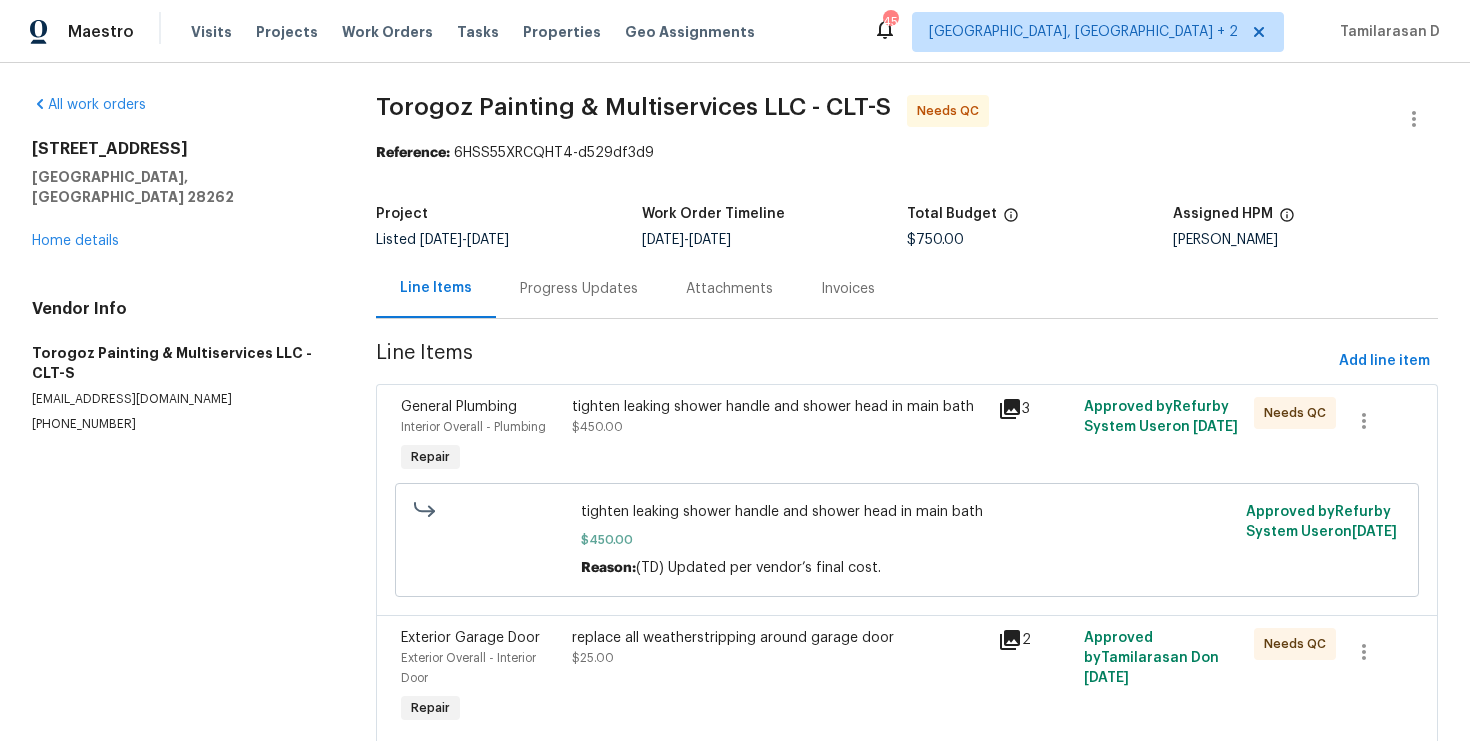 scroll, scrollTop: 236, scrollLeft: 0, axis: vertical 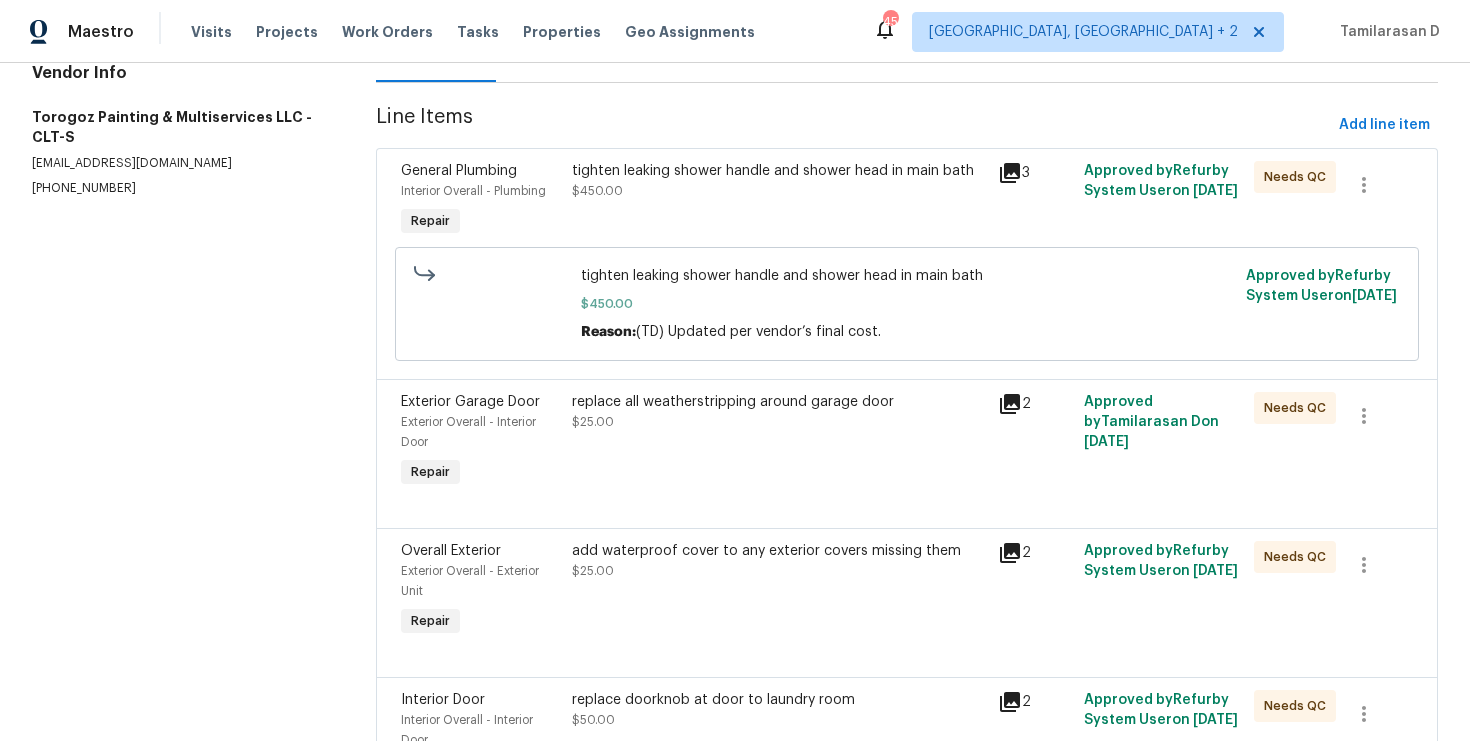 click on "replace all weatherstripping around garage door $25.00" at bounding box center (779, 442) 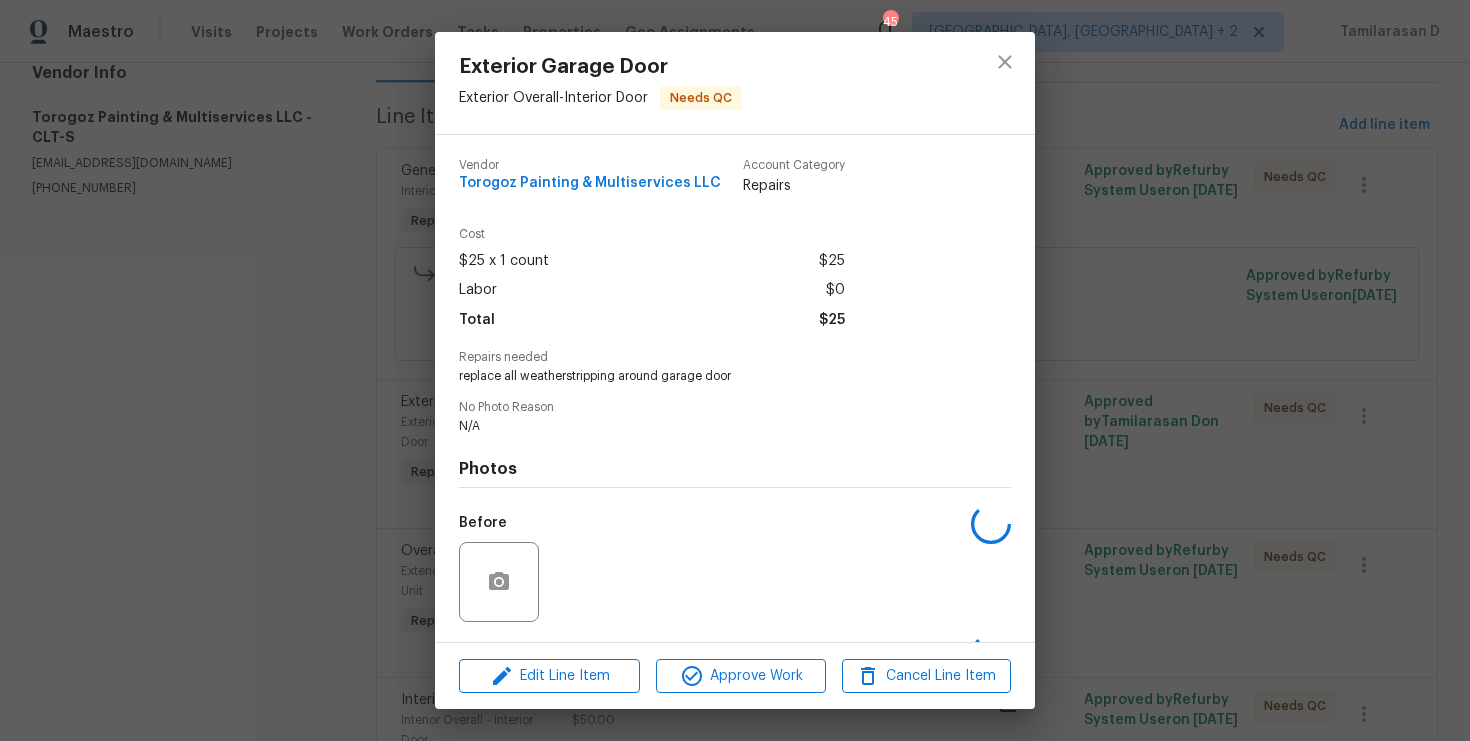 scroll, scrollTop: 130, scrollLeft: 0, axis: vertical 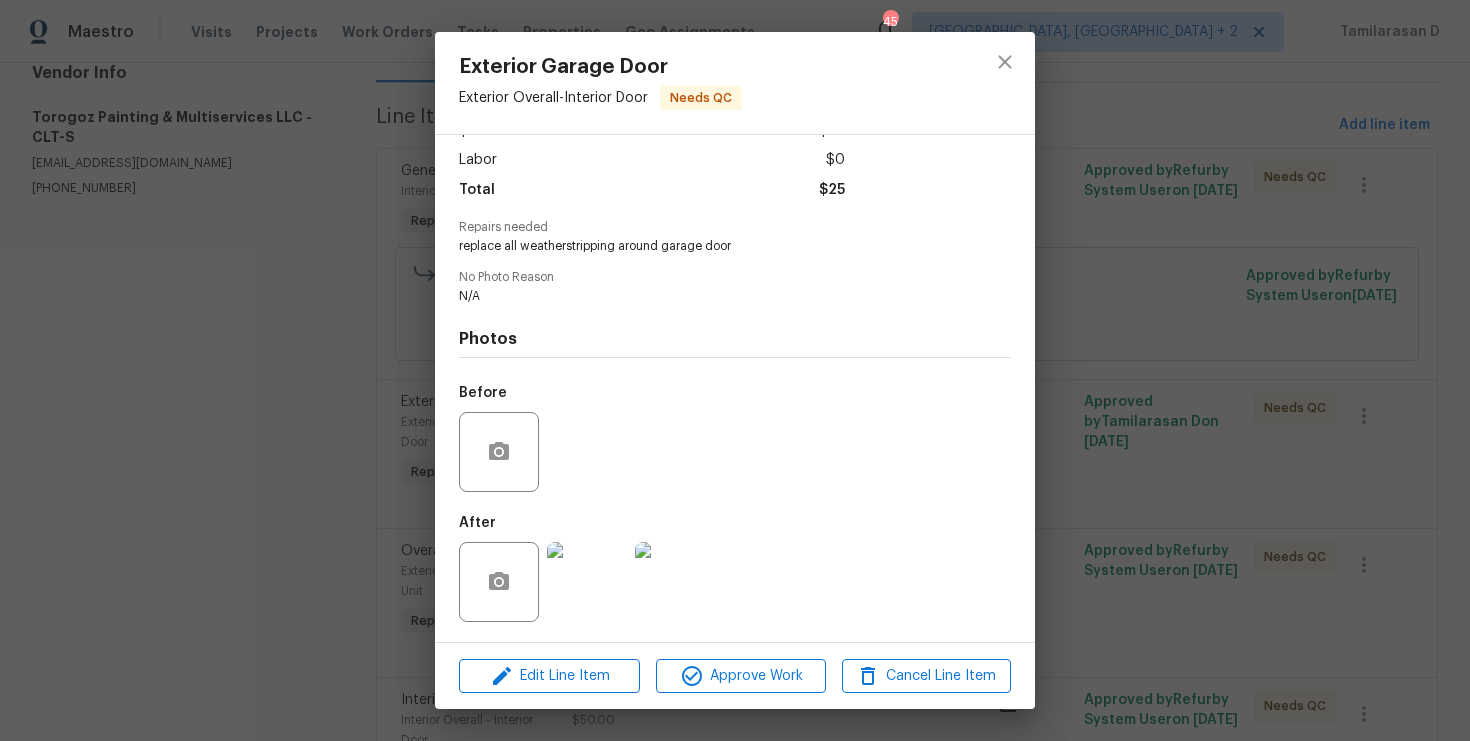 click at bounding box center [587, 582] 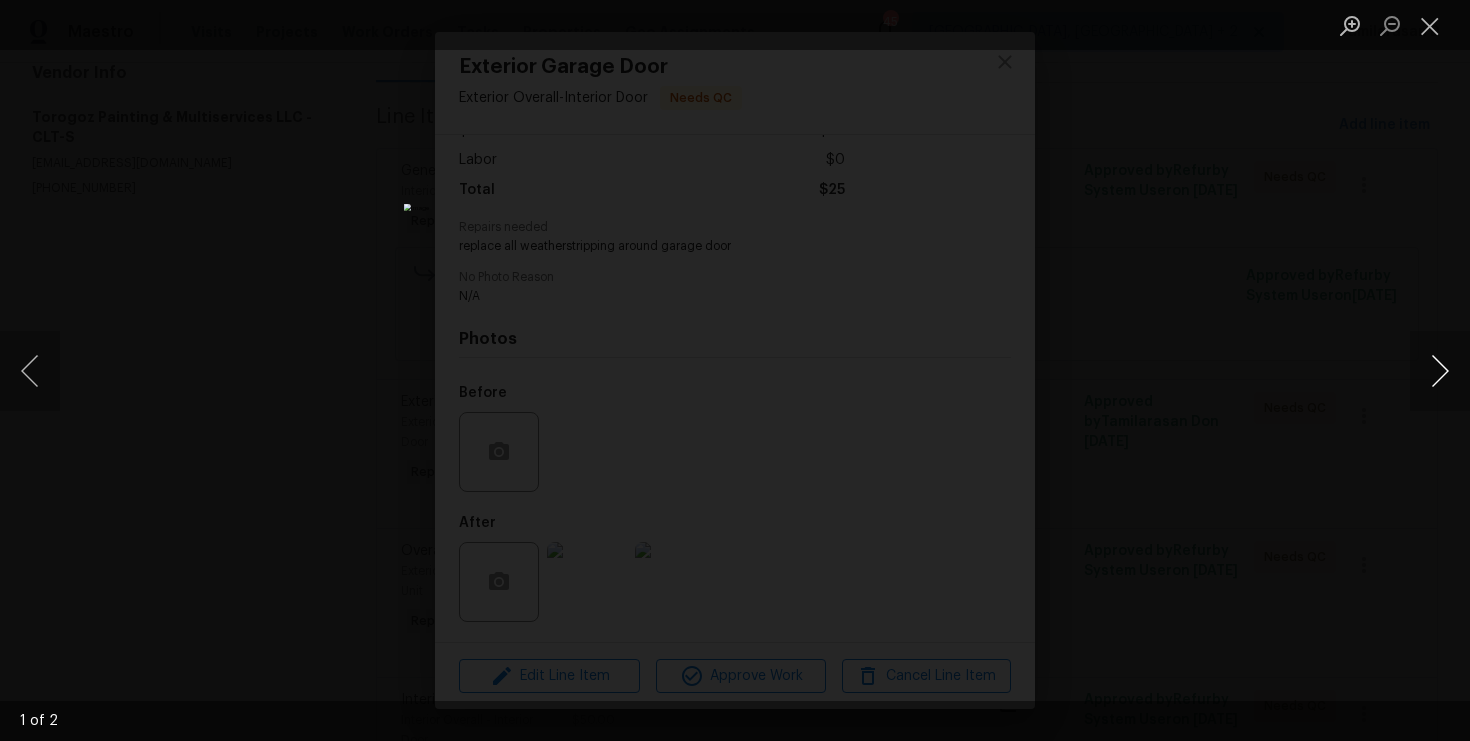 click at bounding box center (1440, 371) 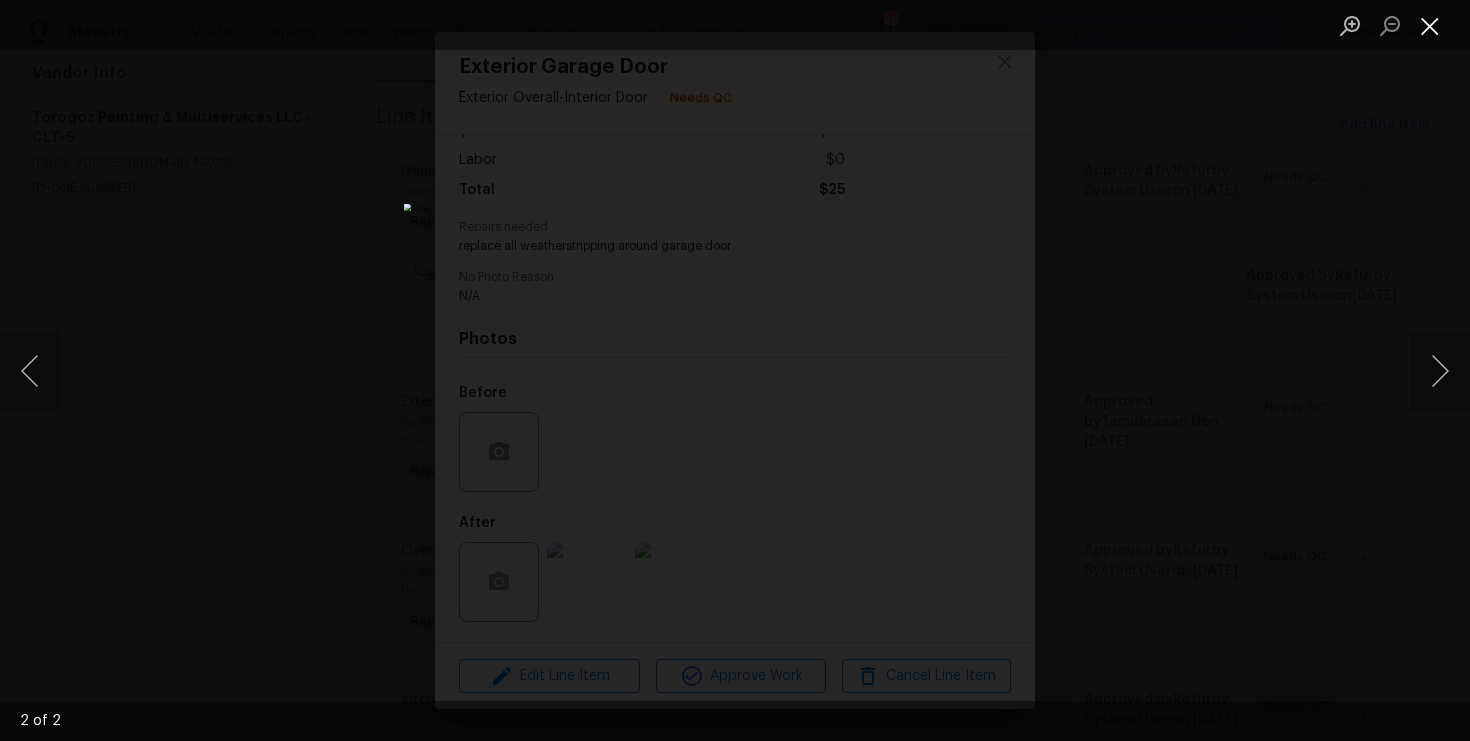 click at bounding box center [1430, 25] 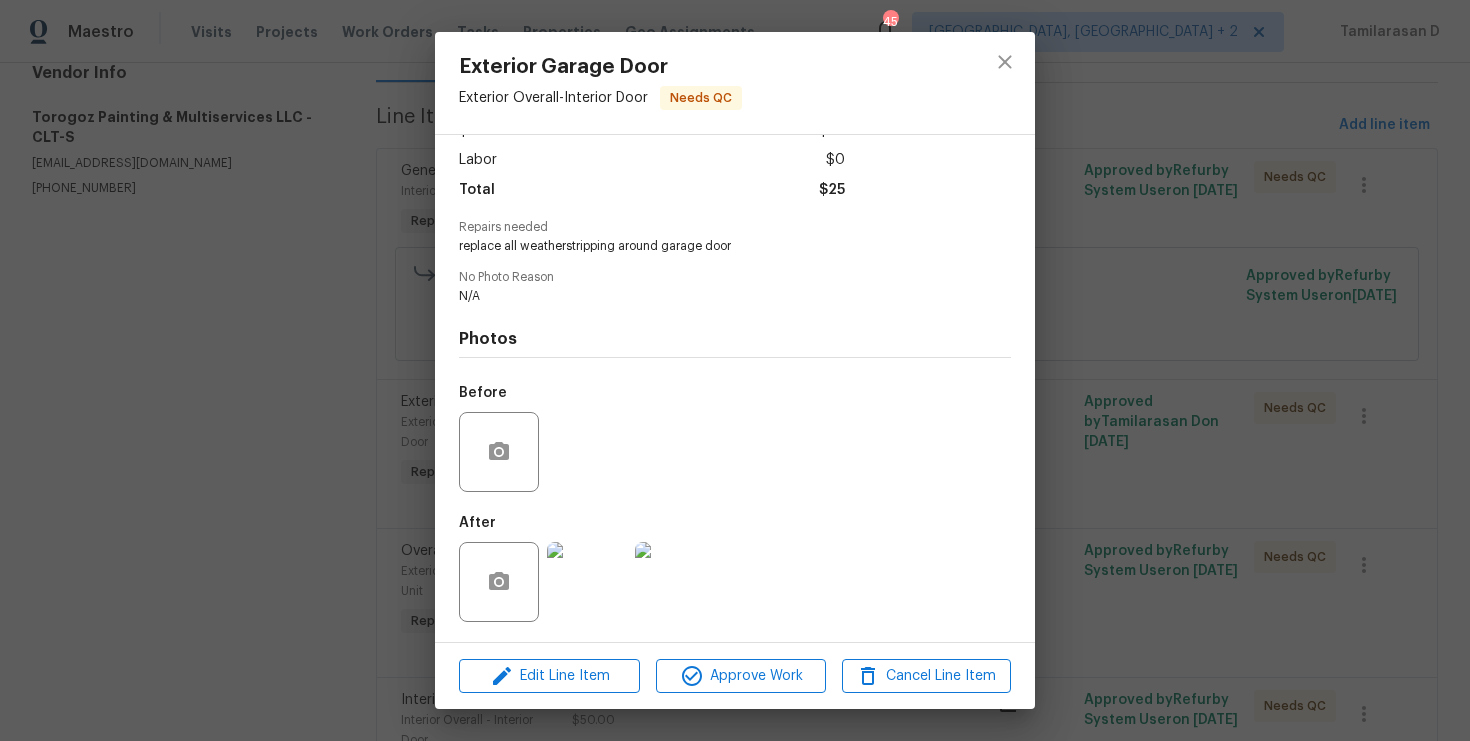 click on "Exterior Garage Door Exterior Overall  -  Interior Door Needs QC Vendor Torogoz Painting & Multiservices LLC Account Category Repairs Cost $25 x 1 count $25 Labor $0 Total $25 Repairs needed replace all weatherstripping around garage door No Photo Reason N/A Photos Before After  Edit Line Item  Approve Work  Cancel Line Item" at bounding box center [735, 370] 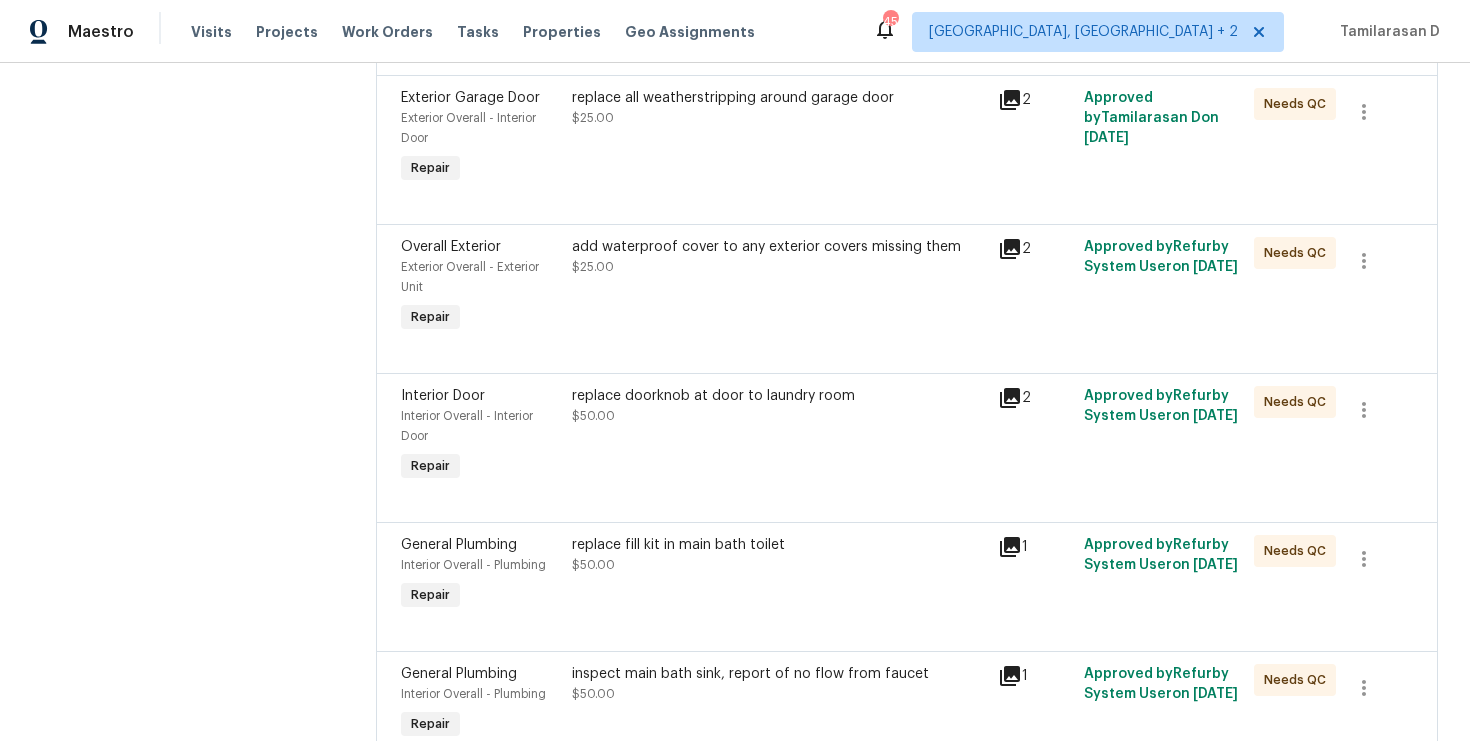 scroll, scrollTop: 570, scrollLeft: 0, axis: vertical 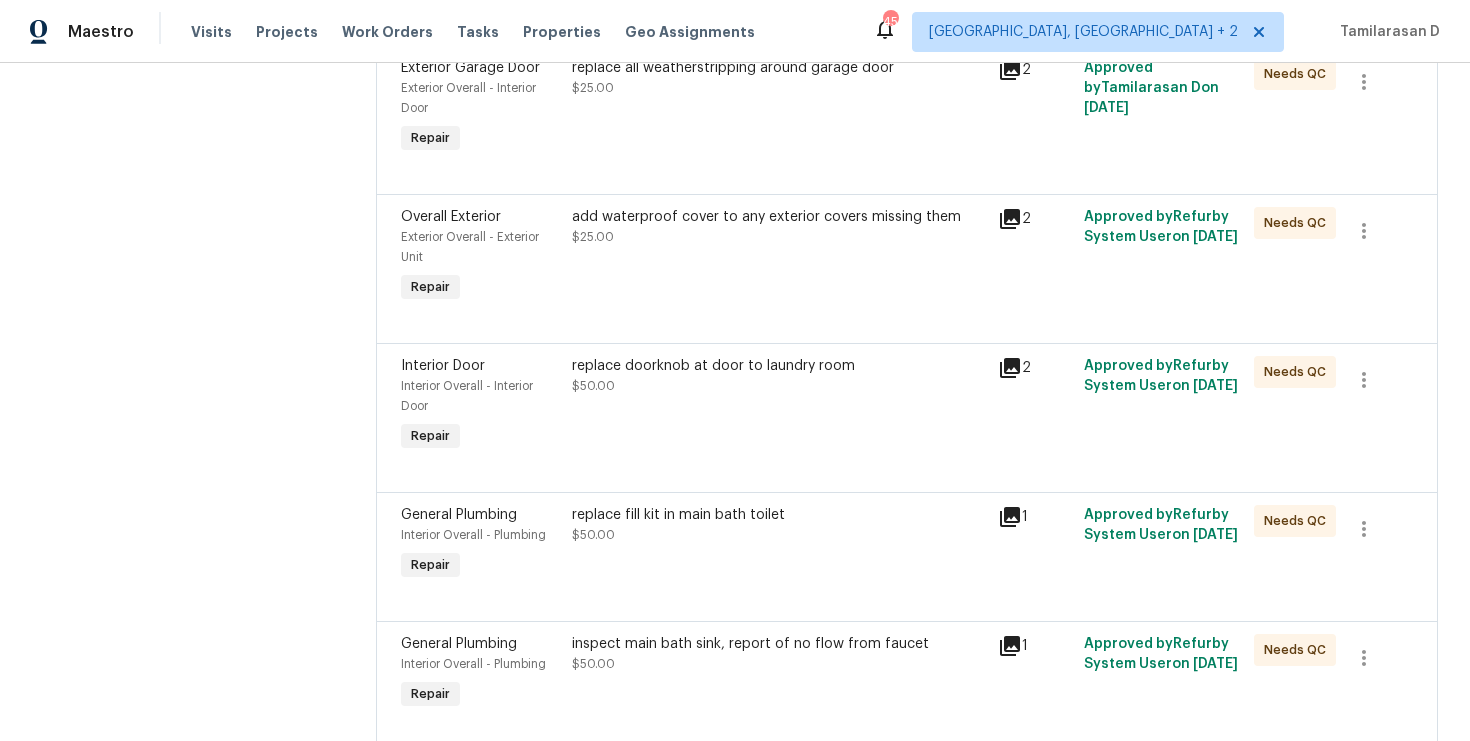 click on "add waterproof cover to any exterior covers missing them $25.00" at bounding box center (779, 257) 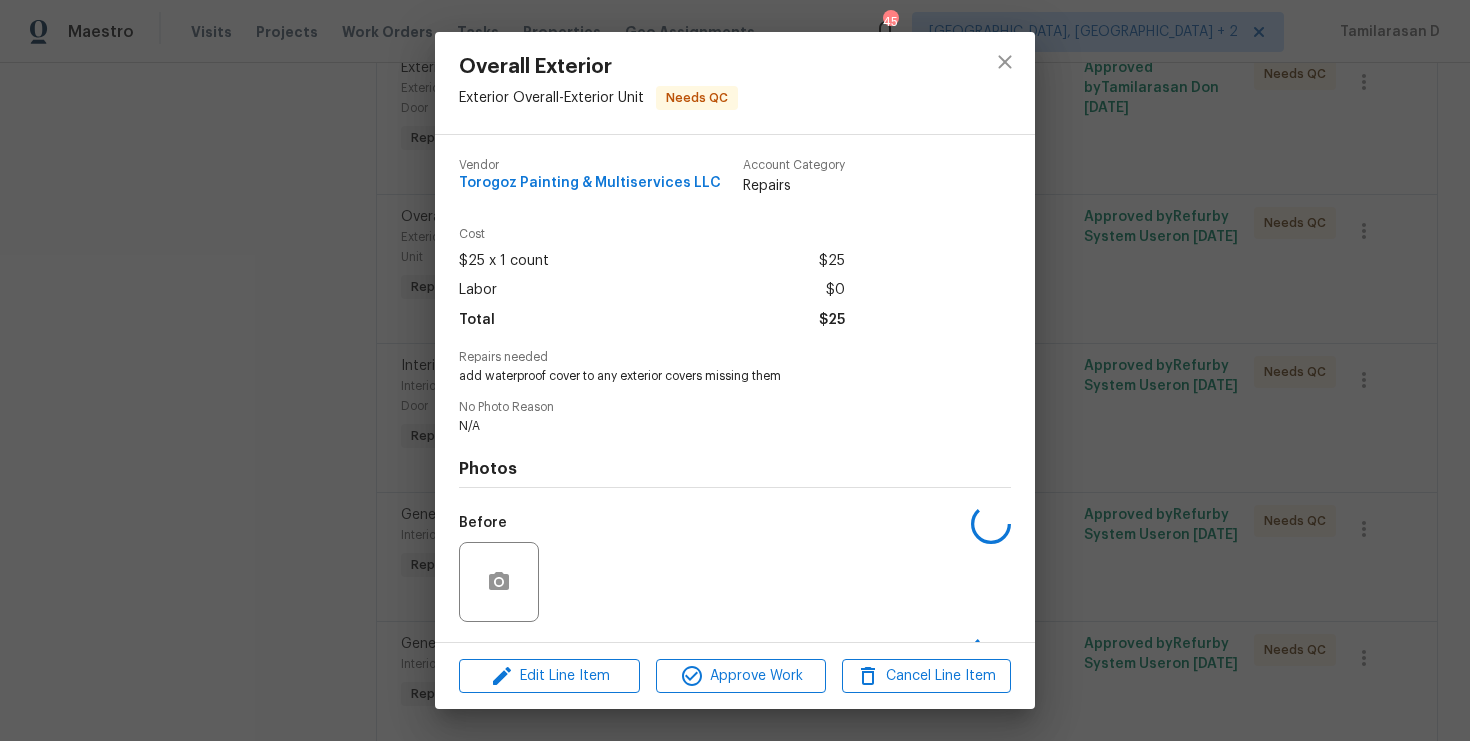 scroll, scrollTop: 130, scrollLeft: 0, axis: vertical 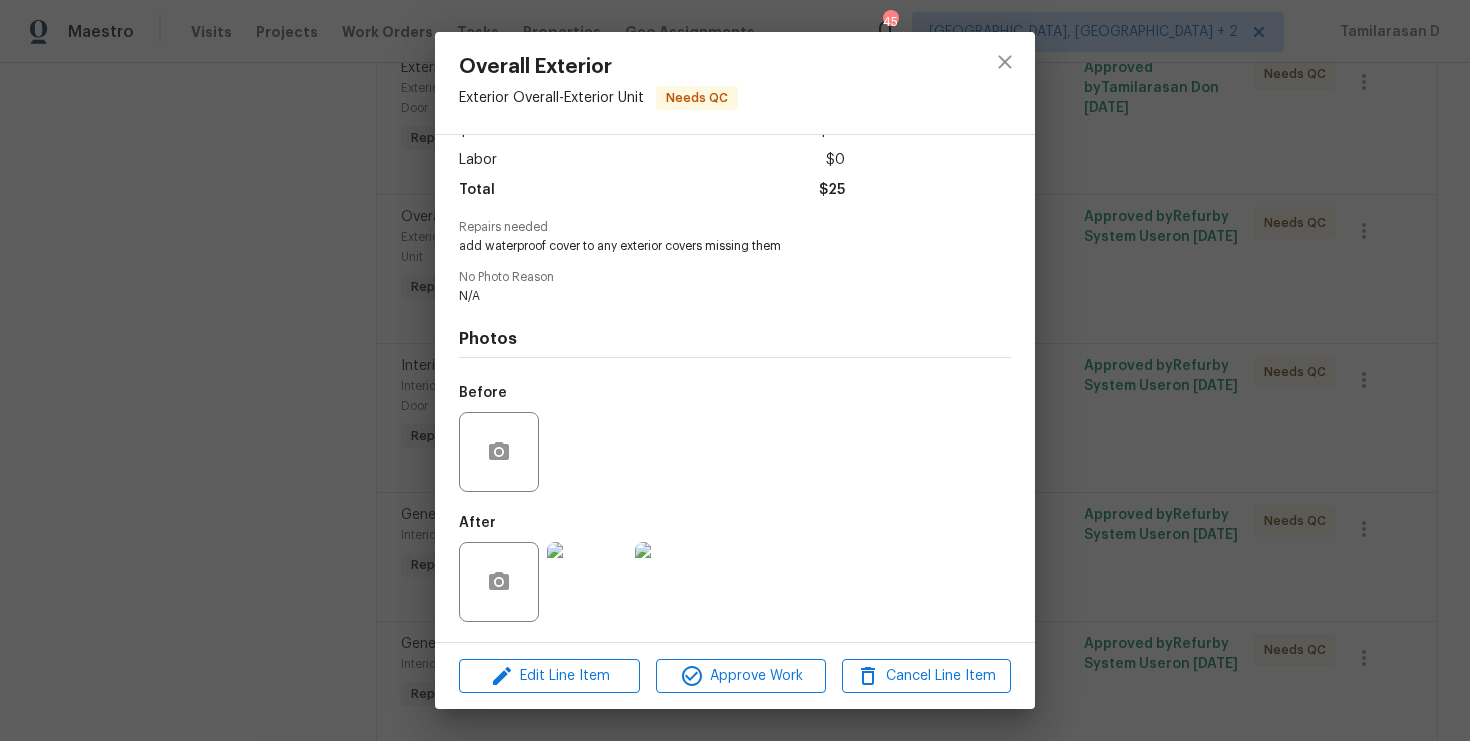 click at bounding box center [587, 582] 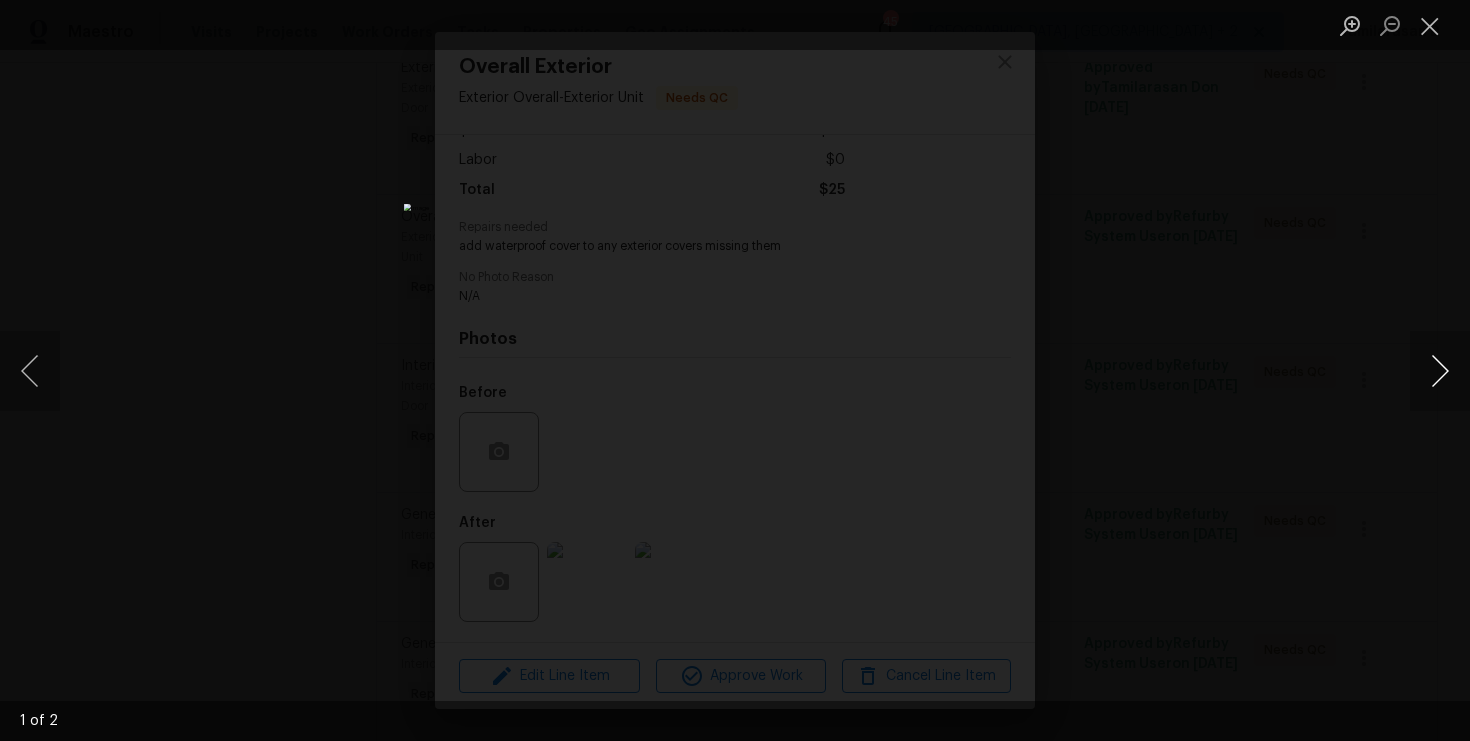click at bounding box center (1440, 371) 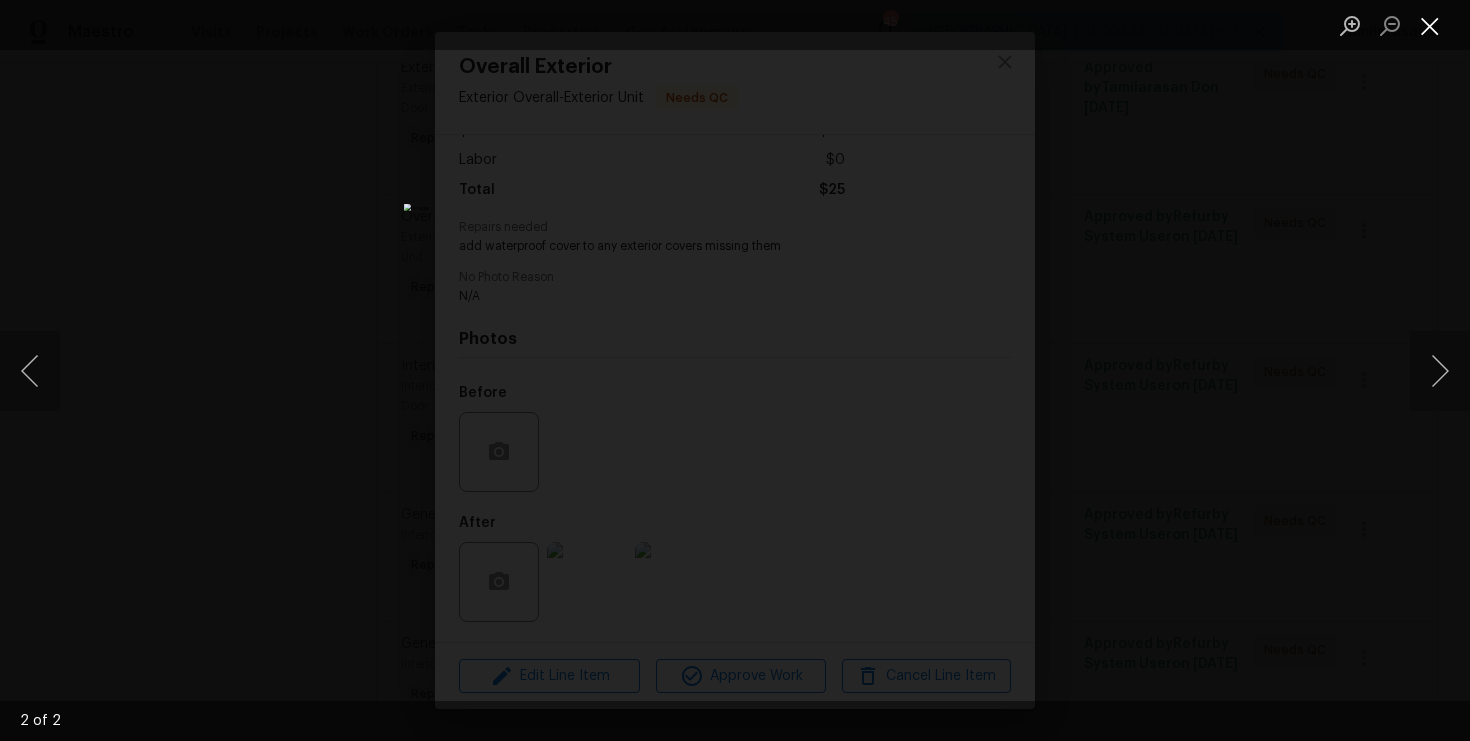 click at bounding box center [1430, 25] 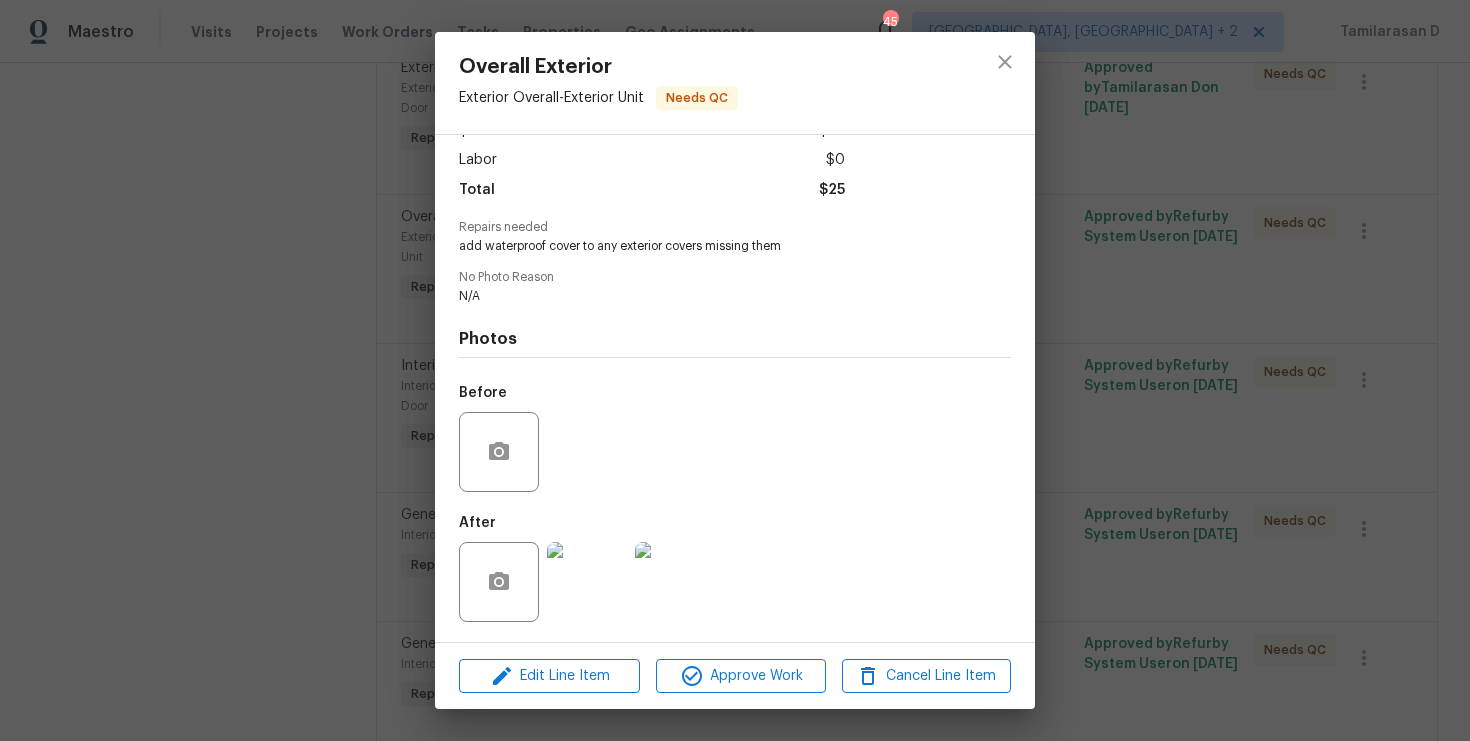 click on "Overall Exterior Exterior Overall  -  Exterior Unit Needs QC Vendor Torogoz Painting & Multiservices LLC Account Category Repairs Cost $25 x 1 count $25 Labor $0 Total $25 Repairs needed add waterproof cover to any exterior covers missing them No Photo Reason N/A Photos Before After  Edit Line Item  Approve Work  Cancel Line Item" at bounding box center [735, 370] 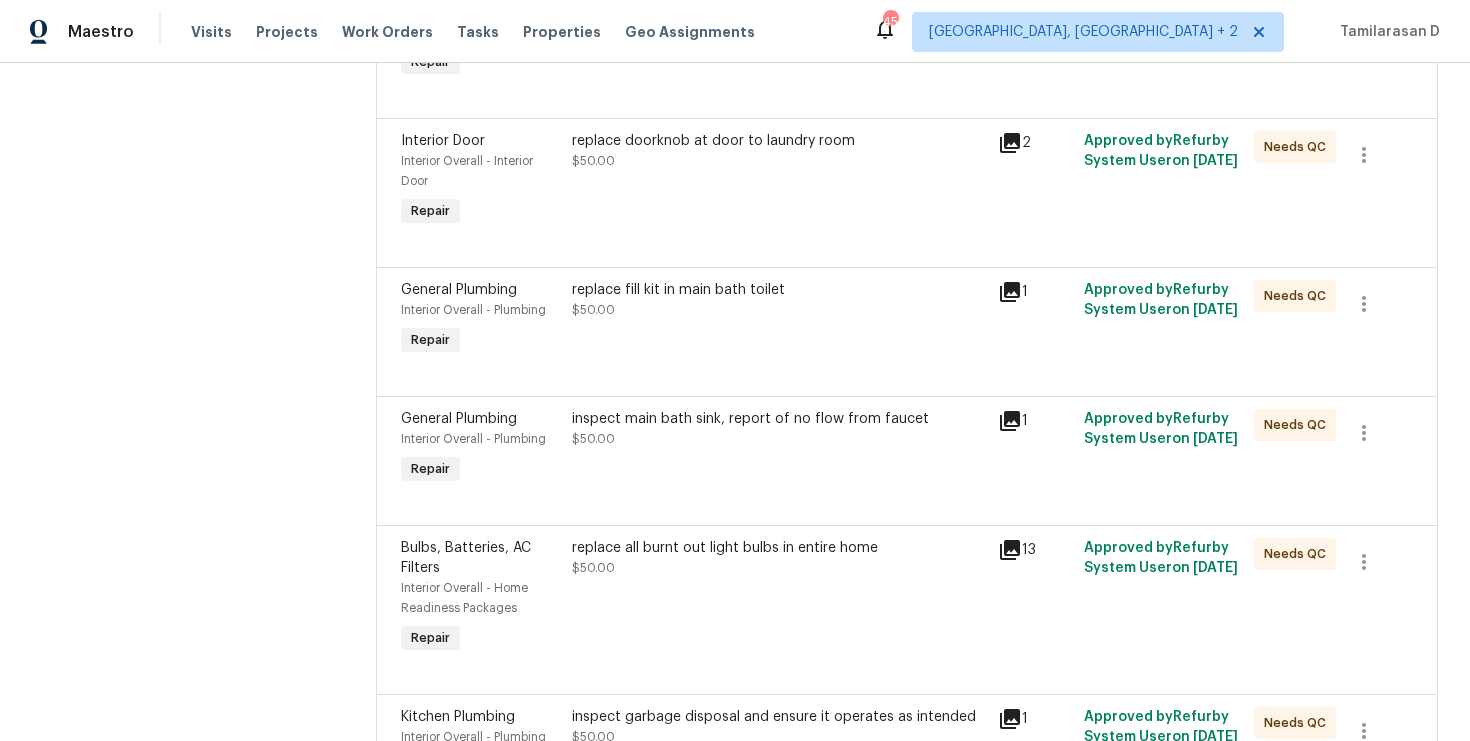 scroll, scrollTop: 817, scrollLeft: 0, axis: vertical 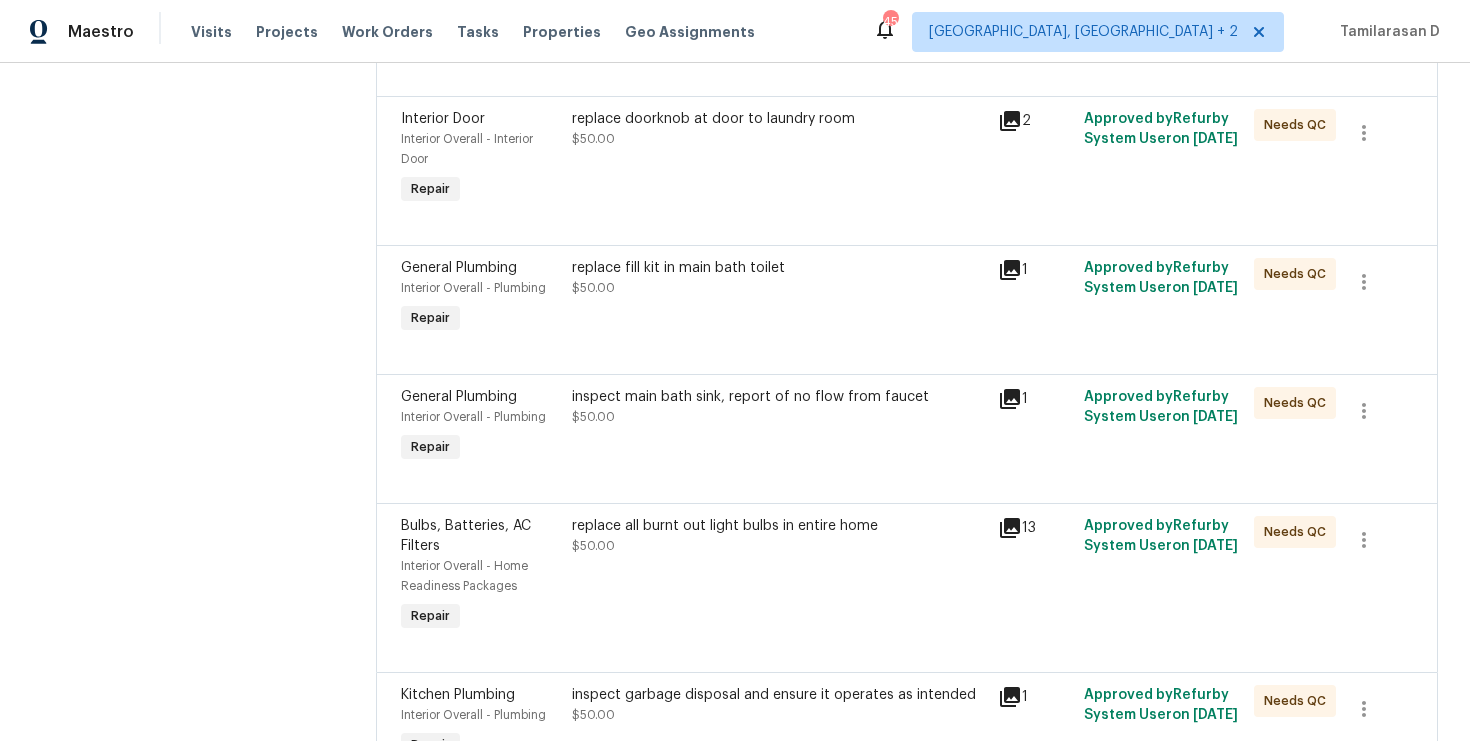 click on "replace fill kit in main bath toilet $50.00" at bounding box center [779, 278] 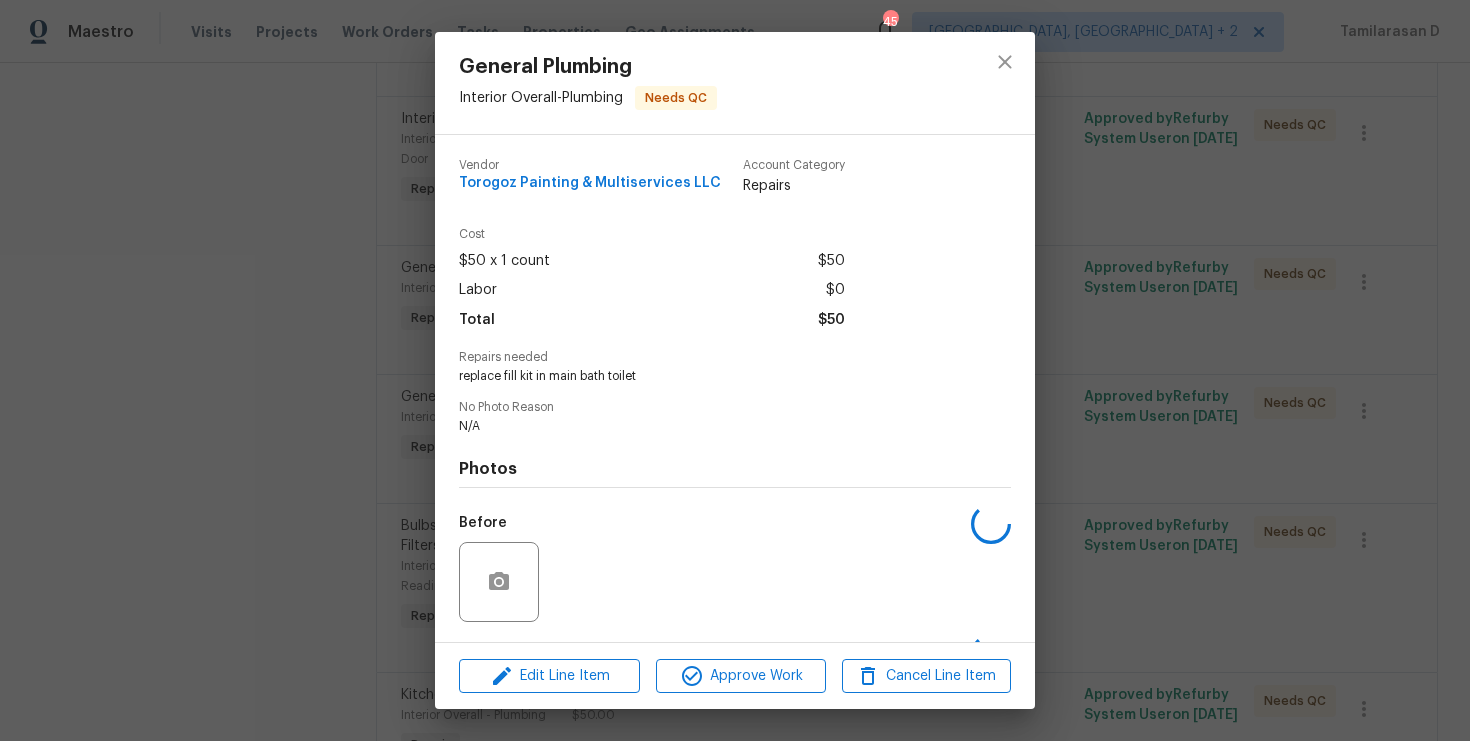 scroll, scrollTop: 130, scrollLeft: 0, axis: vertical 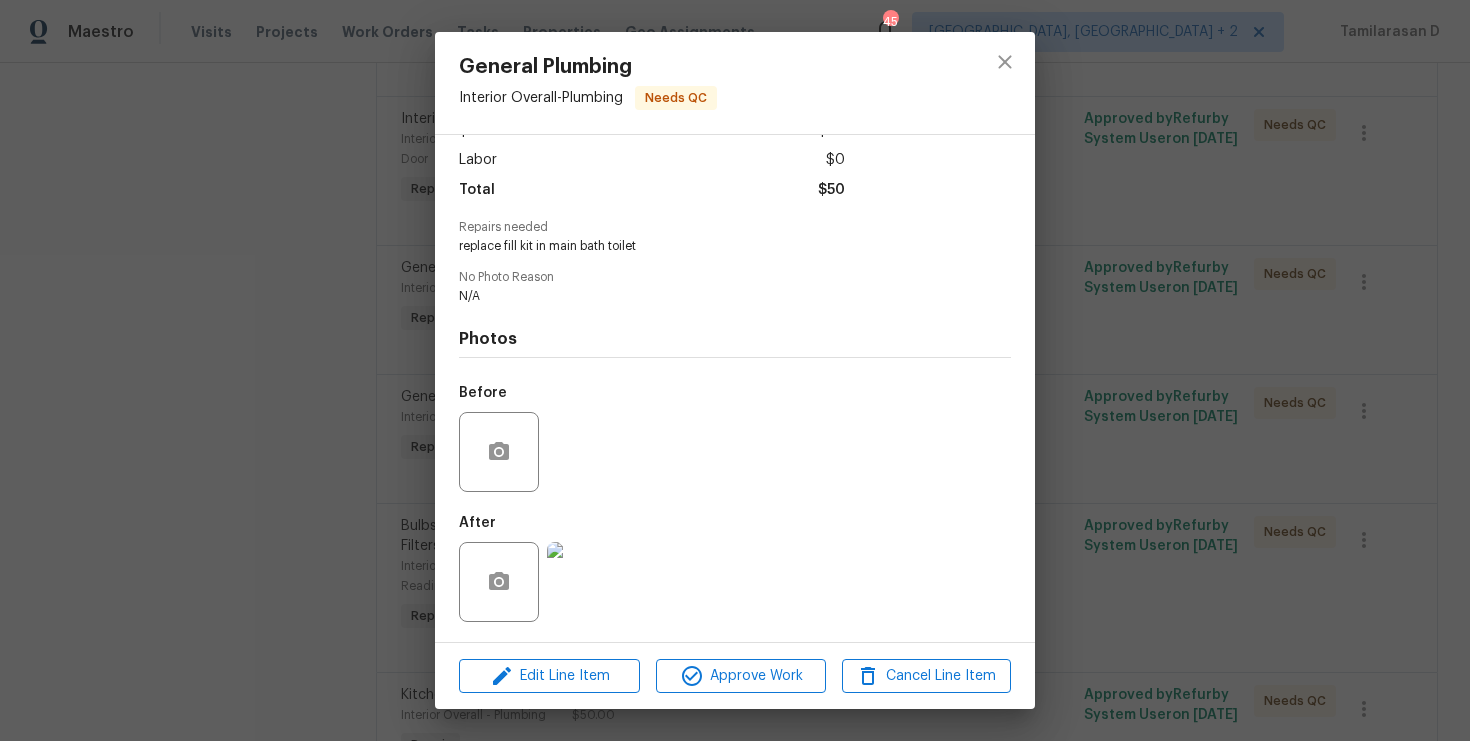 click on "General Plumbing Interior Overall  -  Plumbing Needs QC Vendor Torogoz Painting & Multiservices LLC Account Category Repairs Cost $50 x 1 count $50 Labor $0 Total $50 Repairs needed replace fill kit in main bath toilet No Photo Reason N/A Photos Before After  Edit Line Item  Approve Work  Cancel Line Item" at bounding box center [735, 370] 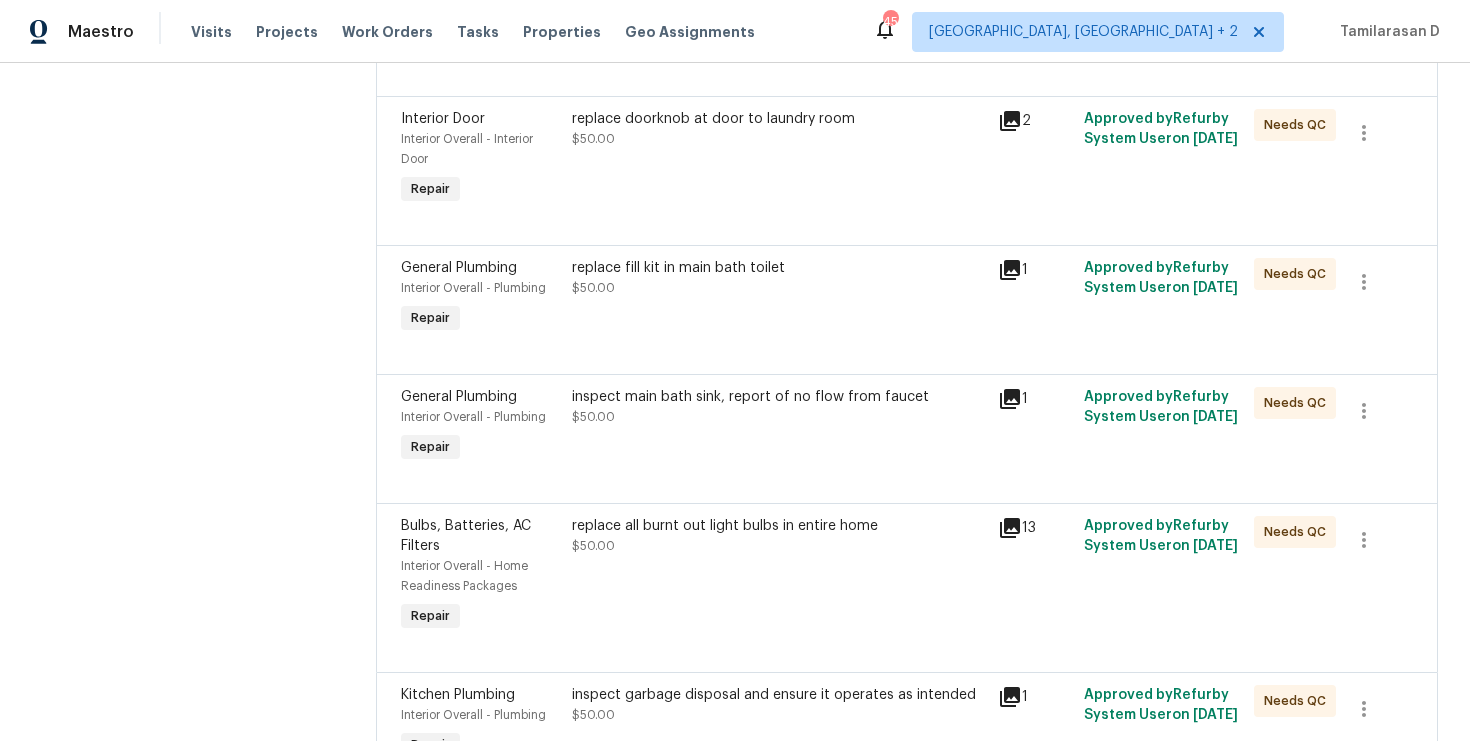 click on "inspect main bath sink, report of no flow from faucet $50.00" at bounding box center [779, 427] 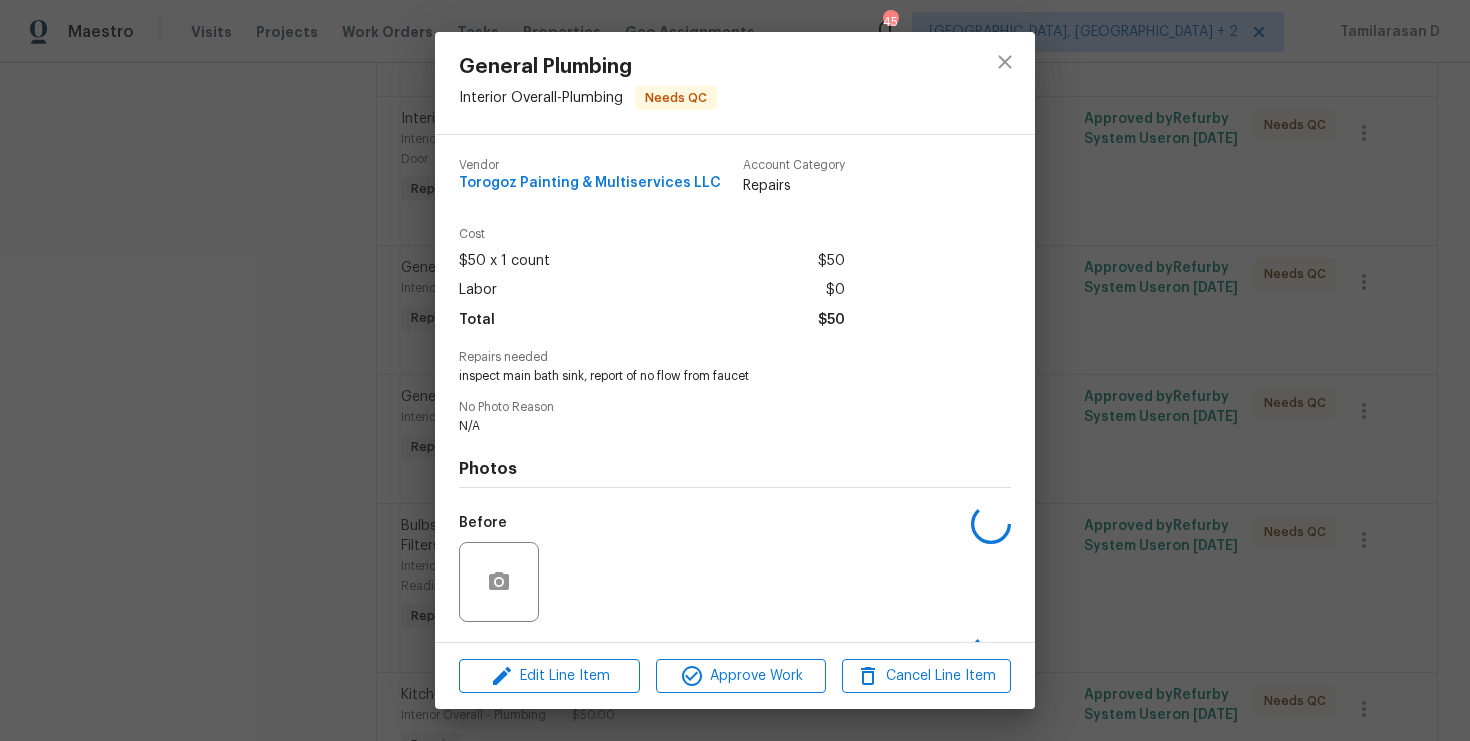 scroll, scrollTop: 130, scrollLeft: 0, axis: vertical 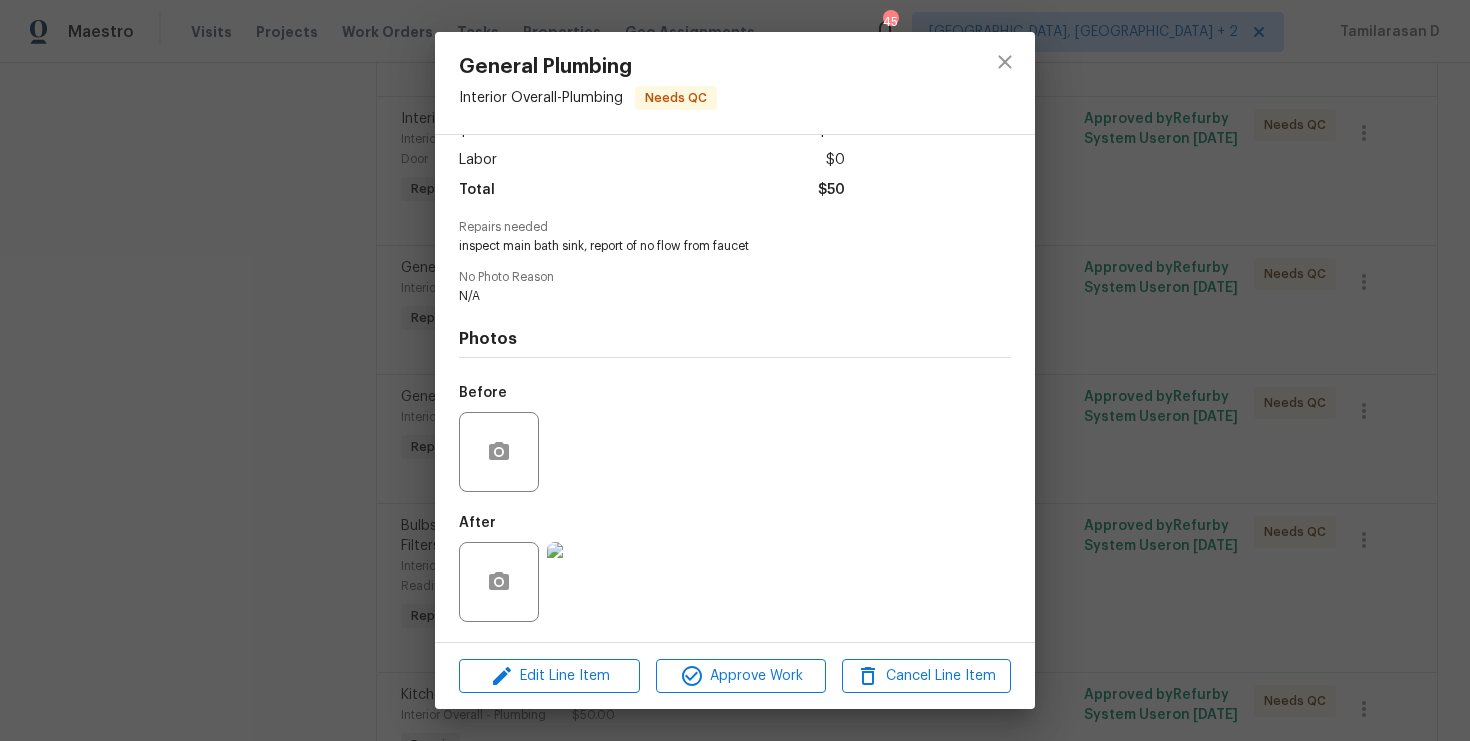 click at bounding box center [587, 582] 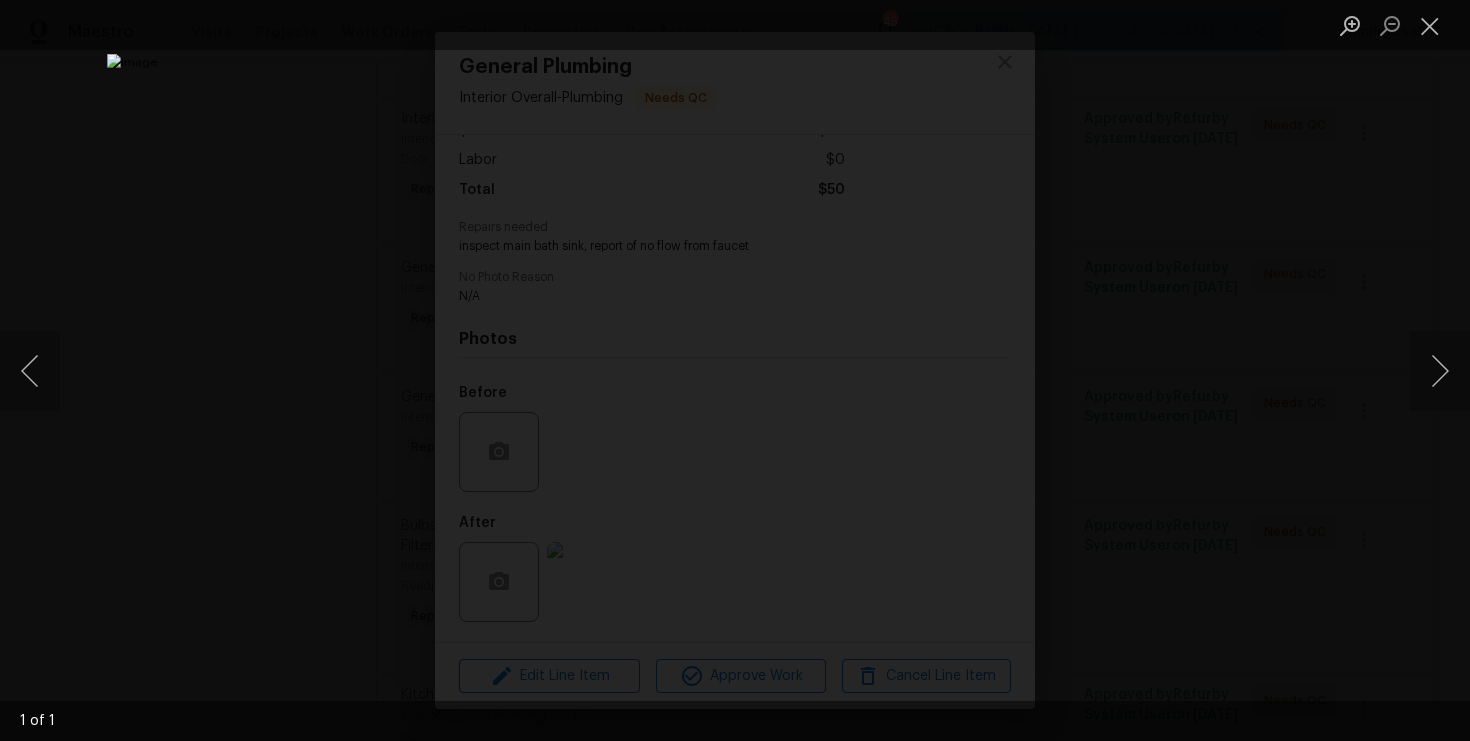 click at bounding box center (735, 370) 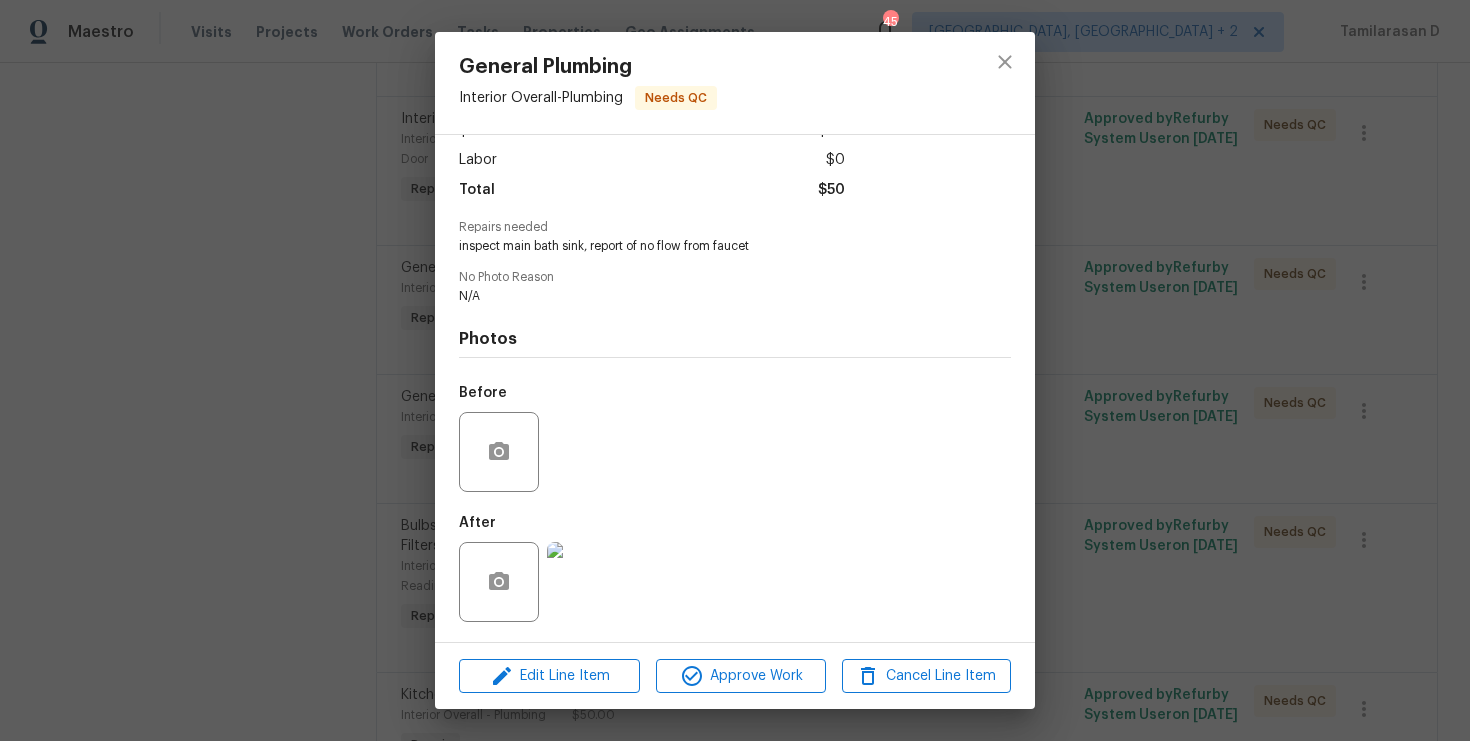 click on "General Plumbing Interior Overall  -  Plumbing Needs QC Vendor Torogoz Painting & Multiservices LLC Account Category Repairs Cost $50 x 1 count $50 Labor $0 Total $50 Repairs needed inspect main bath sink, report of no flow from faucet No Photo Reason N/A Photos Before After  Edit Line Item  Approve Work  Cancel Line Item" at bounding box center [735, 370] 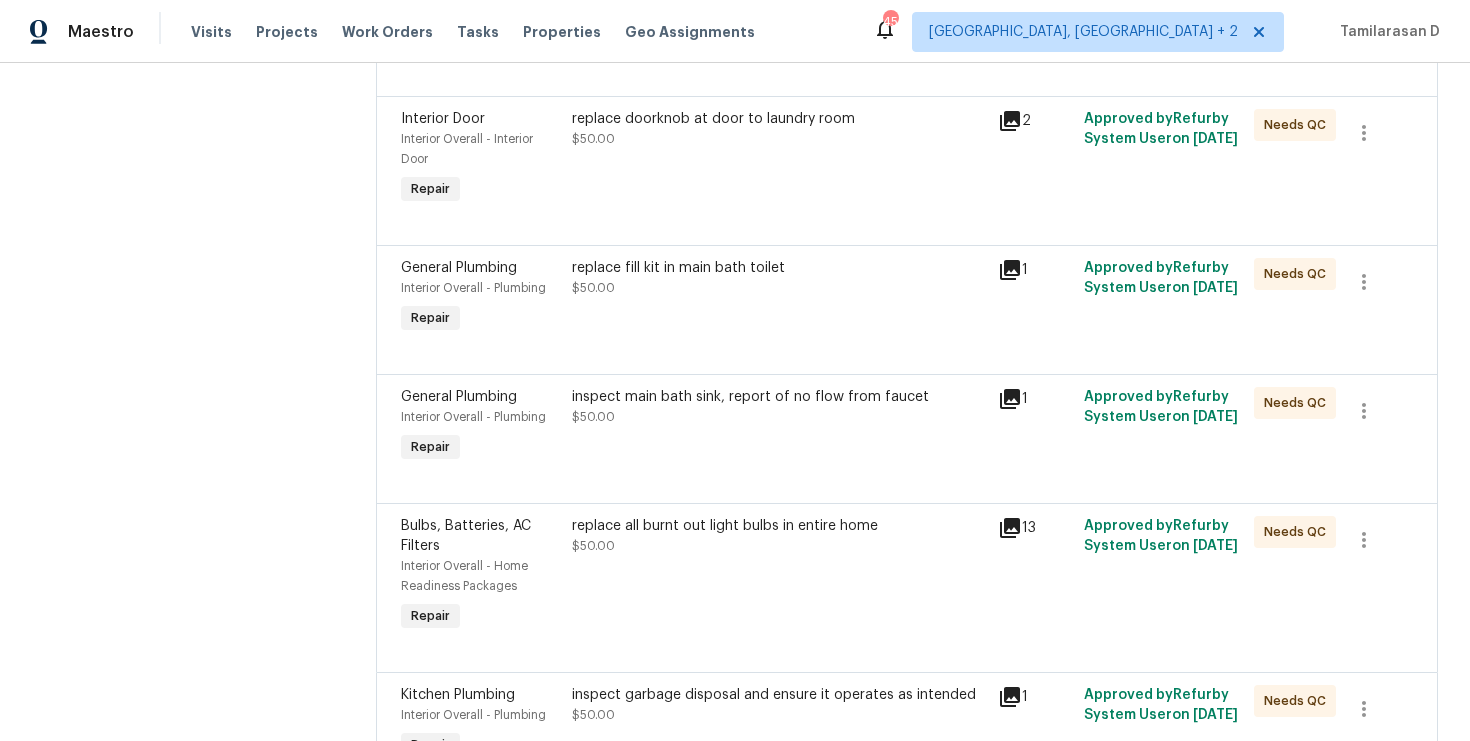 scroll, scrollTop: 922, scrollLeft: 0, axis: vertical 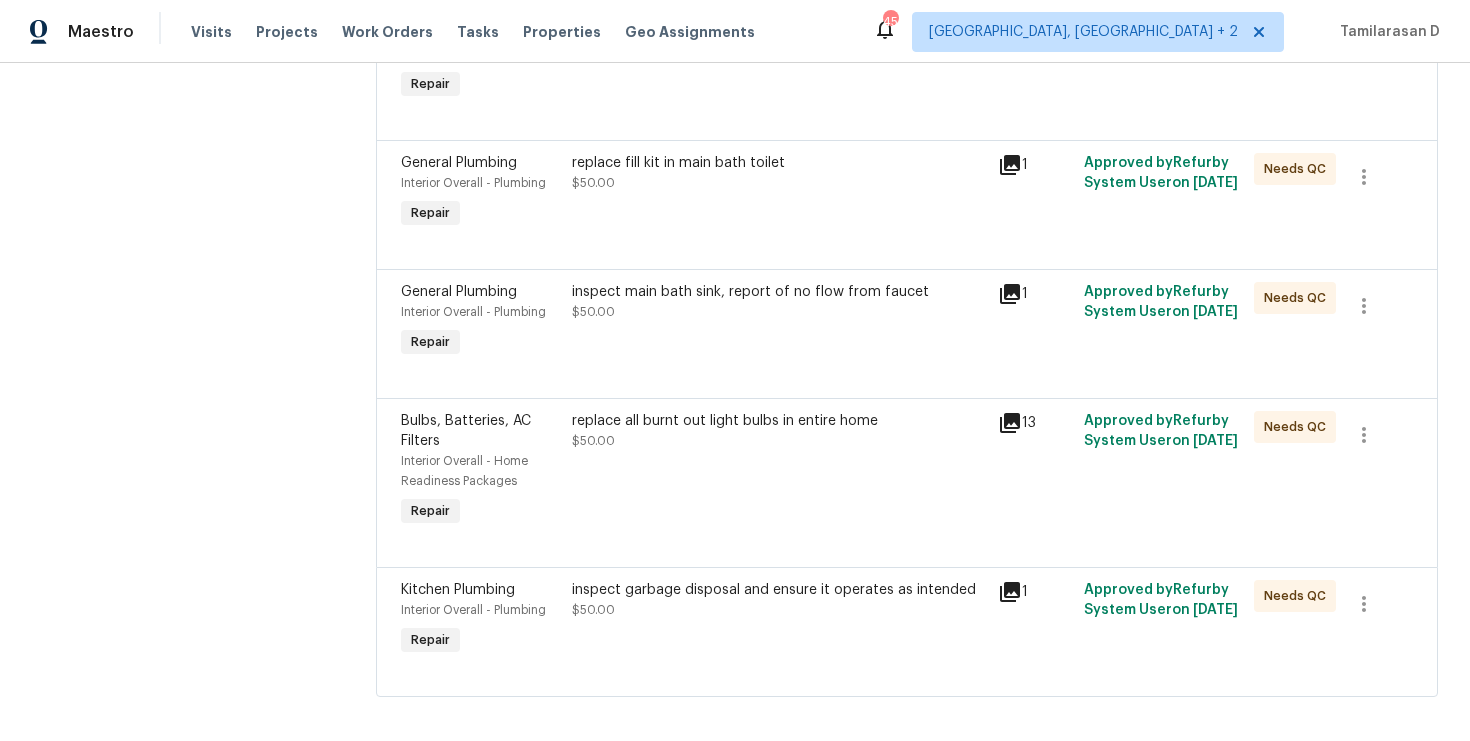 click on "replace all burnt out light bulbs in entire home $50.00" at bounding box center (779, 471) 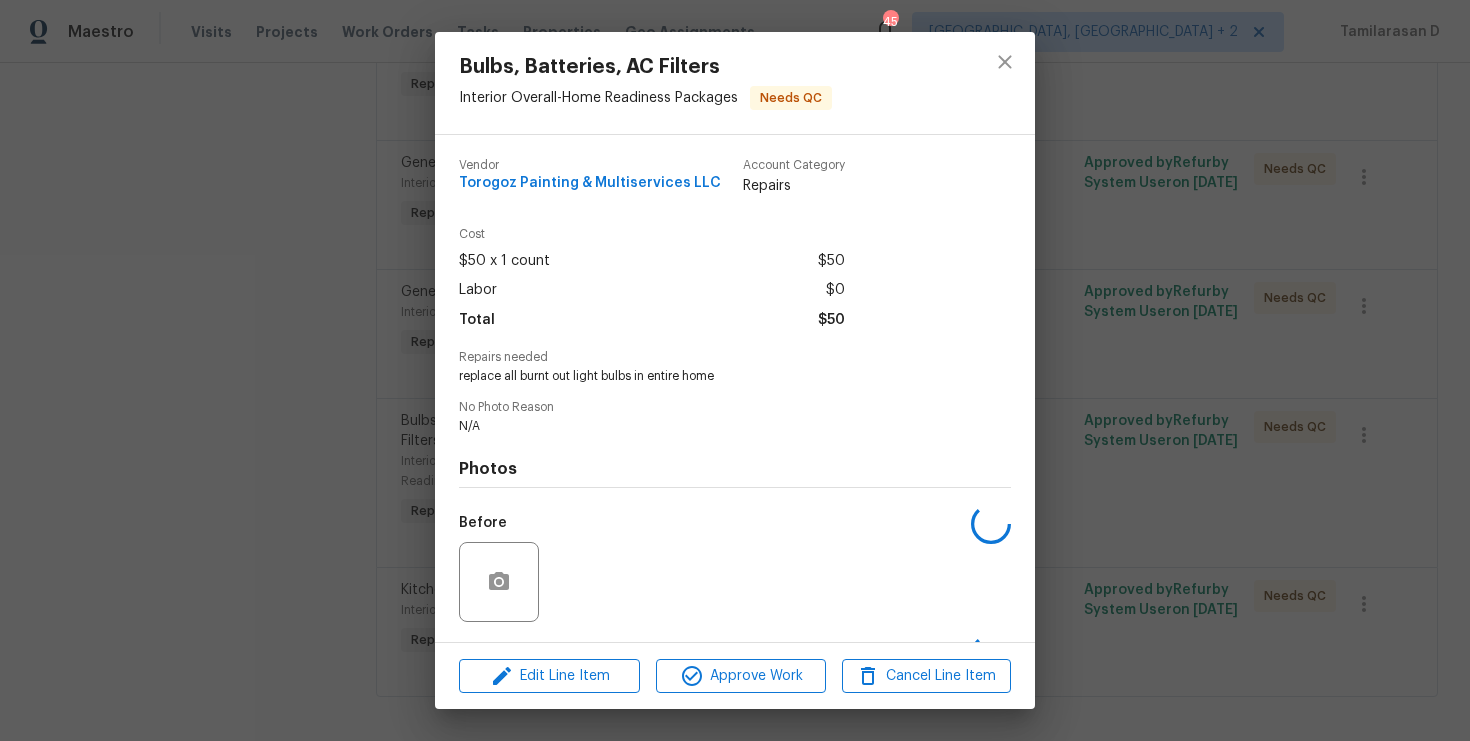 scroll, scrollTop: 130, scrollLeft: 0, axis: vertical 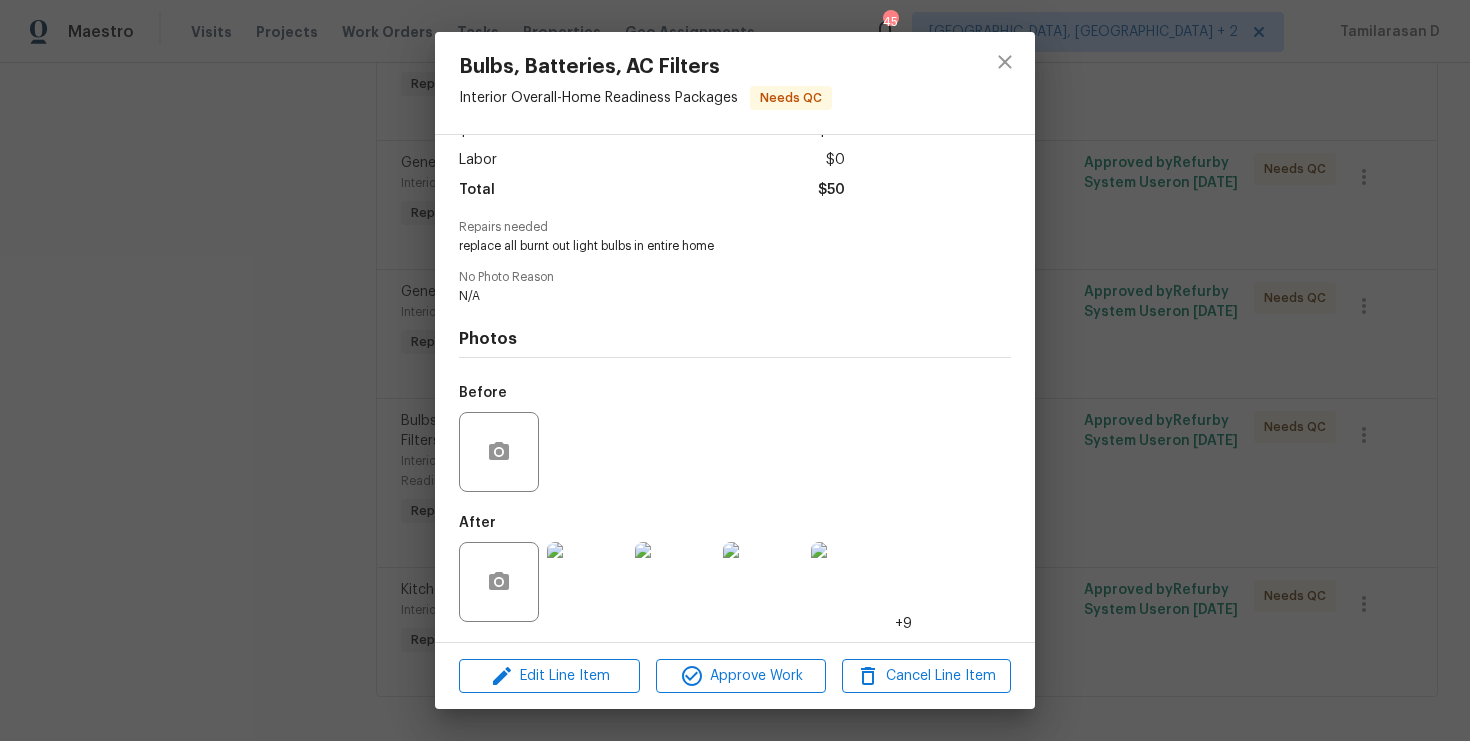 click at bounding box center [587, 582] 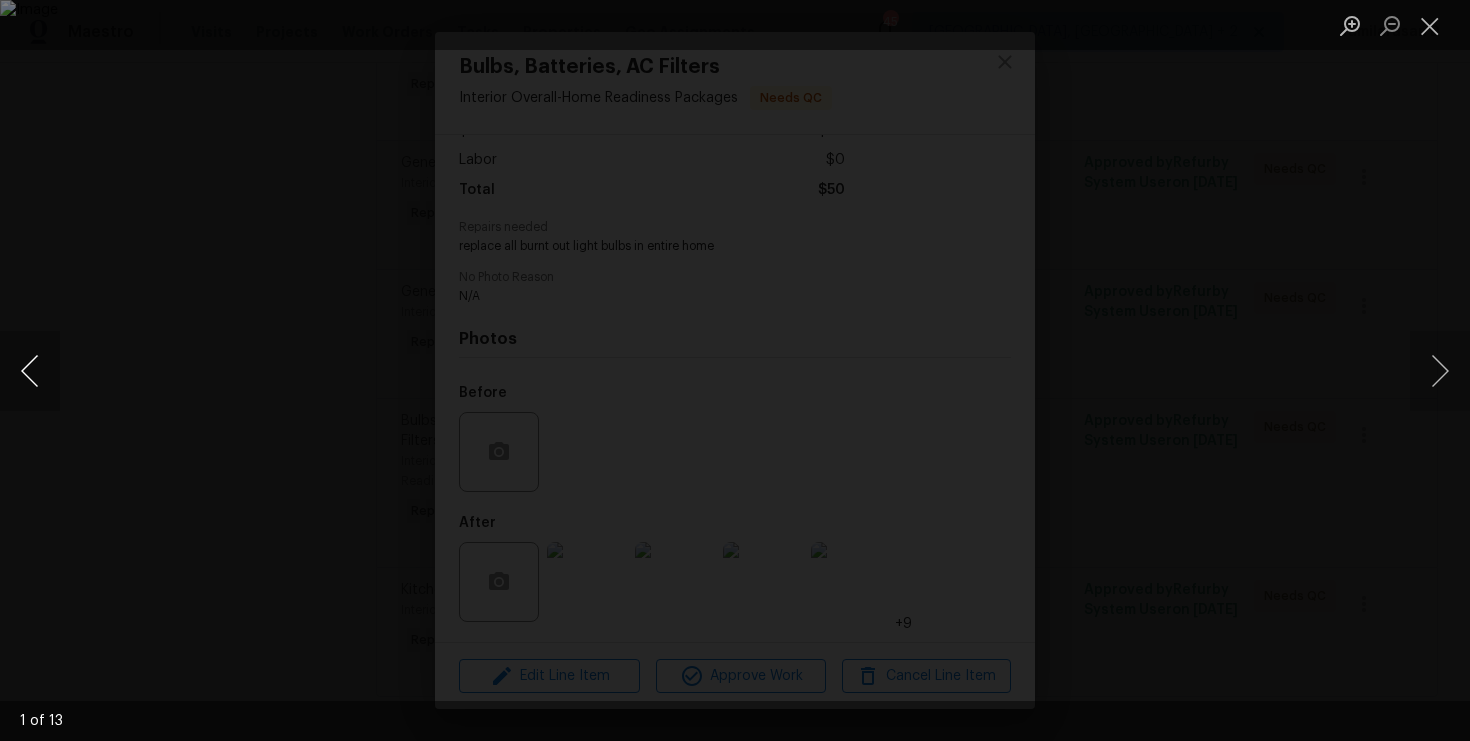 click at bounding box center (30, 371) 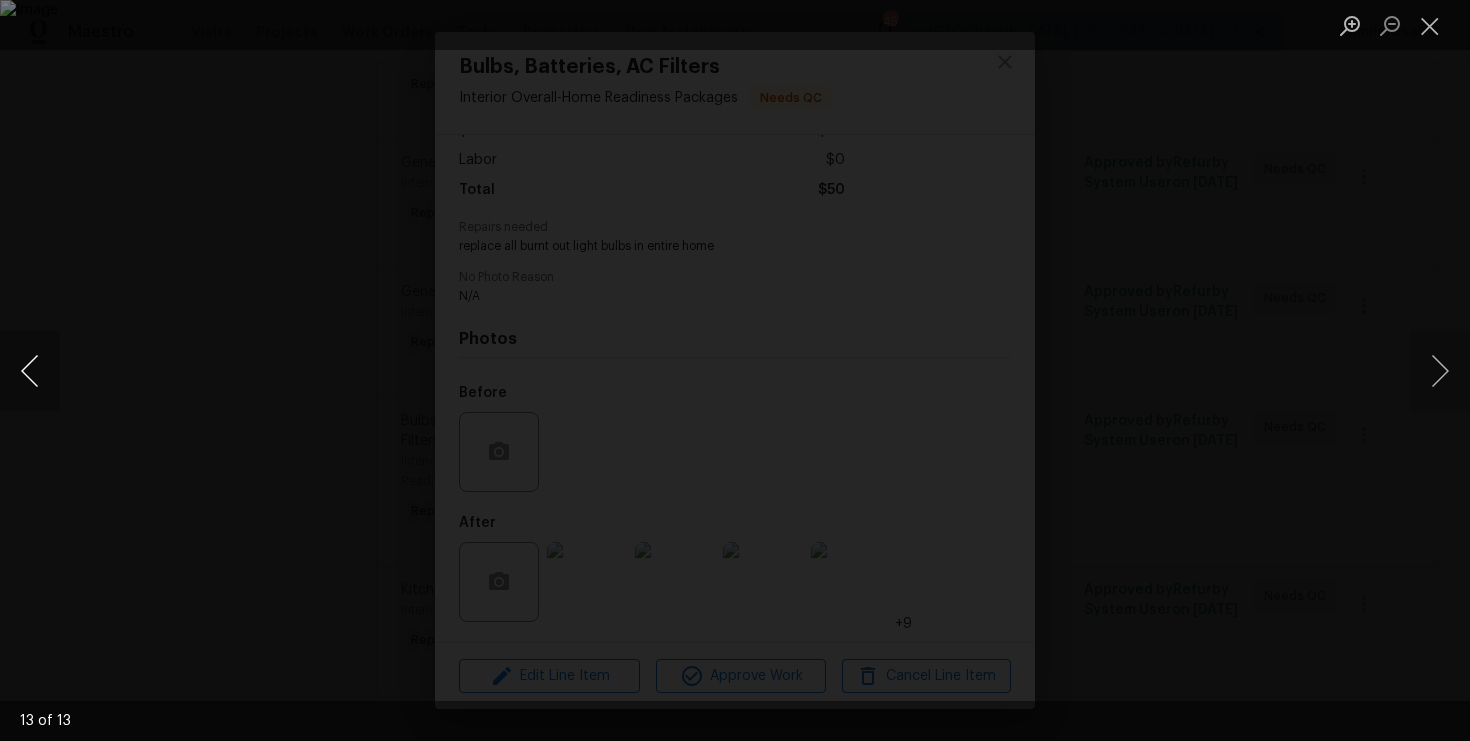 click at bounding box center [30, 371] 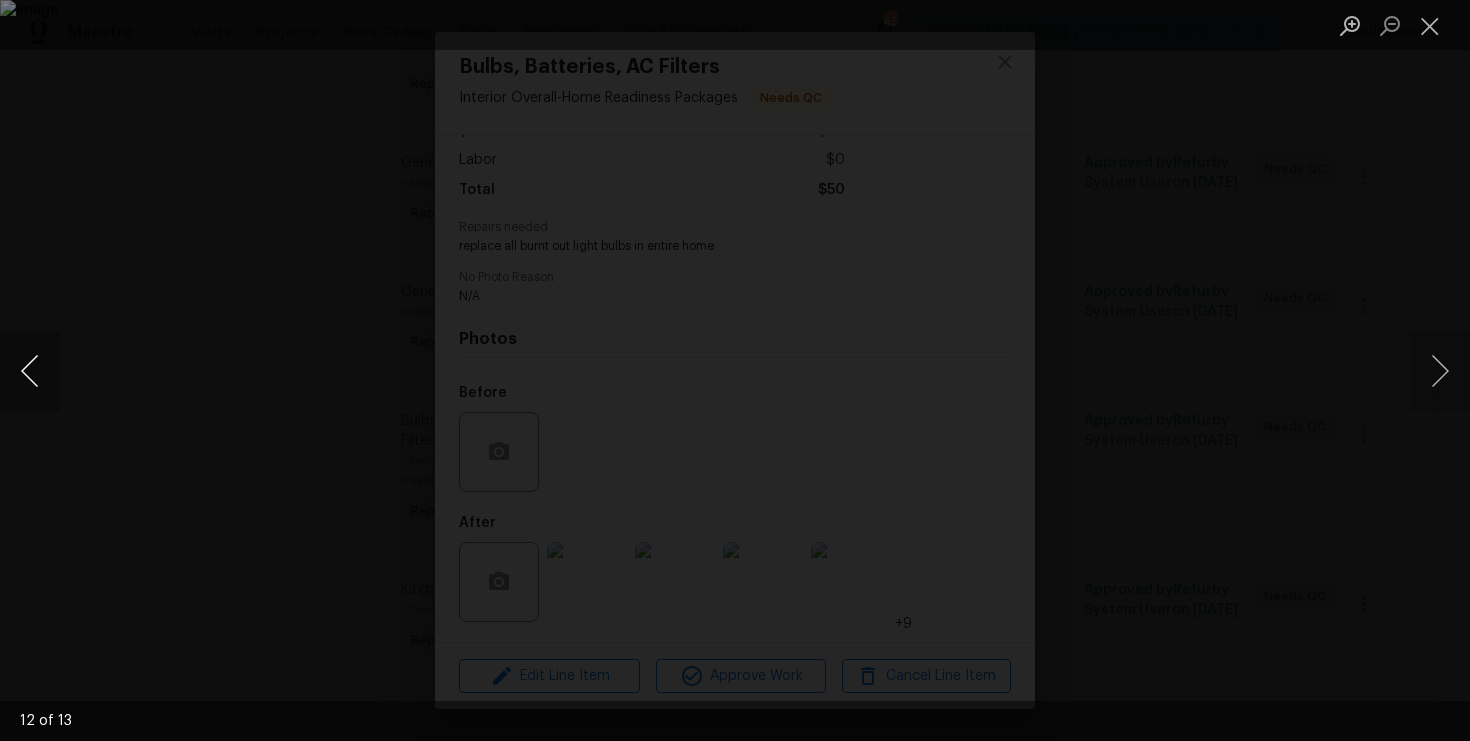 click at bounding box center [30, 371] 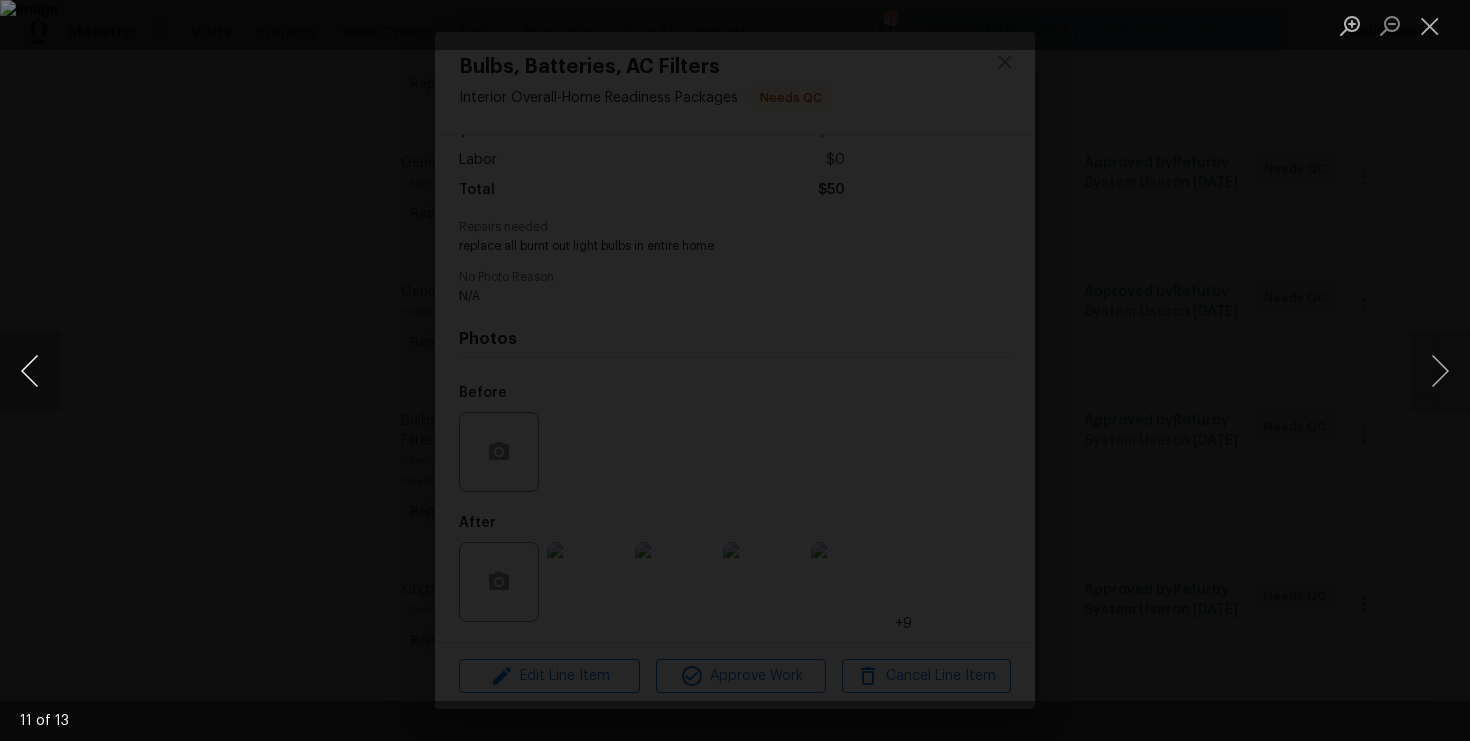 click at bounding box center (30, 371) 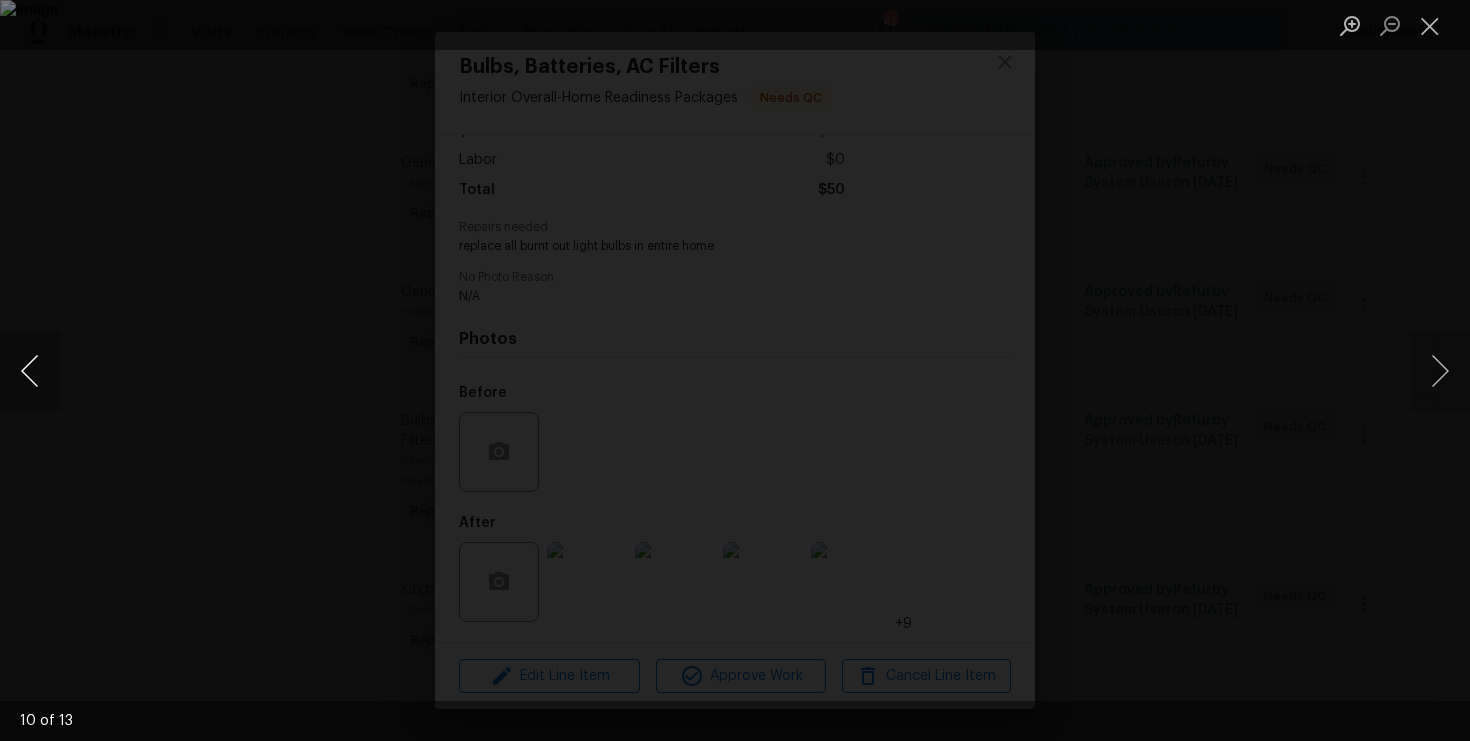 click at bounding box center [30, 371] 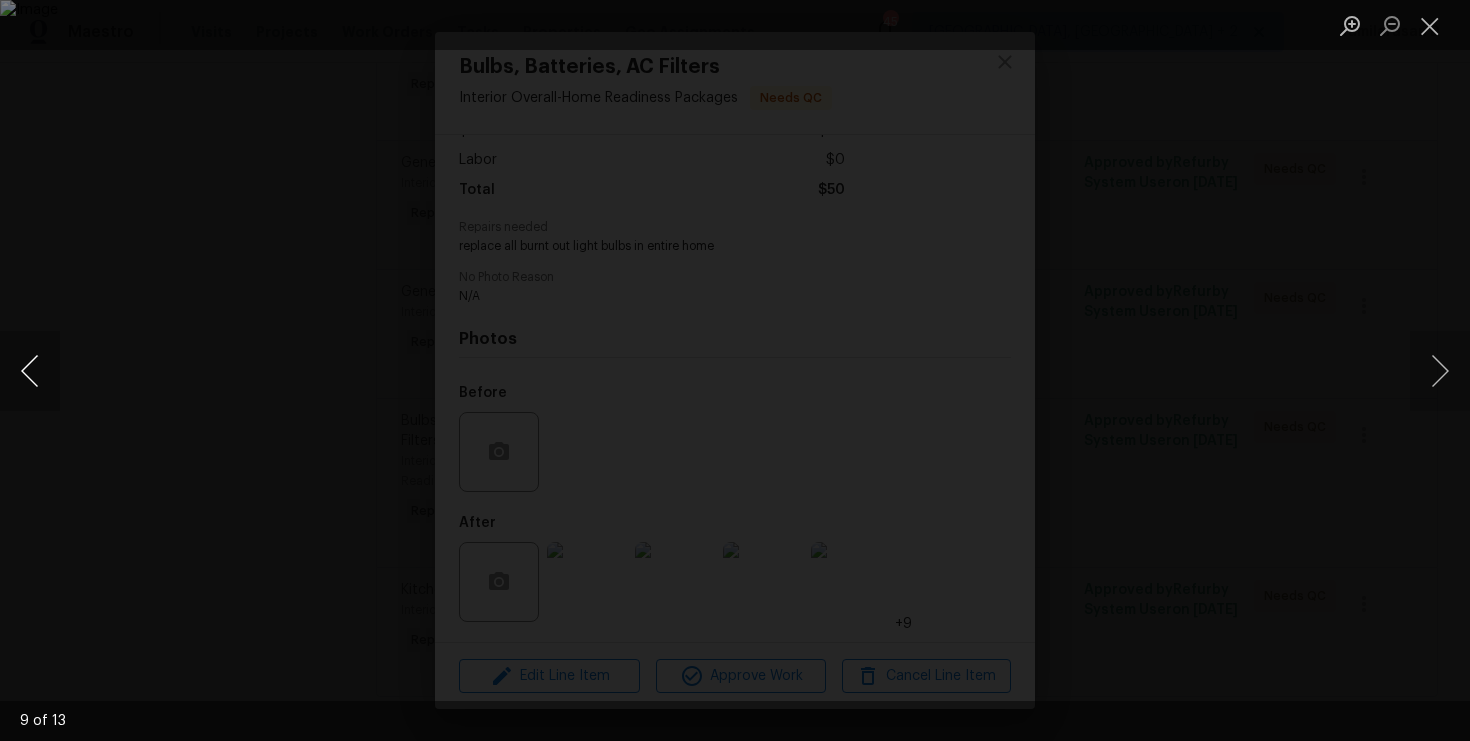 click at bounding box center (30, 371) 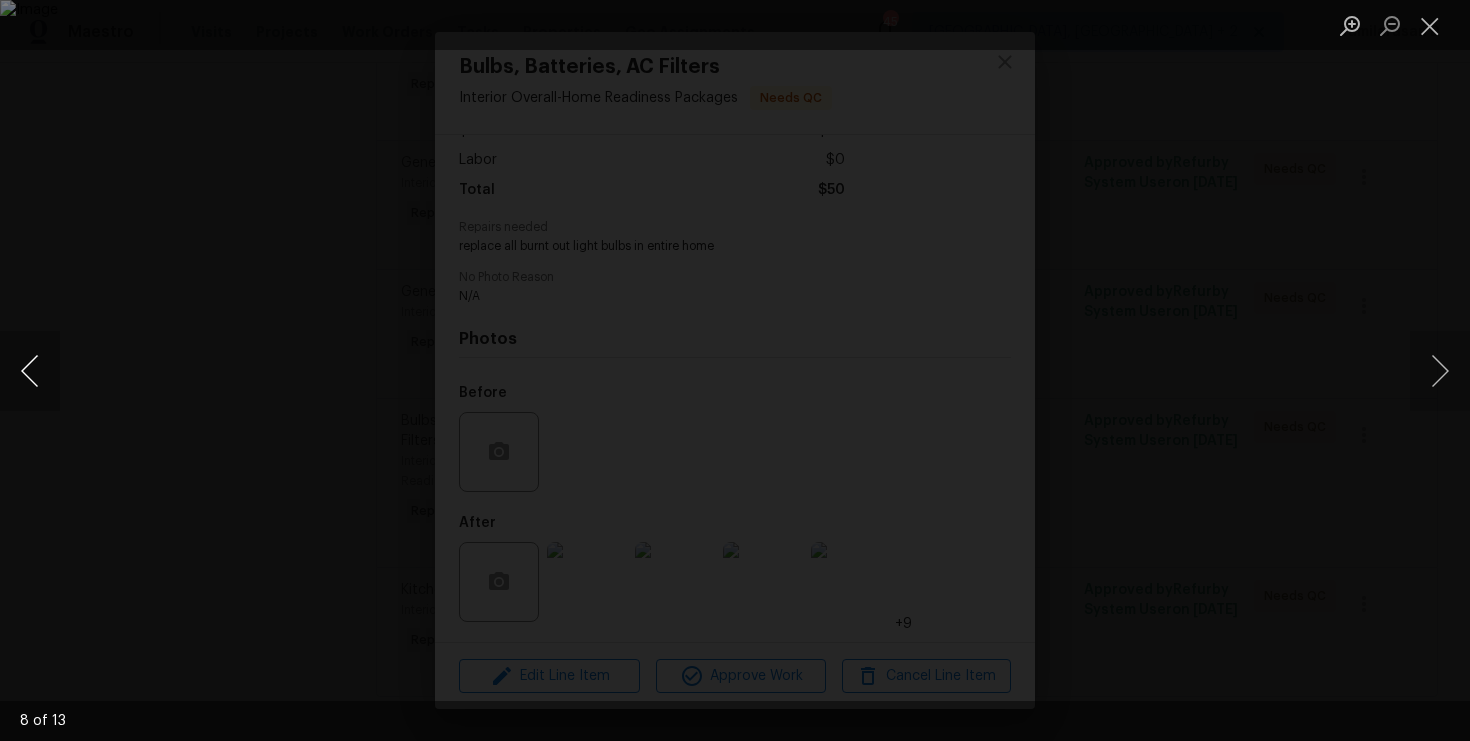 click at bounding box center (30, 371) 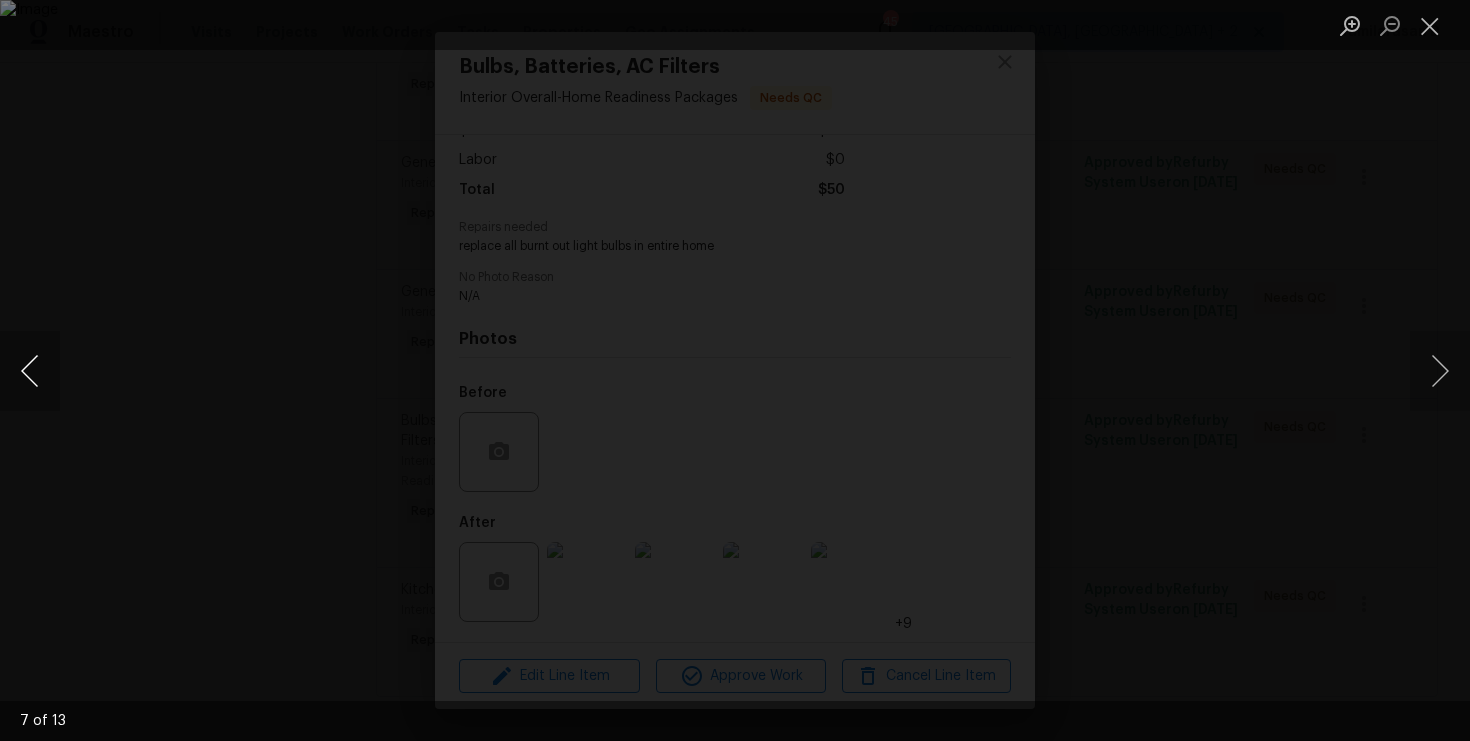 click at bounding box center (30, 371) 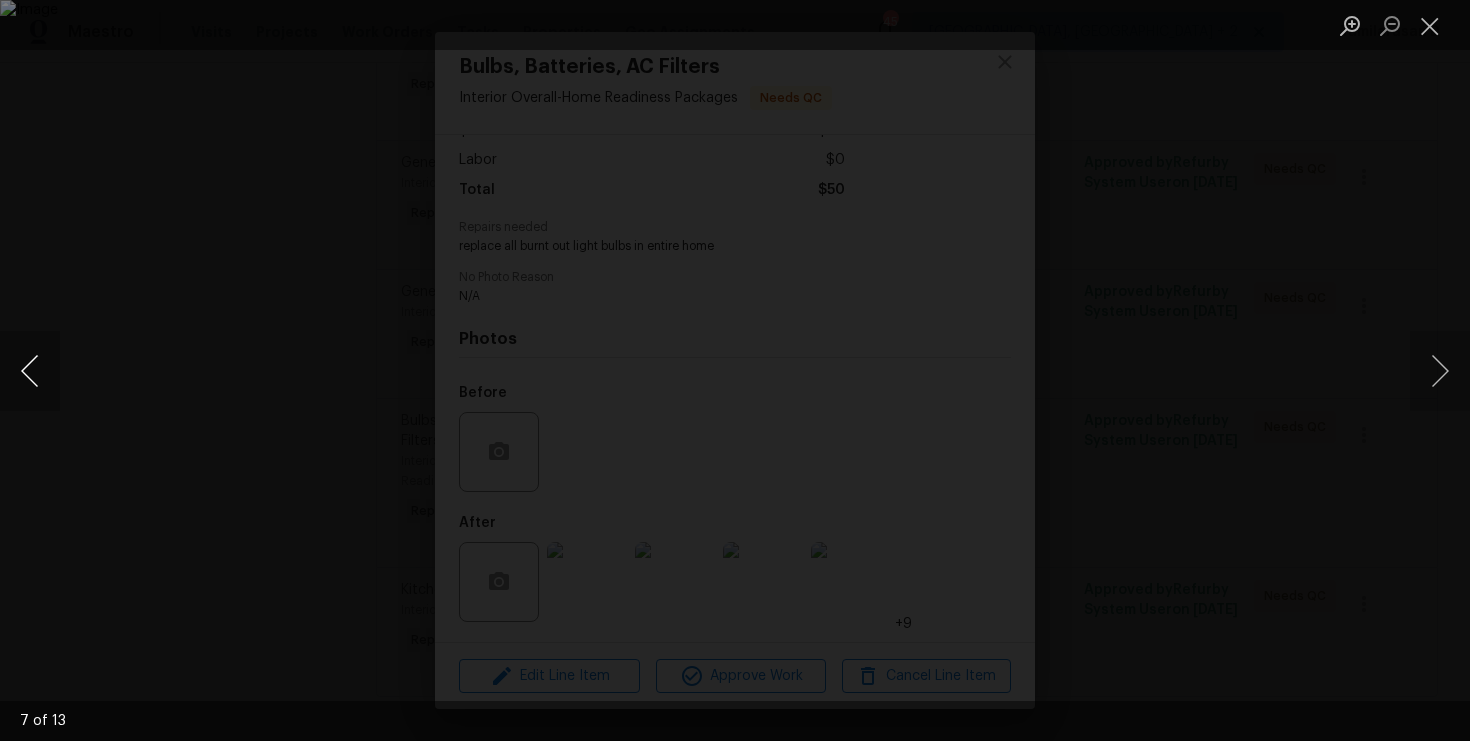 click at bounding box center (30, 371) 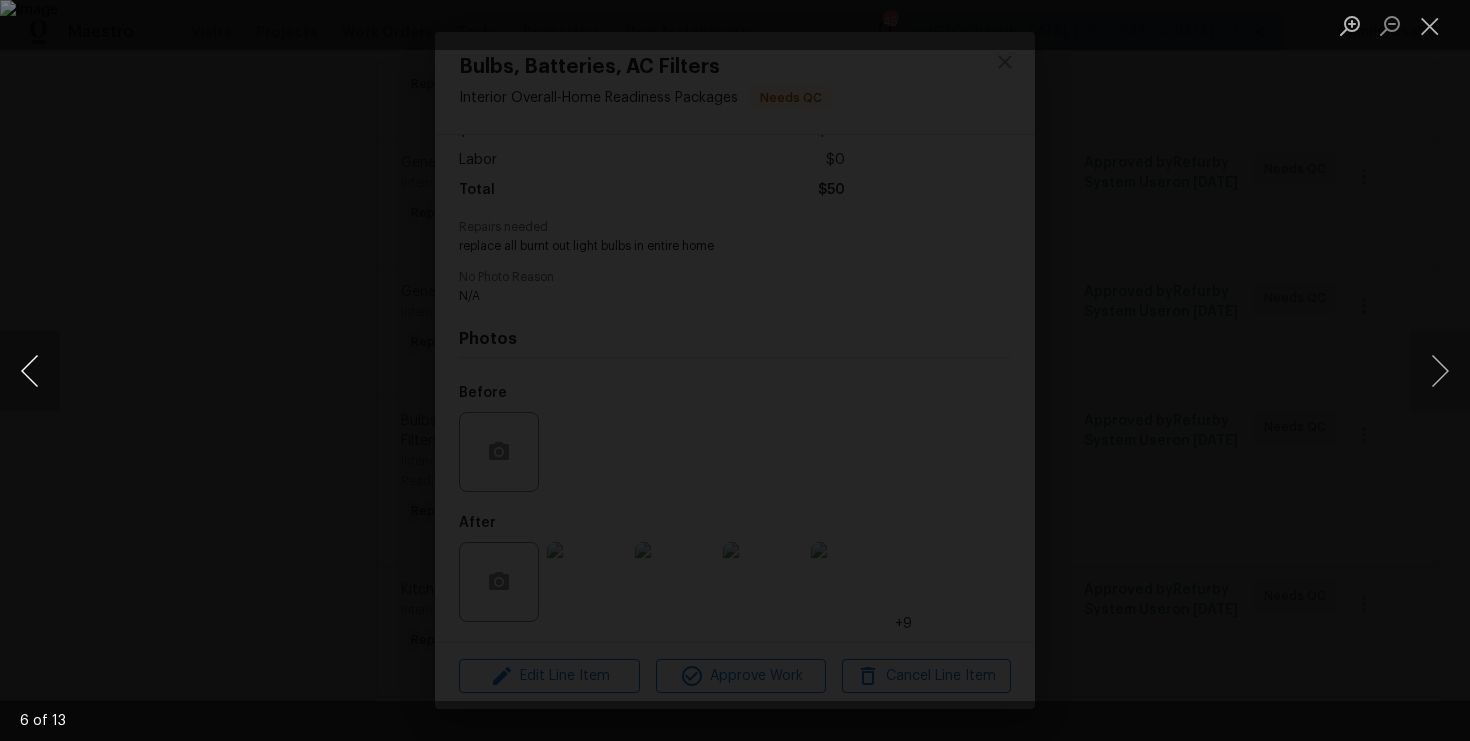 click at bounding box center (30, 371) 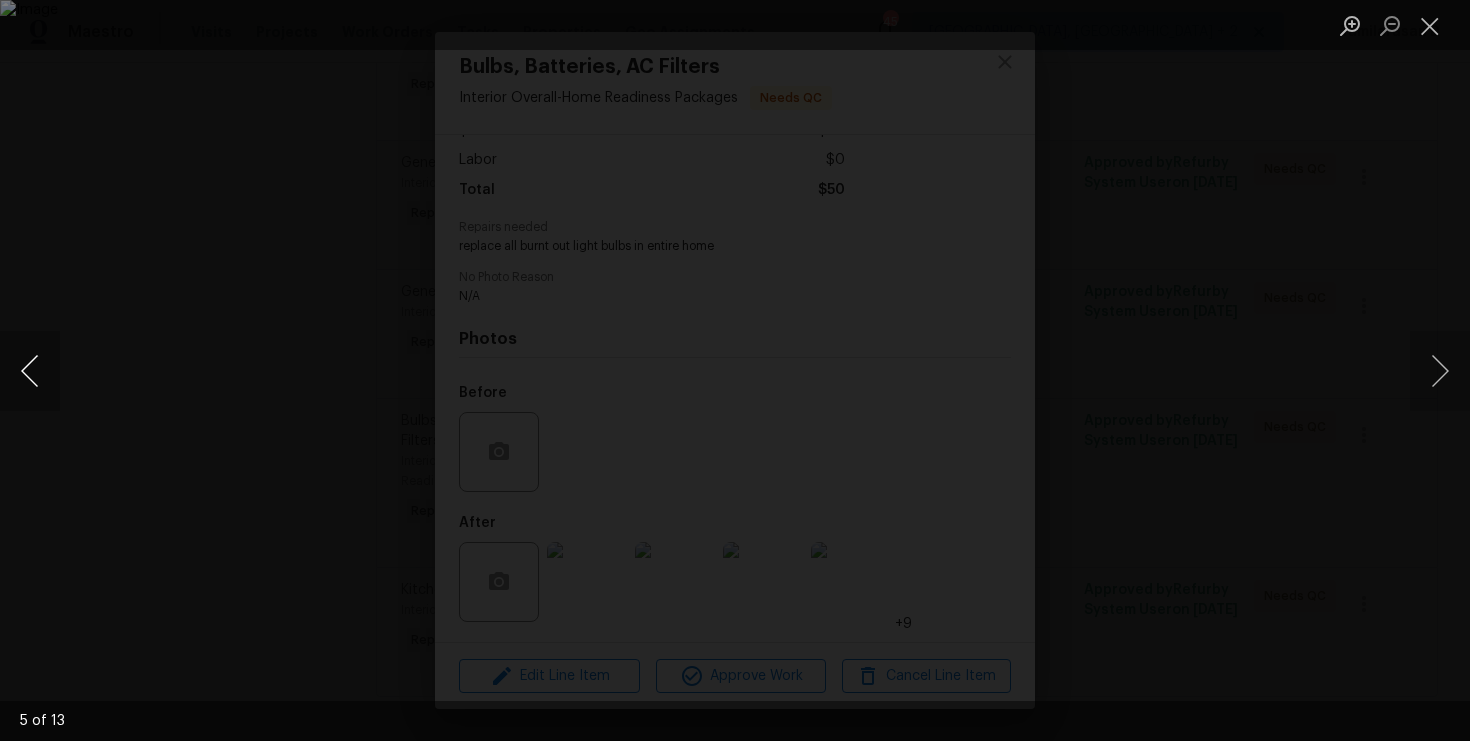 click at bounding box center (30, 371) 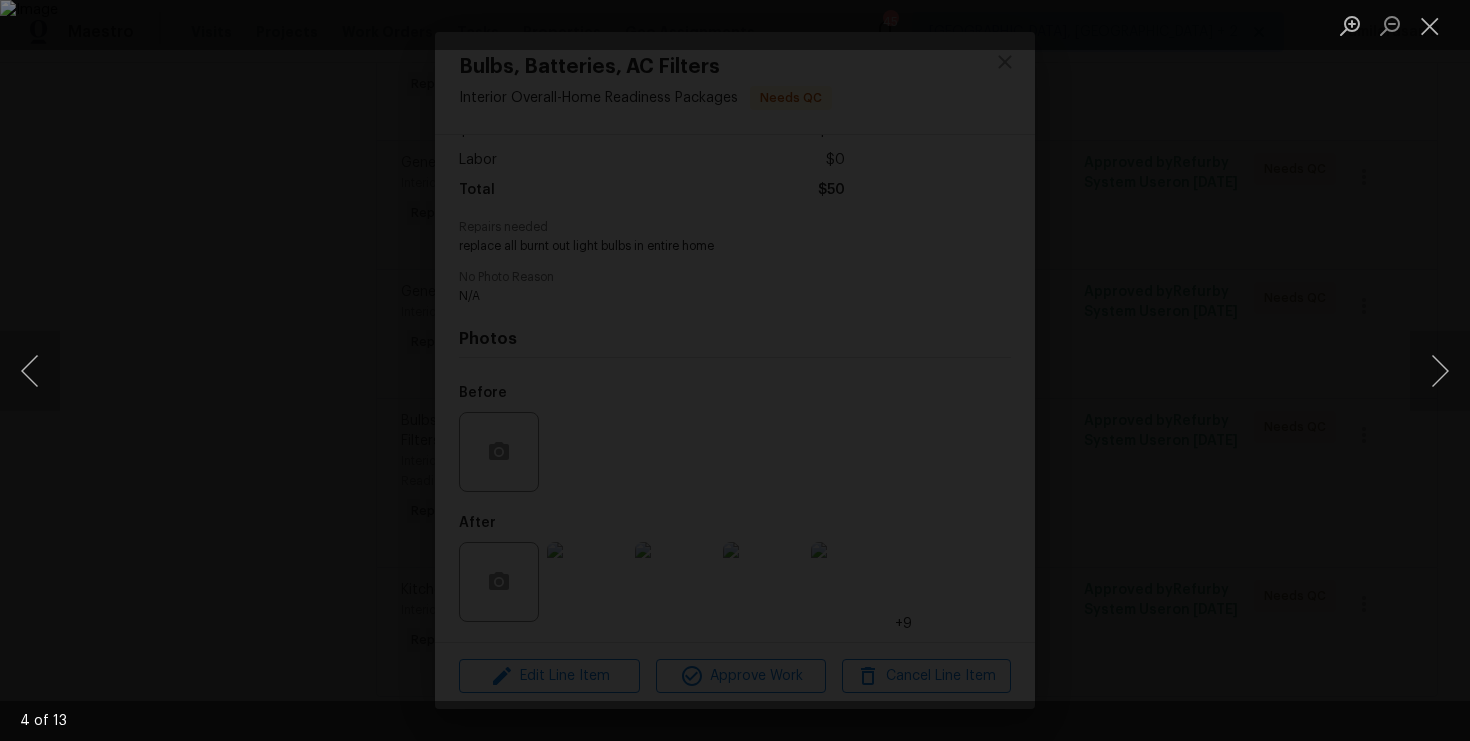 click at bounding box center [735, 370] 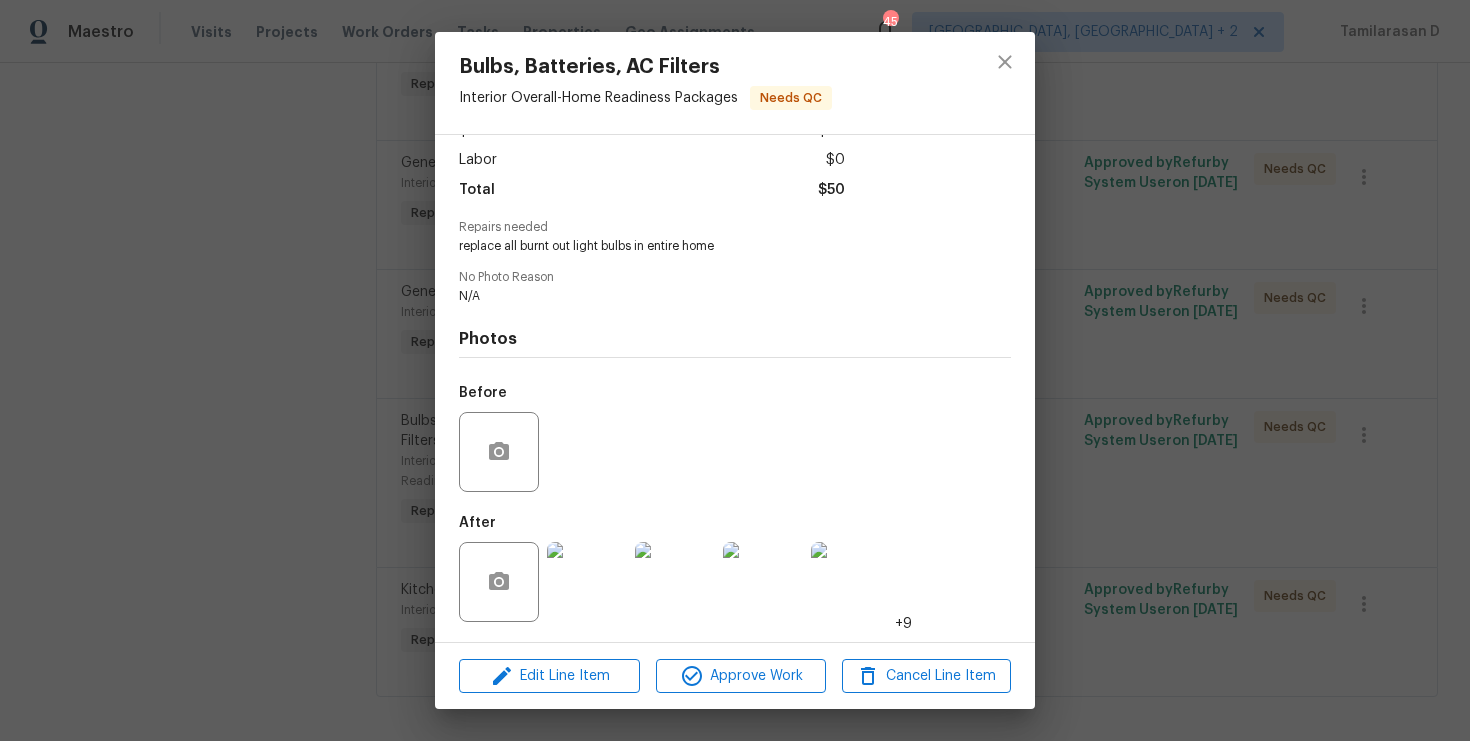 click on "Bulbs, Batteries, AC Filters Interior Overall  -  Home Readiness Packages Needs QC Vendor Torogoz Painting & Multiservices LLC Account Category Repairs Cost $50 x 1 count $50 Labor $0 Total $50 Repairs needed replace all burnt out light bulbs in entire home No Photo Reason N/A Photos Before After  +9  Edit Line Item  Approve Work  Cancel Line Item" at bounding box center [735, 370] 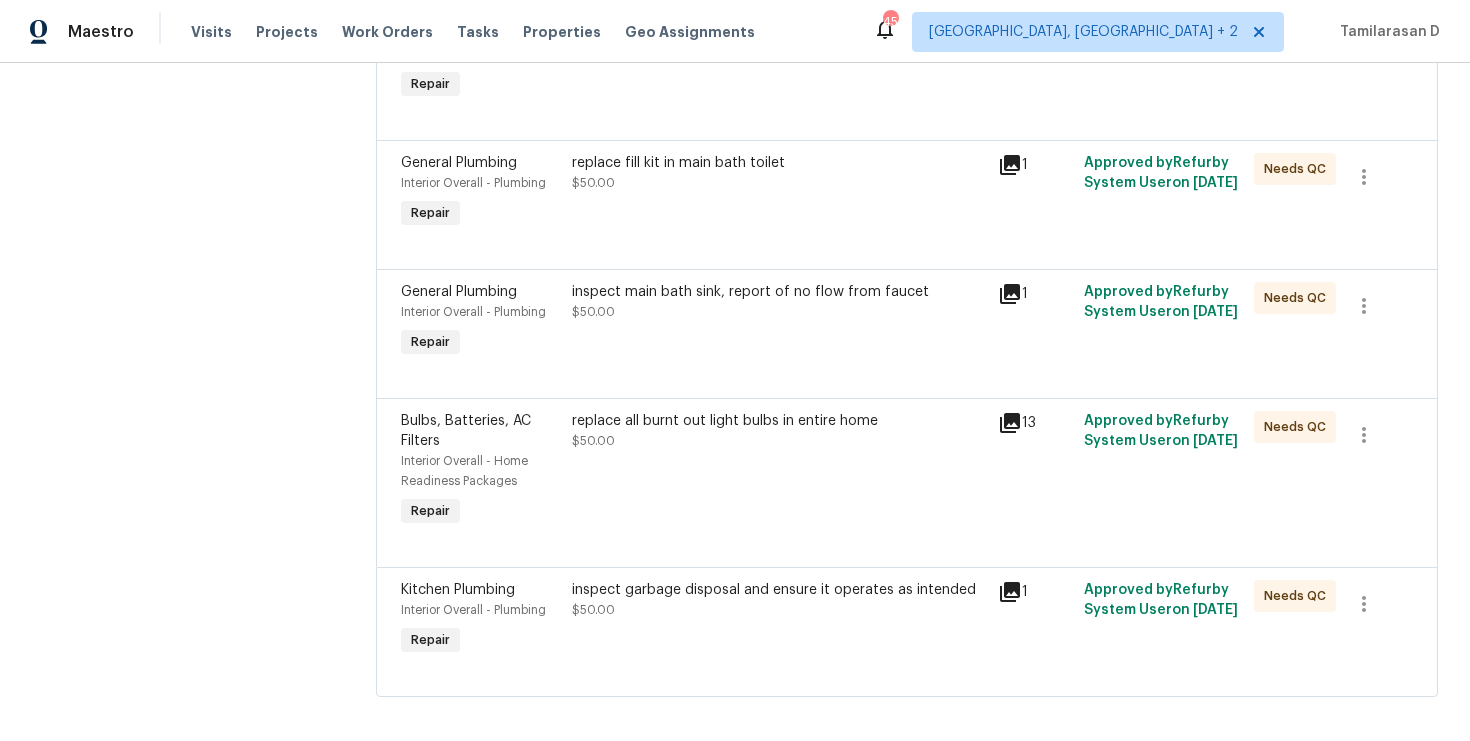 scroll, scrollTop: 940, scrollLeft: 0, axis: vertical 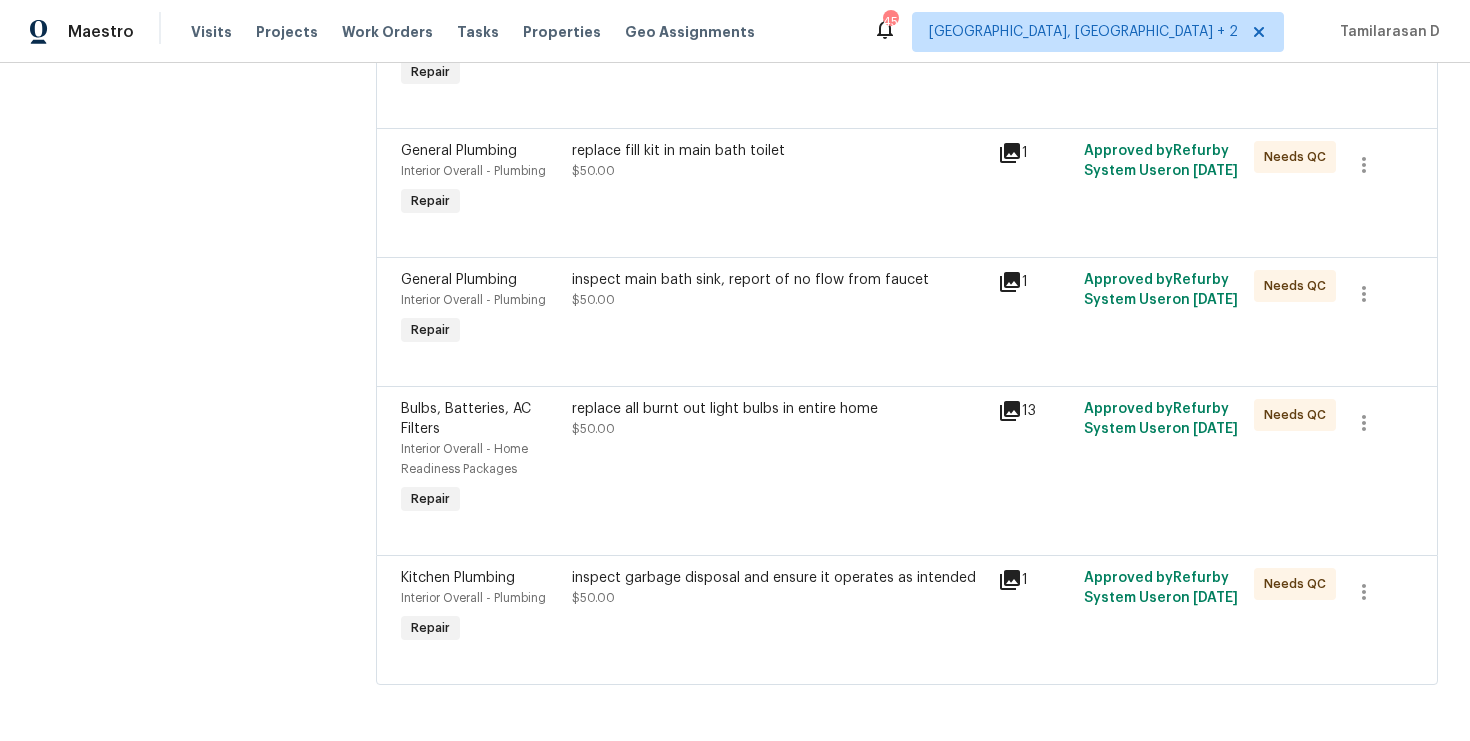 click on "inspect garbage disposal and ensure it operates as intended $50.00" at bounding box center (779, 588) 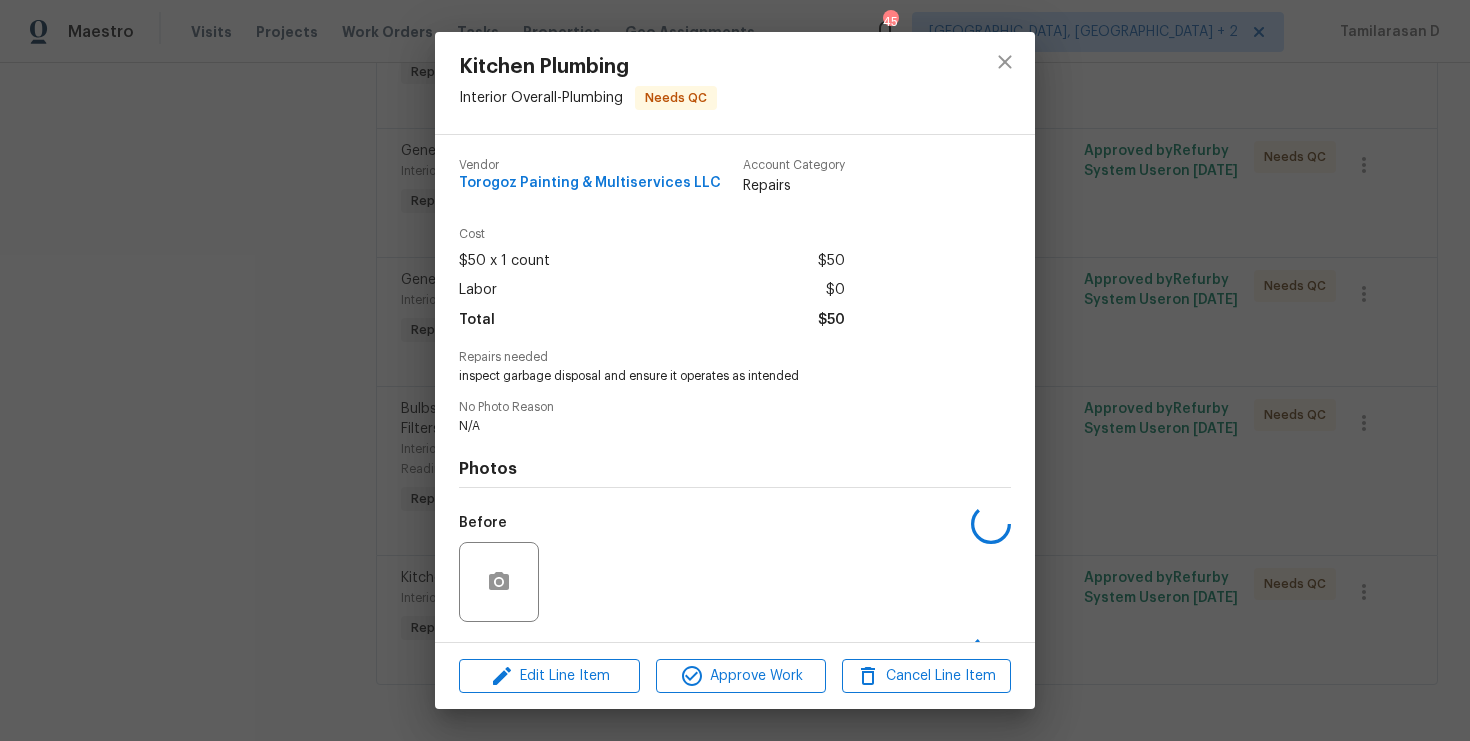 scroll, scrollTop: 130, scrollLeft: 0, axis: vertical 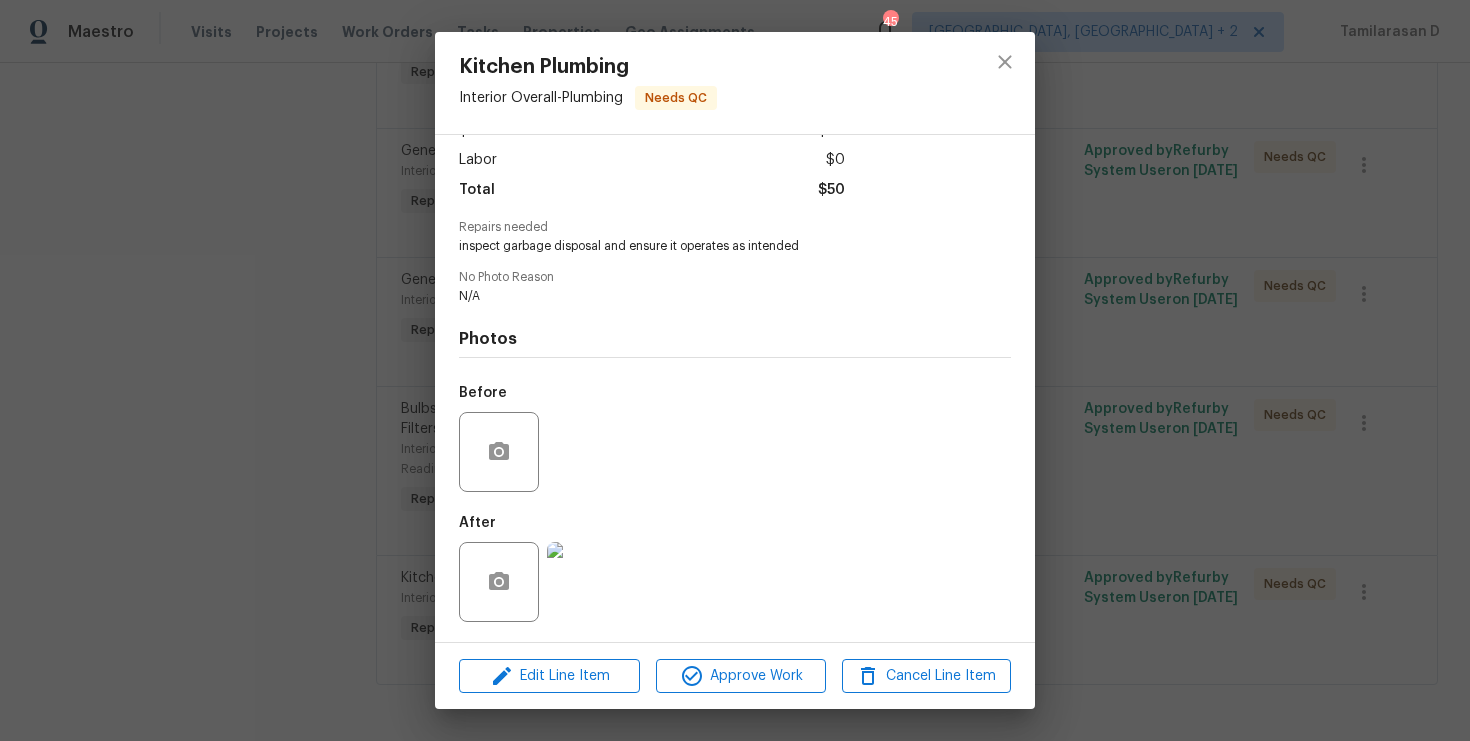 click at bounding box center (587, 582) 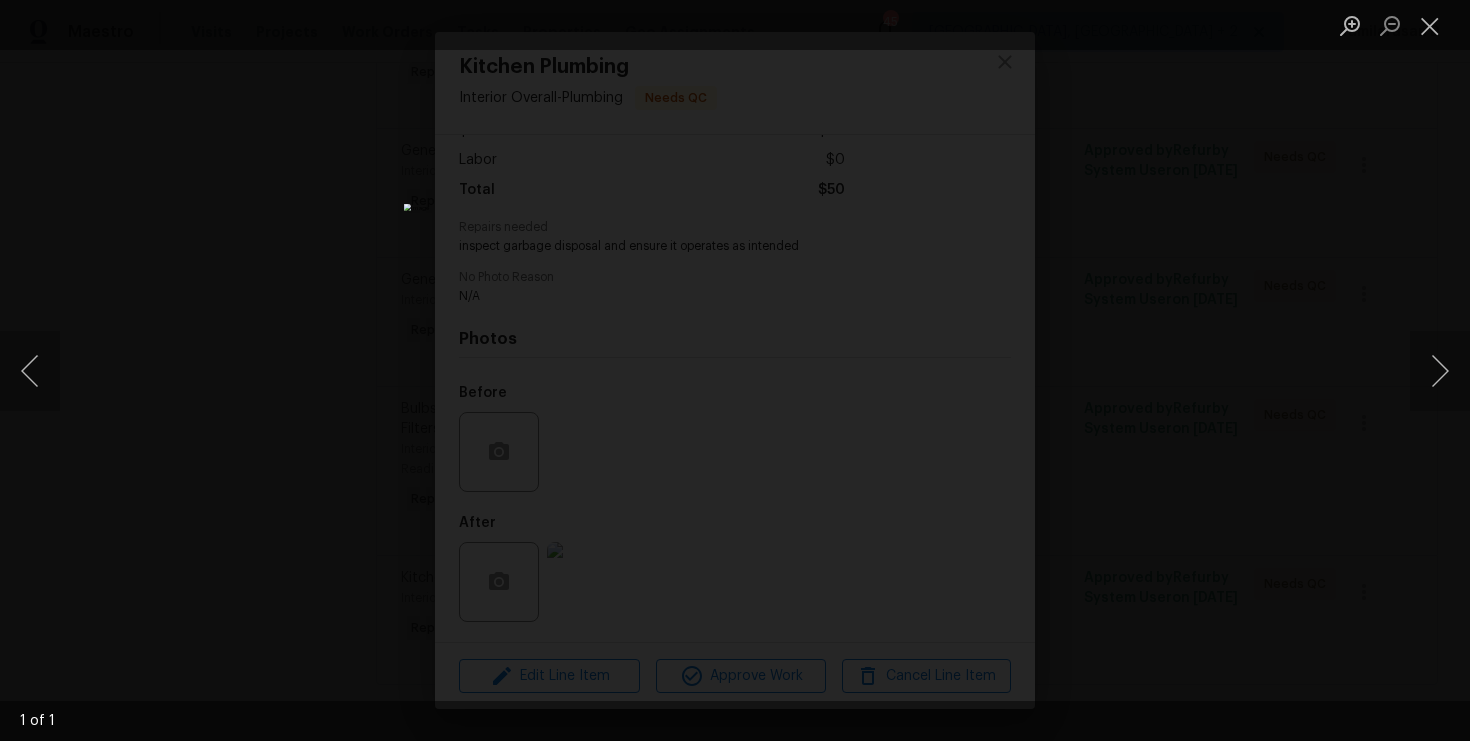 click at bounding box center [735, 370] 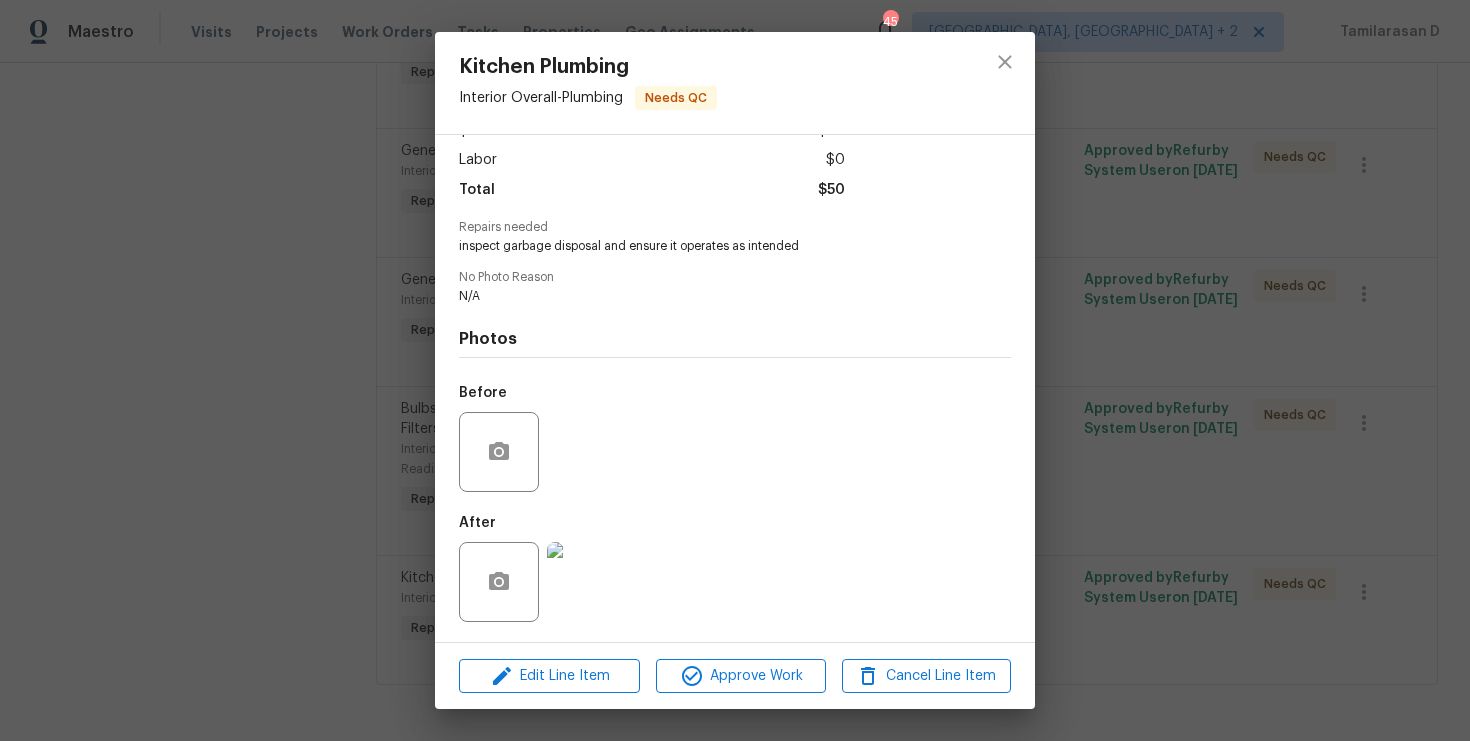click at bounding box center (587, 582) 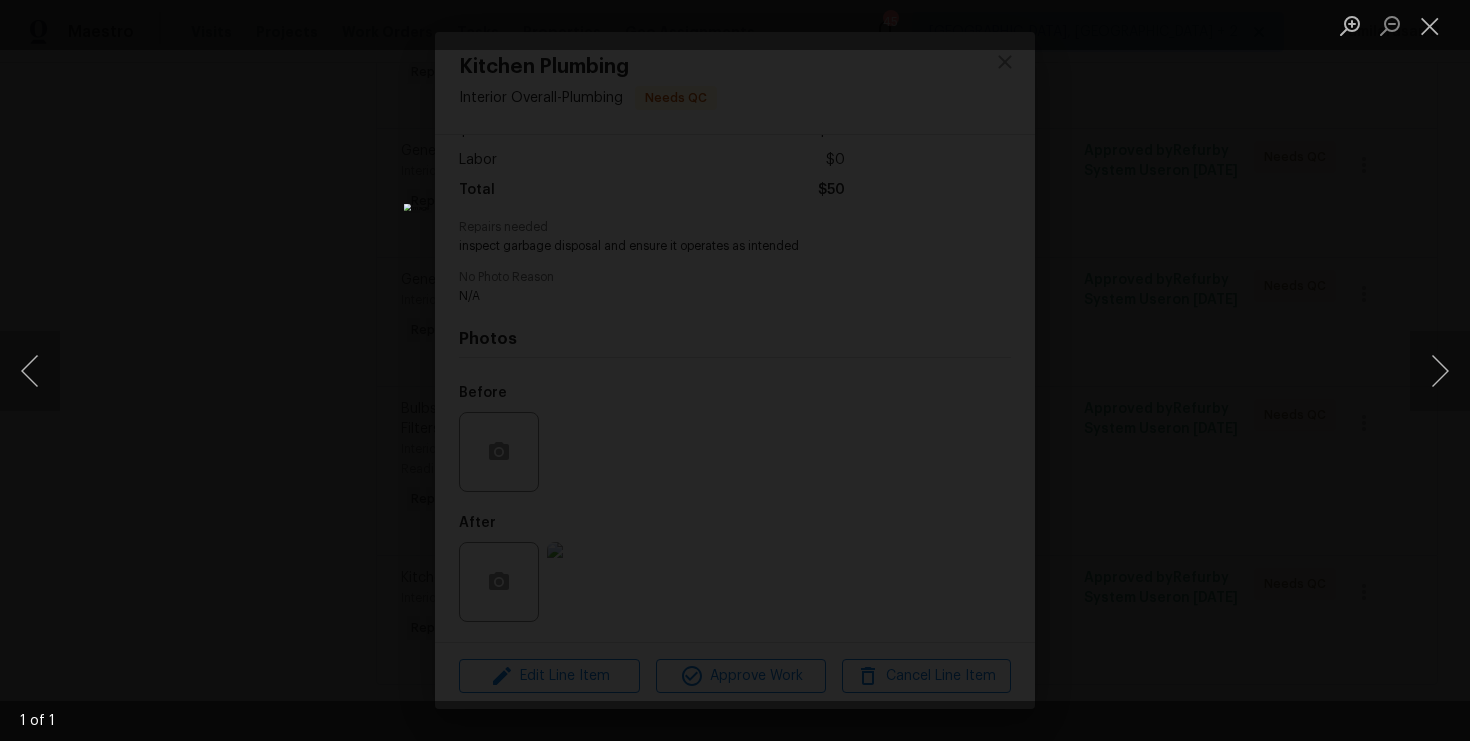 click at bounding box center [735, 370] 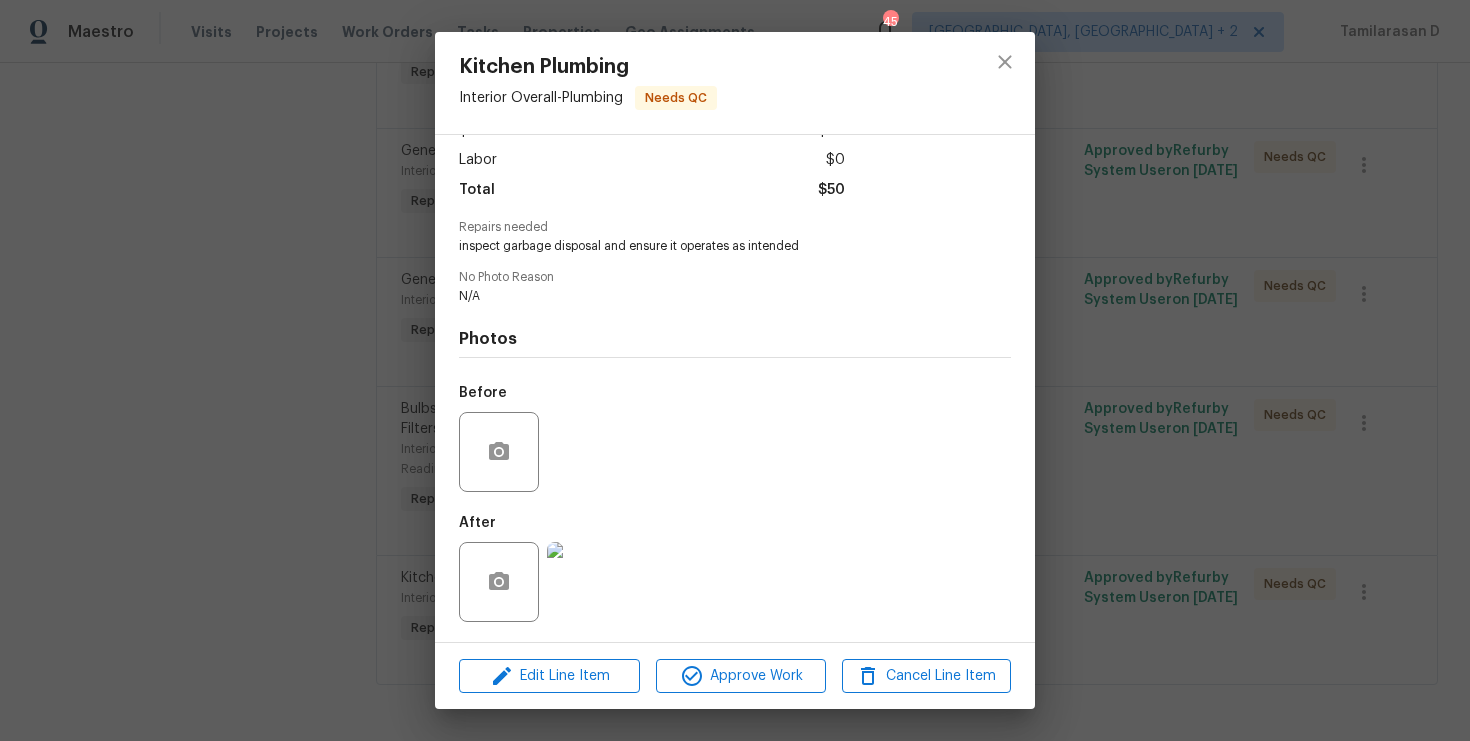 click on "Kitchen Plumbing Interior Overall  -  Plumbing Needs QC Vendor Torogoz Painting & Multiservices LLC Account Category Repairs Cost $50 x 1 count $50 Labor $0 Total $50 Repairs needed inspect garbage disposal and ensure it operates as intended No Photo Reason N/A Photos Before After  Edit Line Item  Approve Work  Cancel Line Item" at bounding box center (735, 370) 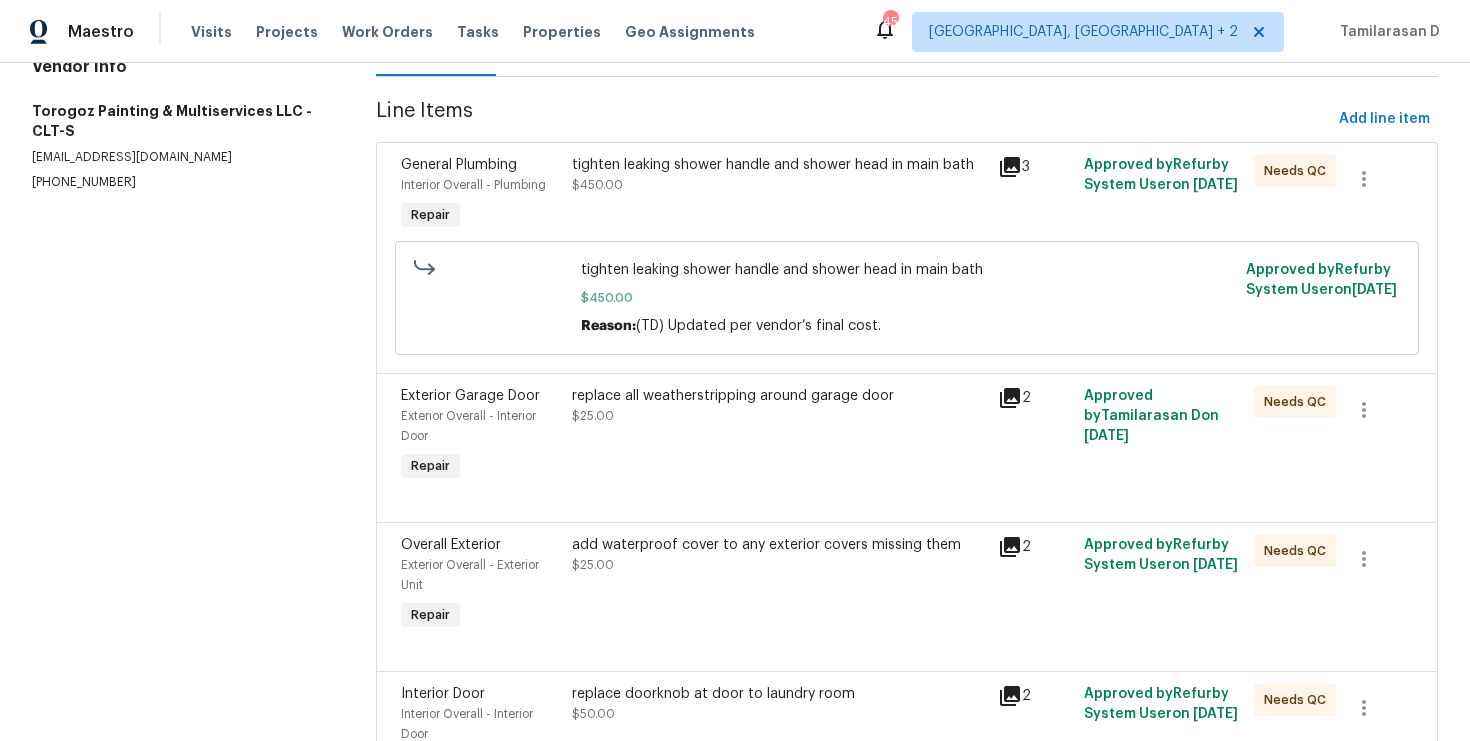scroll, scrollTop: 136, scrollLeft: 0, axis: vertical 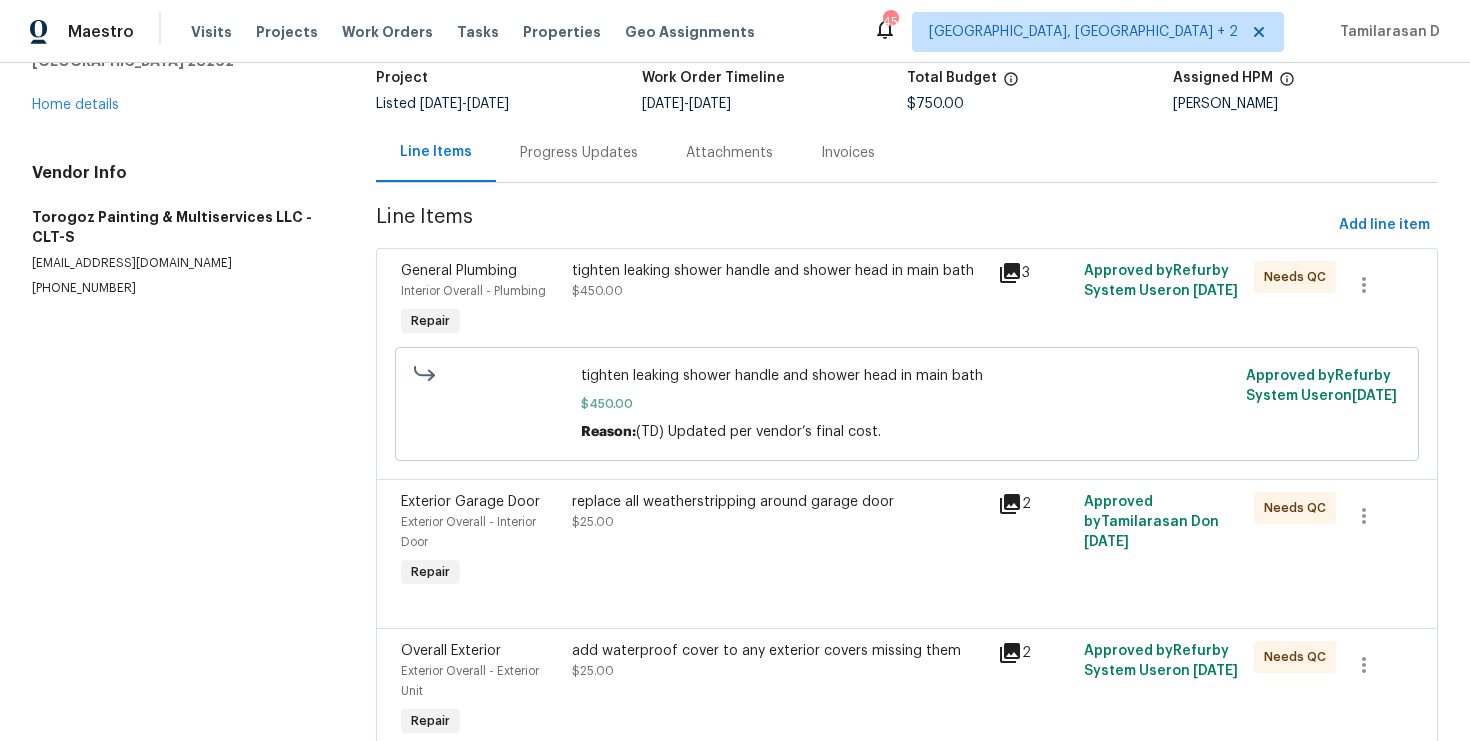click on "Progress Updates" at bounding box center [579, 153] 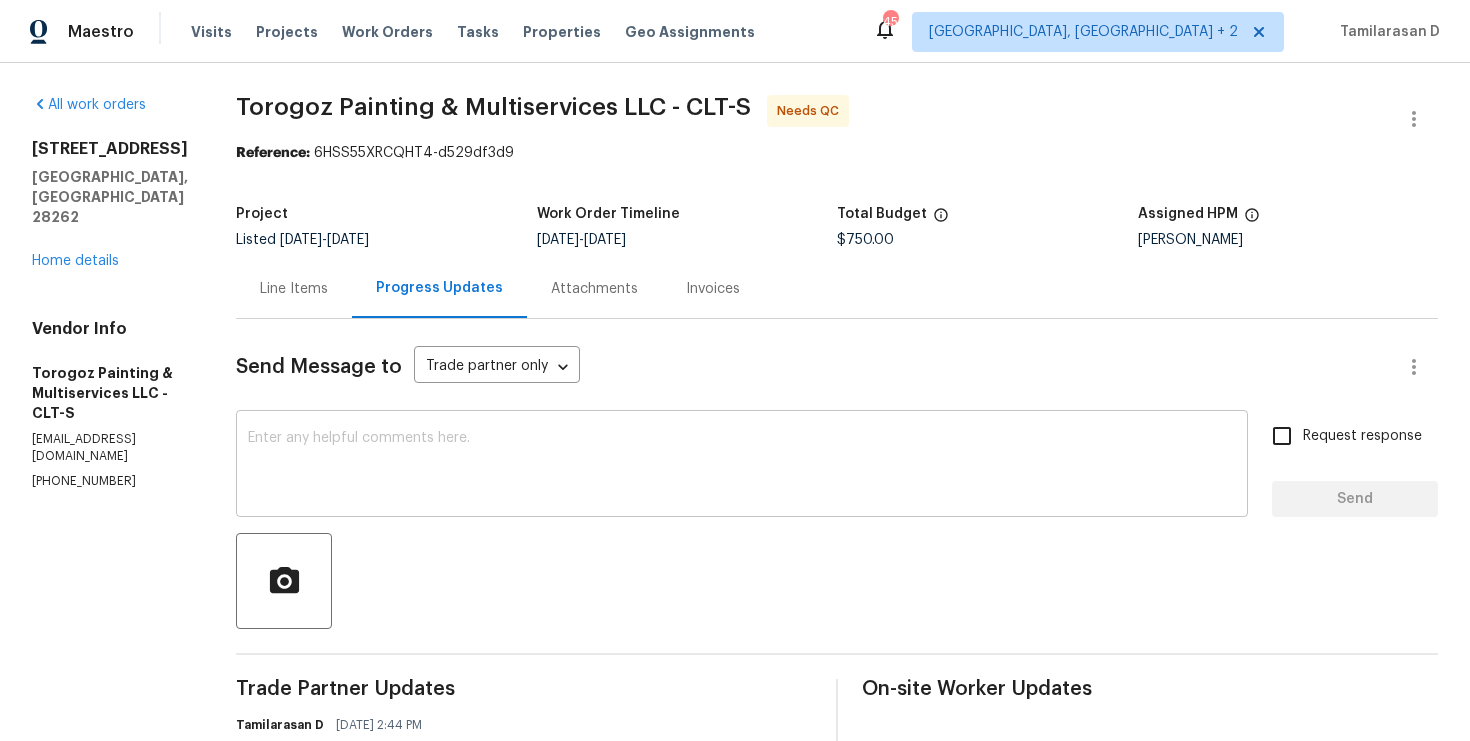 scroll, scrollTop: 150, scrollLeft: 0, axis: vertical 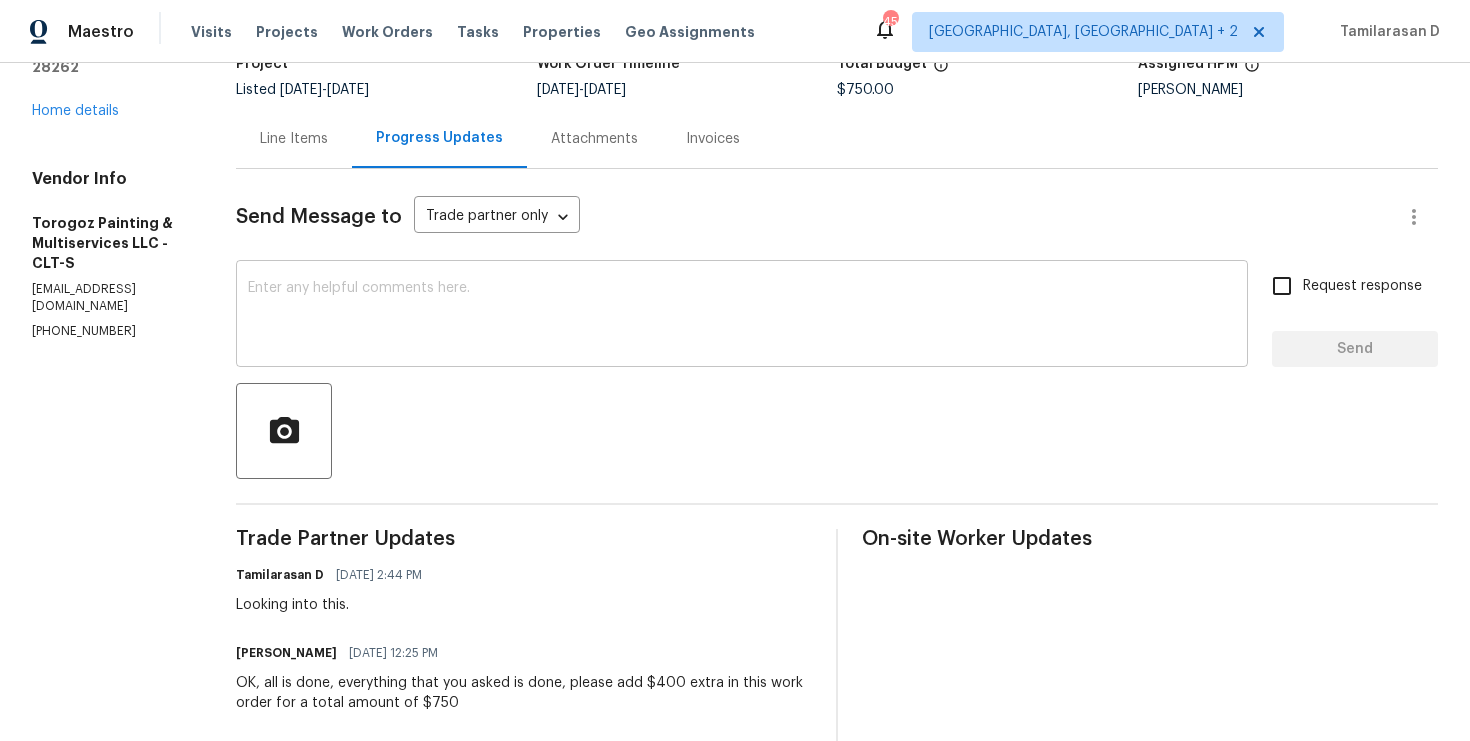 click at bounding box center [742, 316] 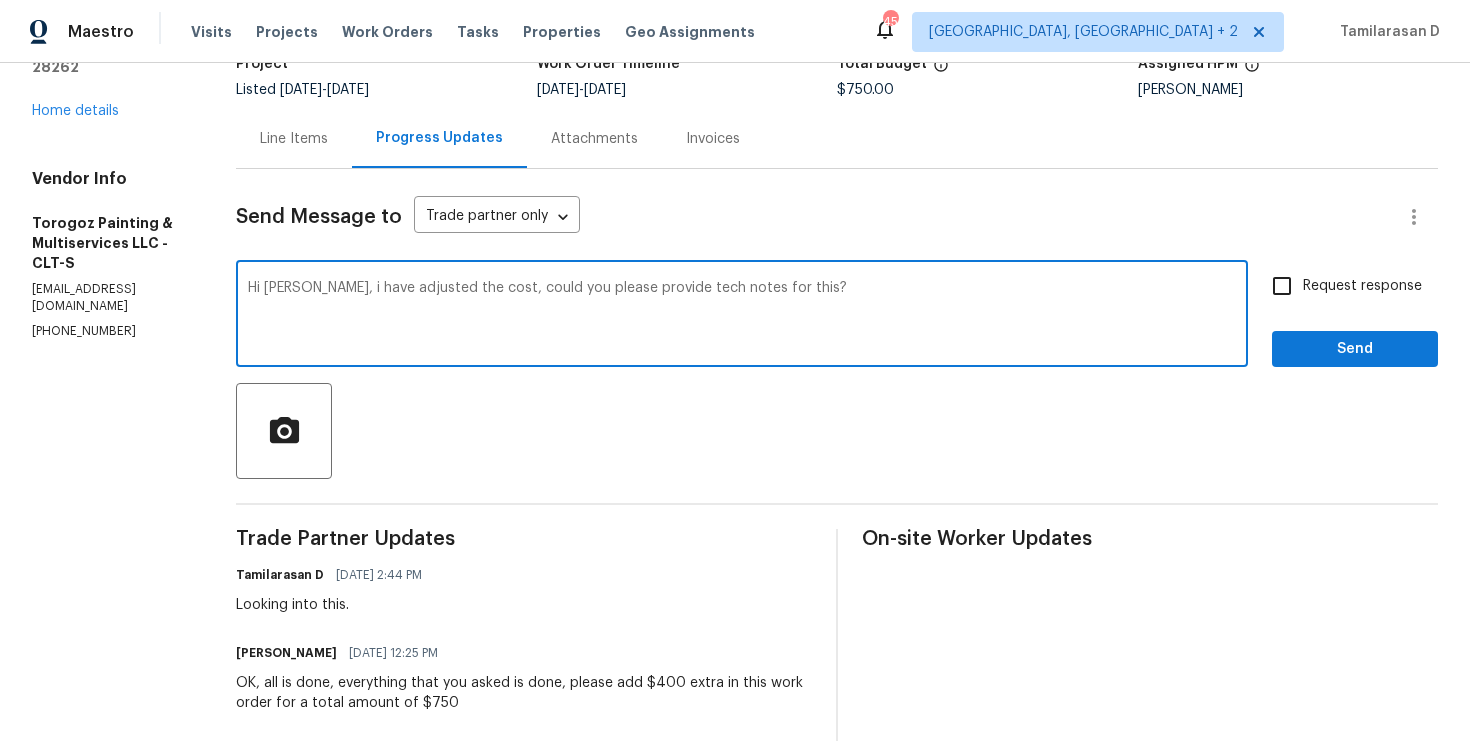 type on "Hi Joe, i have adjusted the cost, could you please provide tech notes for this?" 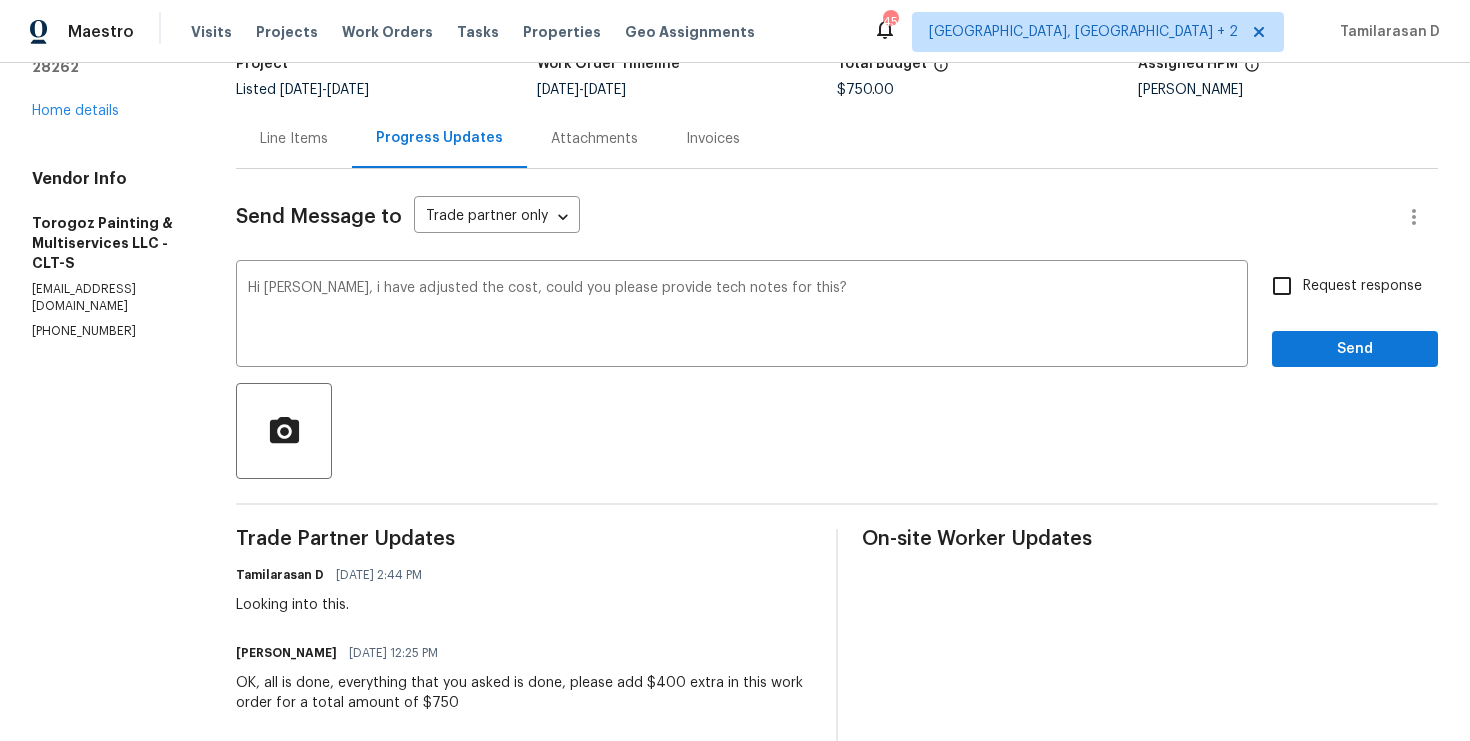 click on "Request response" at bounding box center (1282, 286) 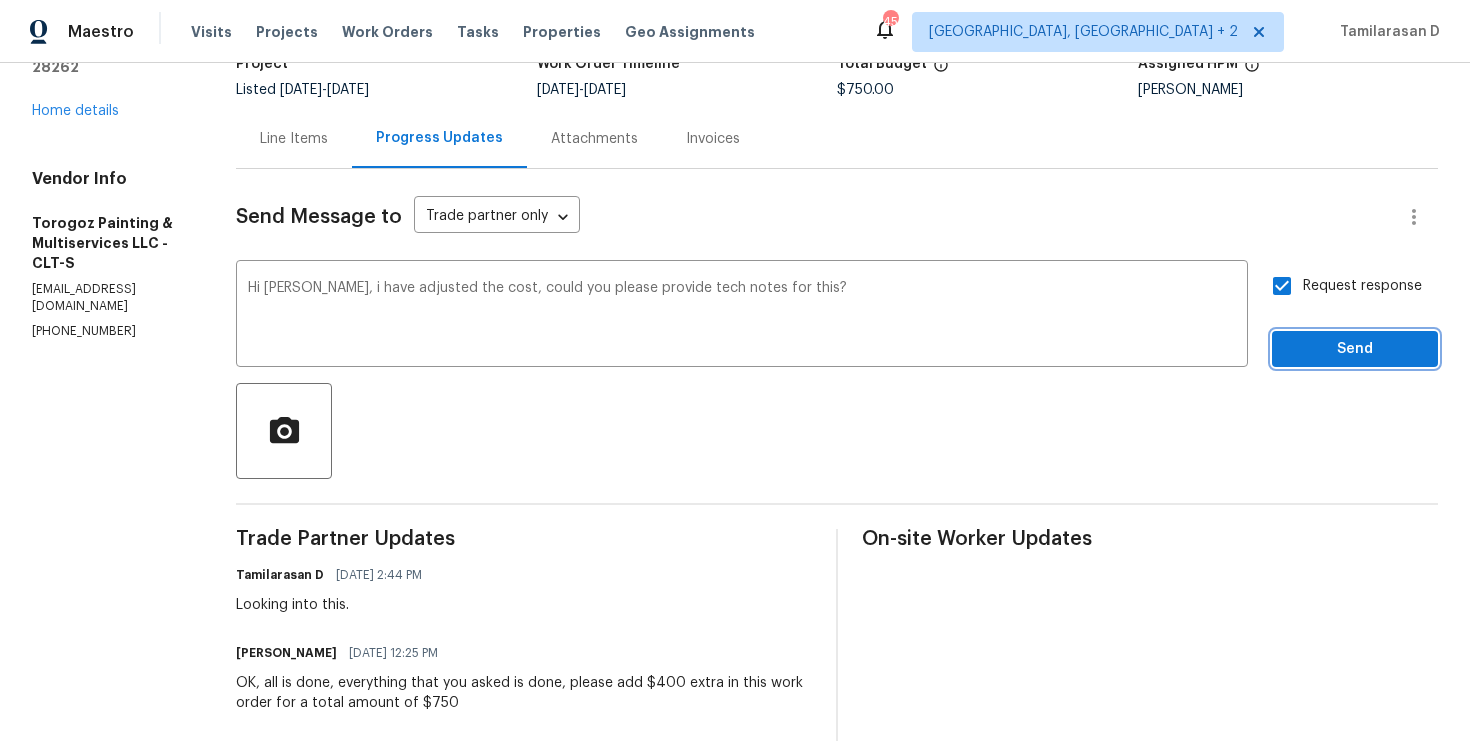 click on "Send" at bounding box center [1355, 349] 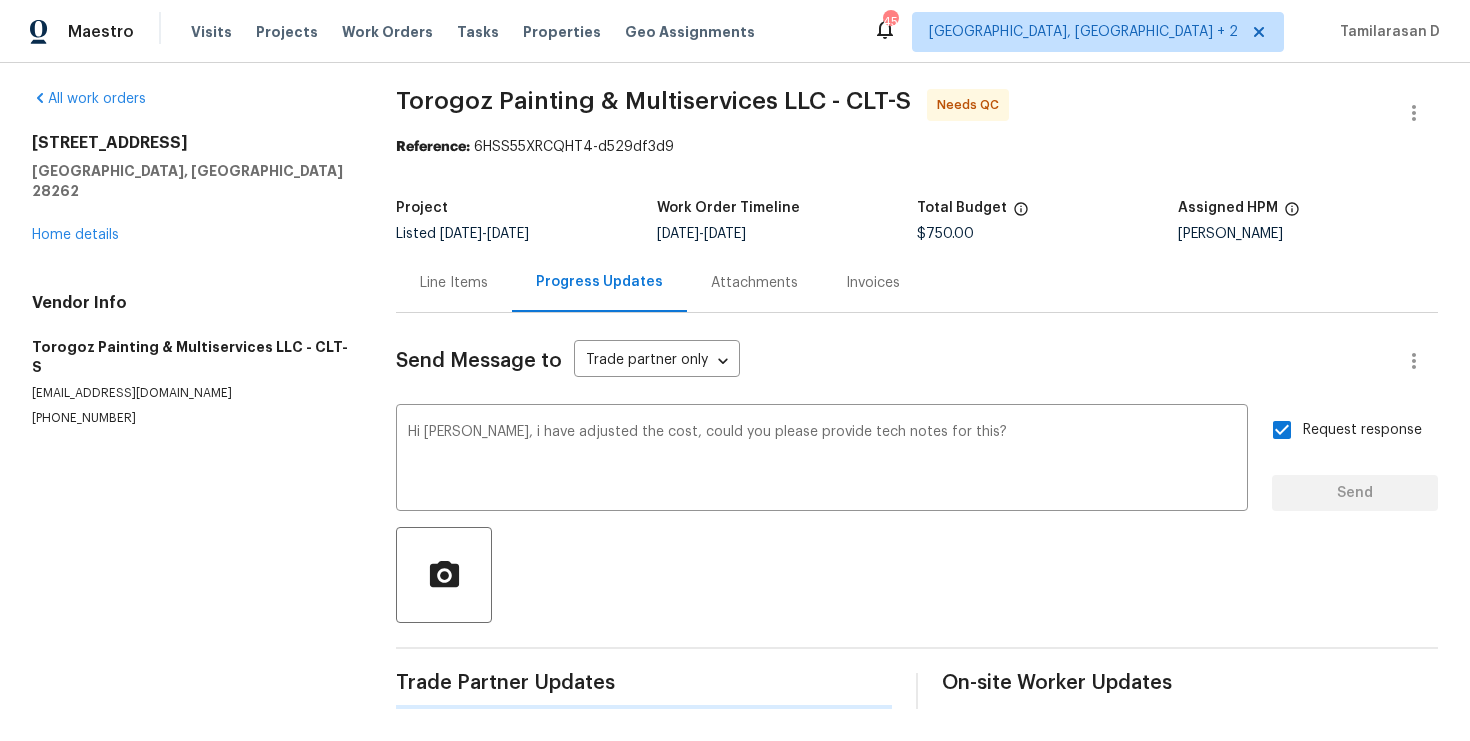 type 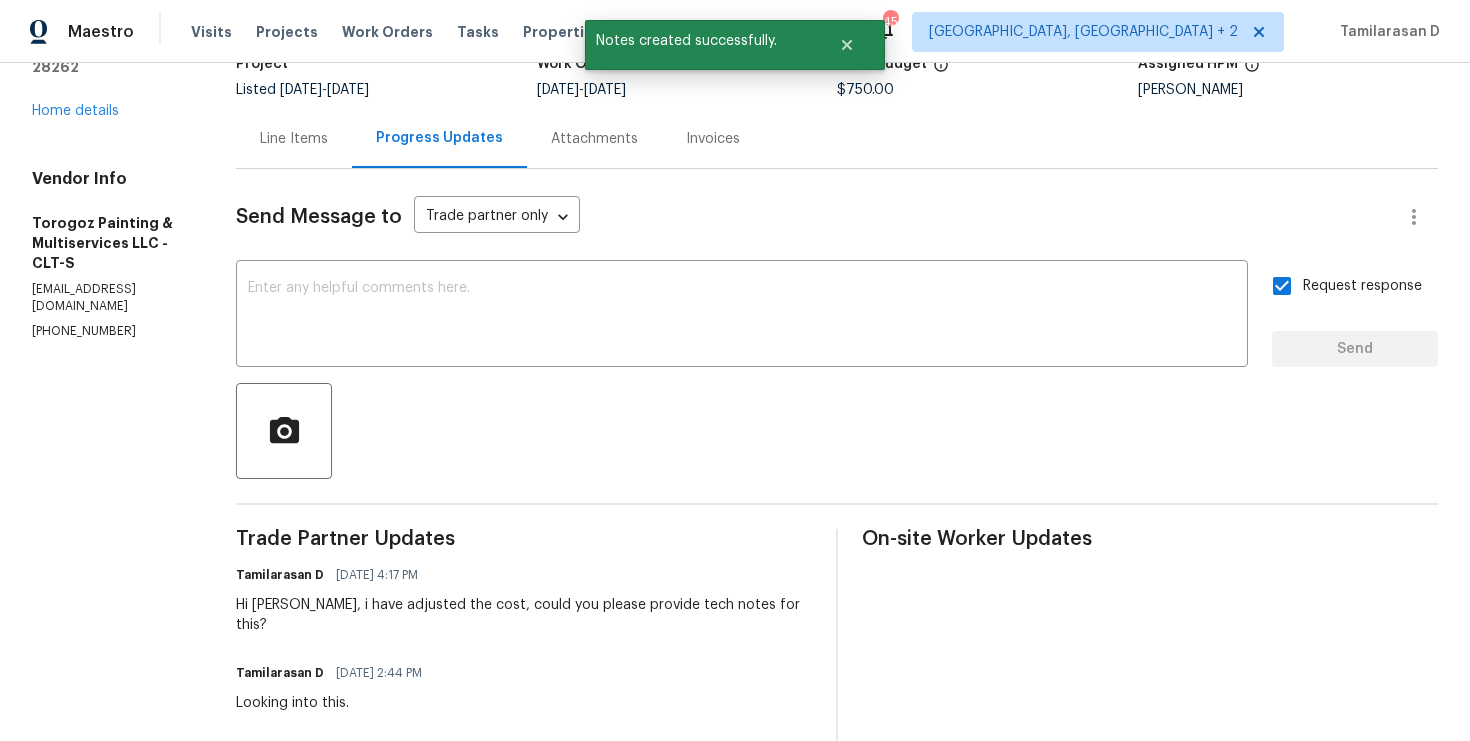 scroll, scrollTop: 0, scrollLeft: 0, axis: both 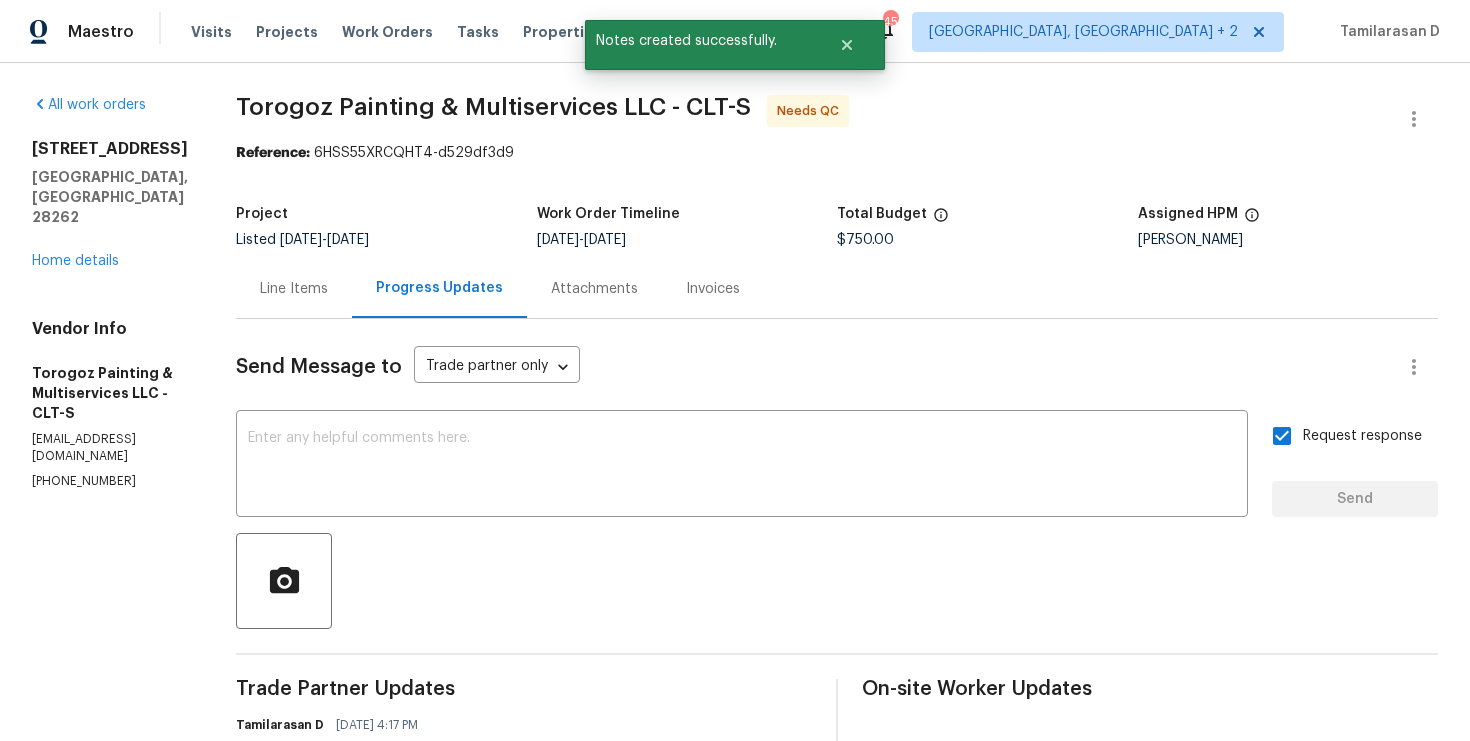 click on "All work orders 13903 Mallard Roost Rd Charlotte, NC 28262 Home details Vendor Info Torogoz Painting & Multiservices LLC - CLT-S management@torogozpainting.com (704) 218-9374" at bounding box center [110, 814] 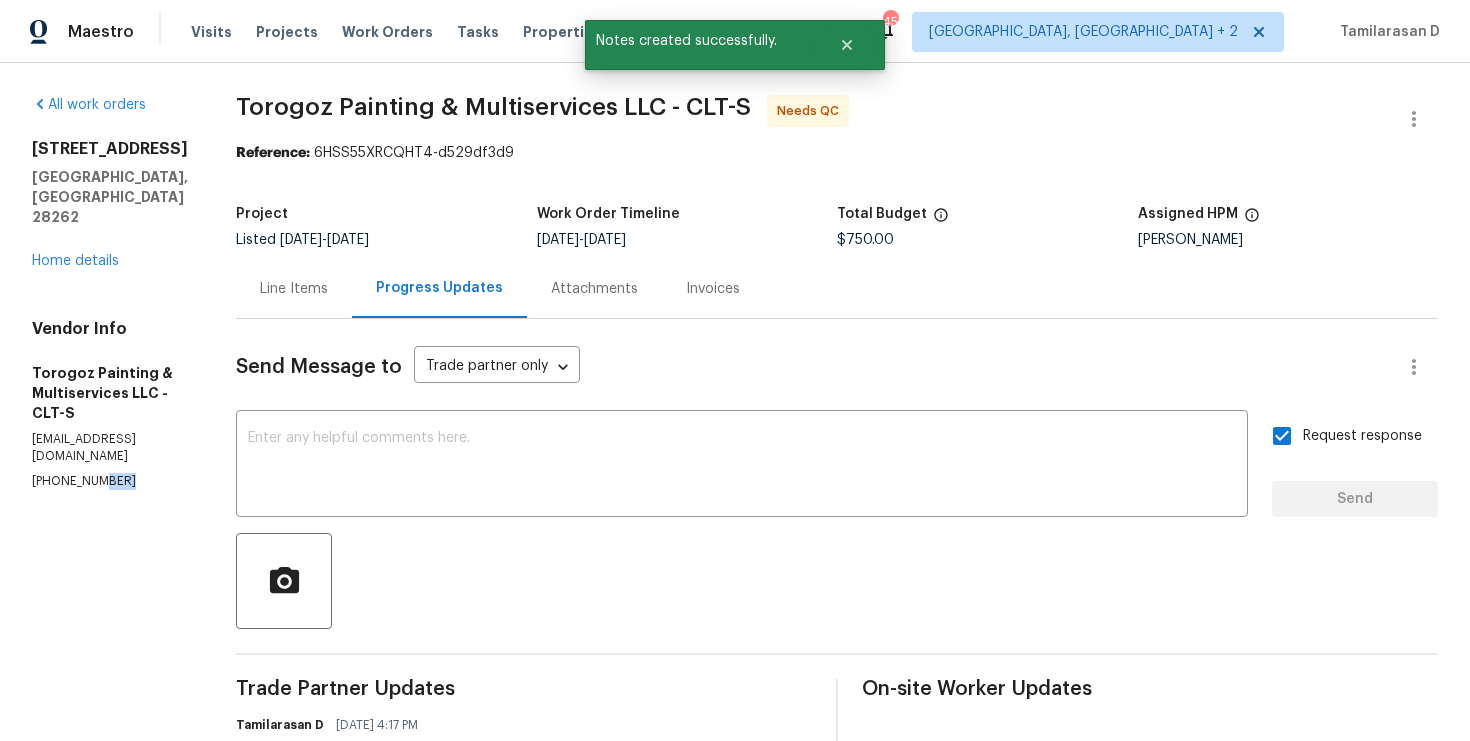 click on "(704) 218-9374" at bounding box center (110, 481) 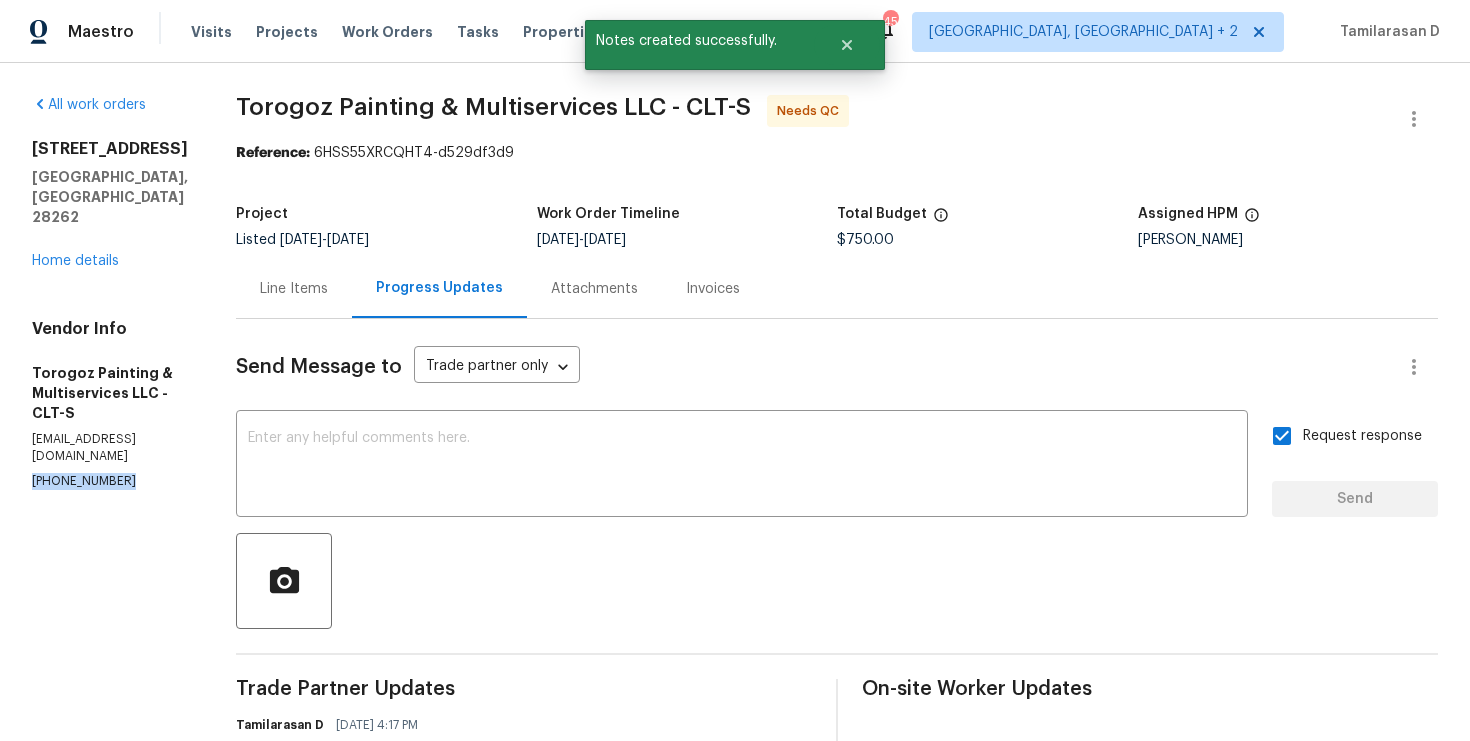 copy on "(704) 218-9374" 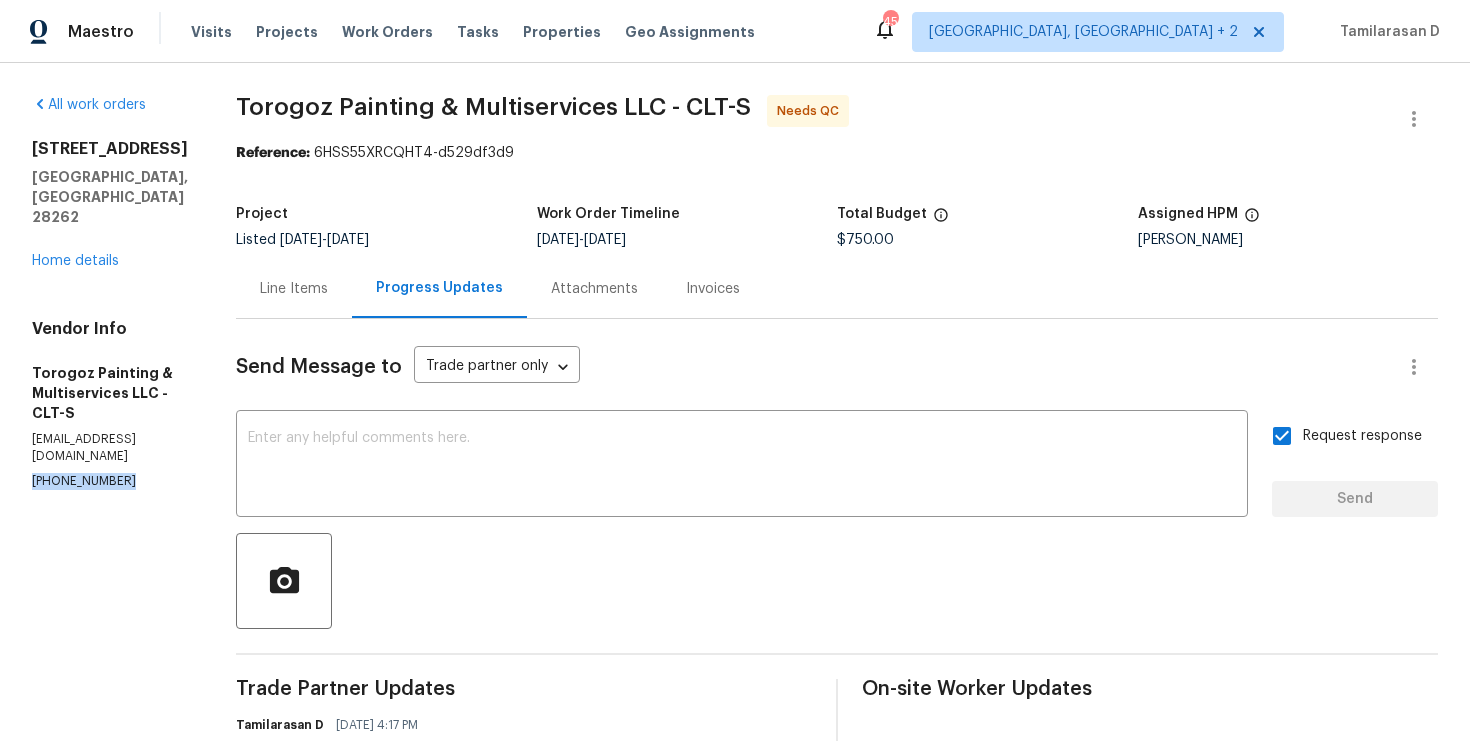 drag, startPoint x: 28, startPoint y: 147, endPoint x: 214, endPoint y: 143, distance: 186.043 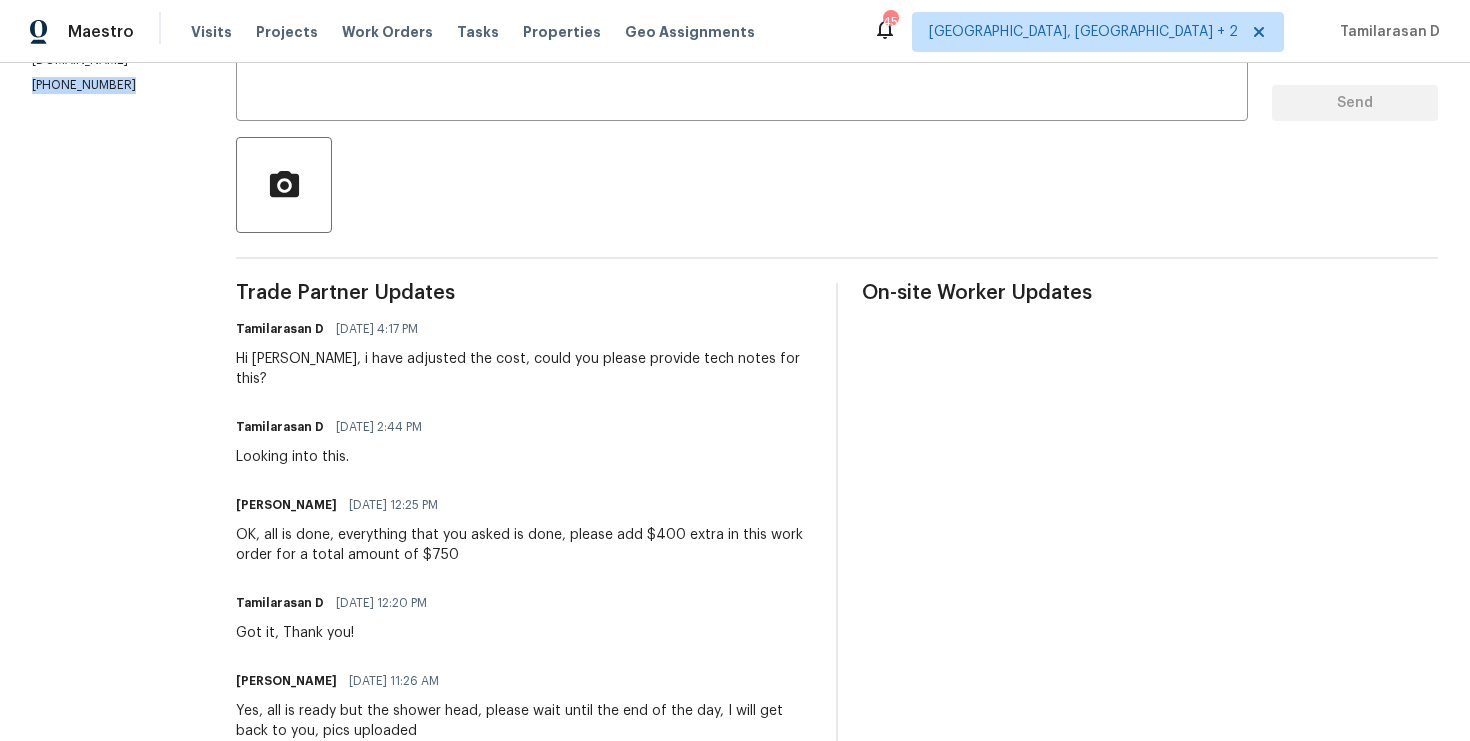 scroll, scrollTop: 0, scrollLeft: 0, axis: both 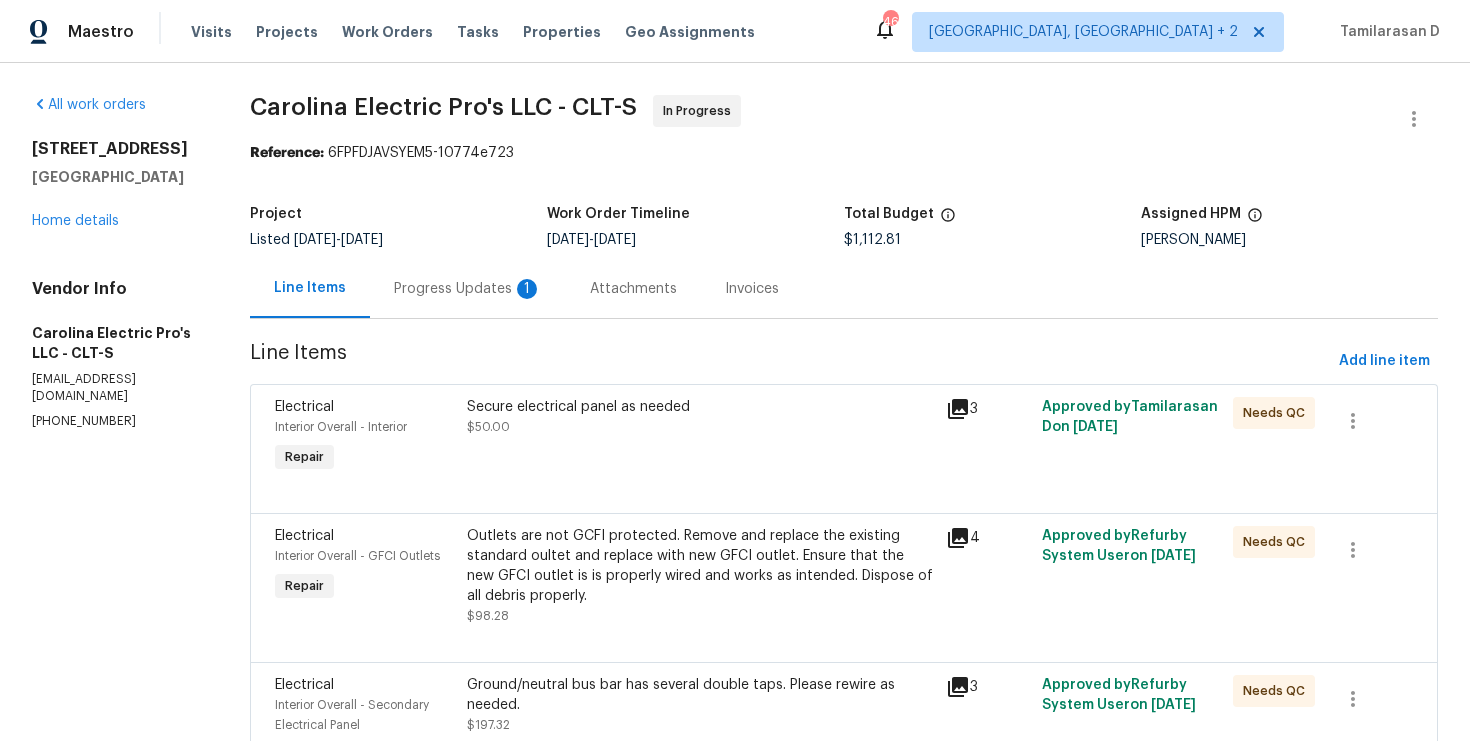 click on "Progress Updates 1" at bounding box center (468, 288) 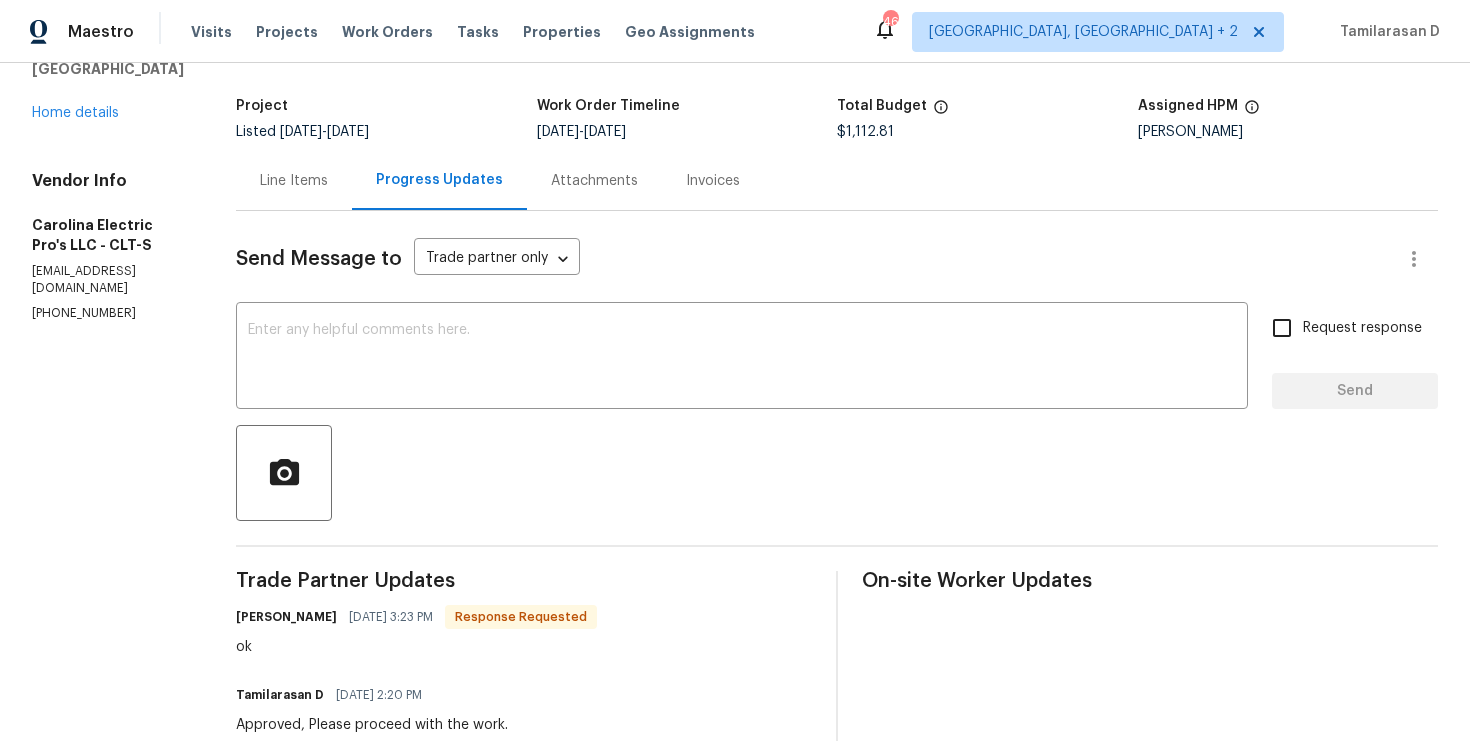 scroll, scrollTop: 0, scrollLeft: 0, axis: both 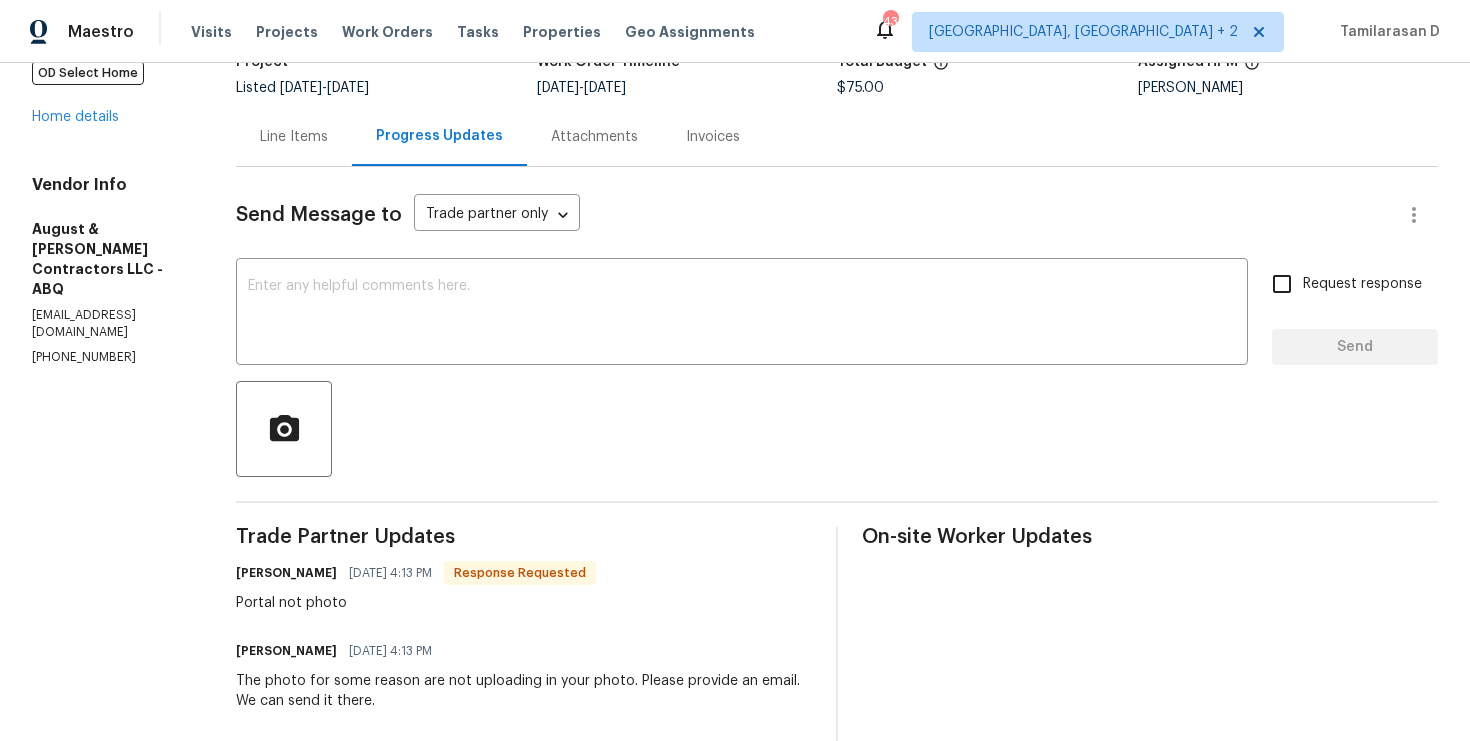 click on "The photo for some reason are not uploading in your photo. Please provide an email. We can send it there." at bounding box center [524, 691] 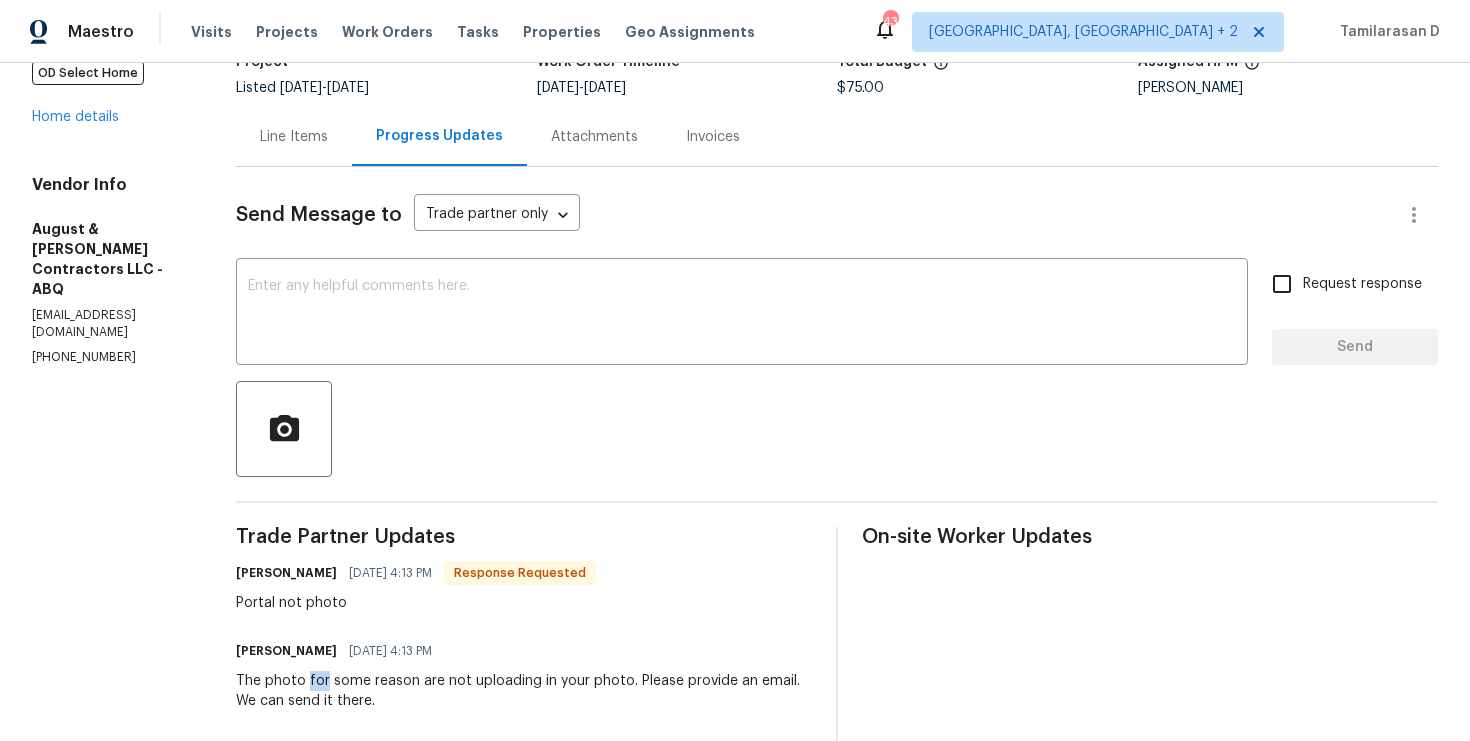 click on "The photo for some reason are not uploading in your photo. Please provide an email. We can send it there." at bounding box center (524, 691) 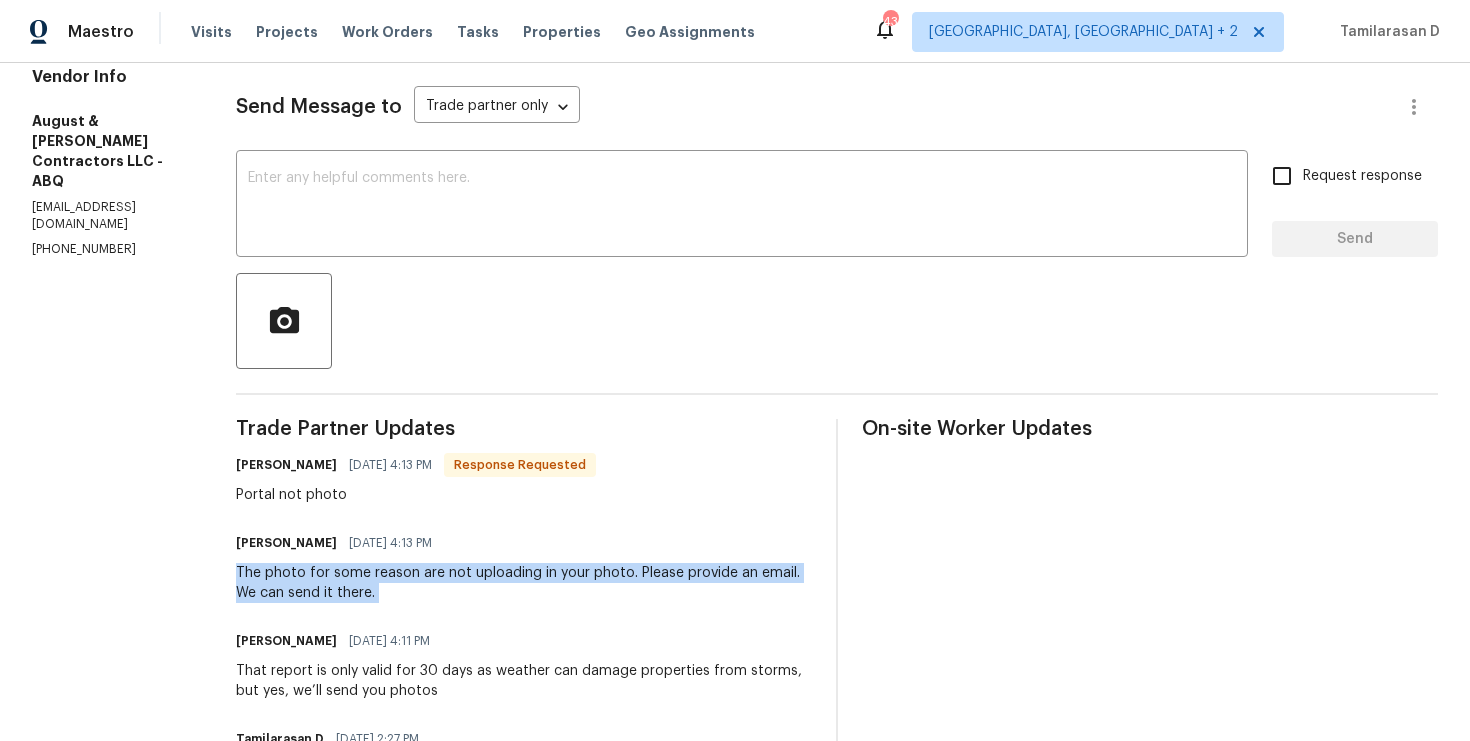 scroll, scrollTop: 270, scrollLeft: 0, axis: vertical 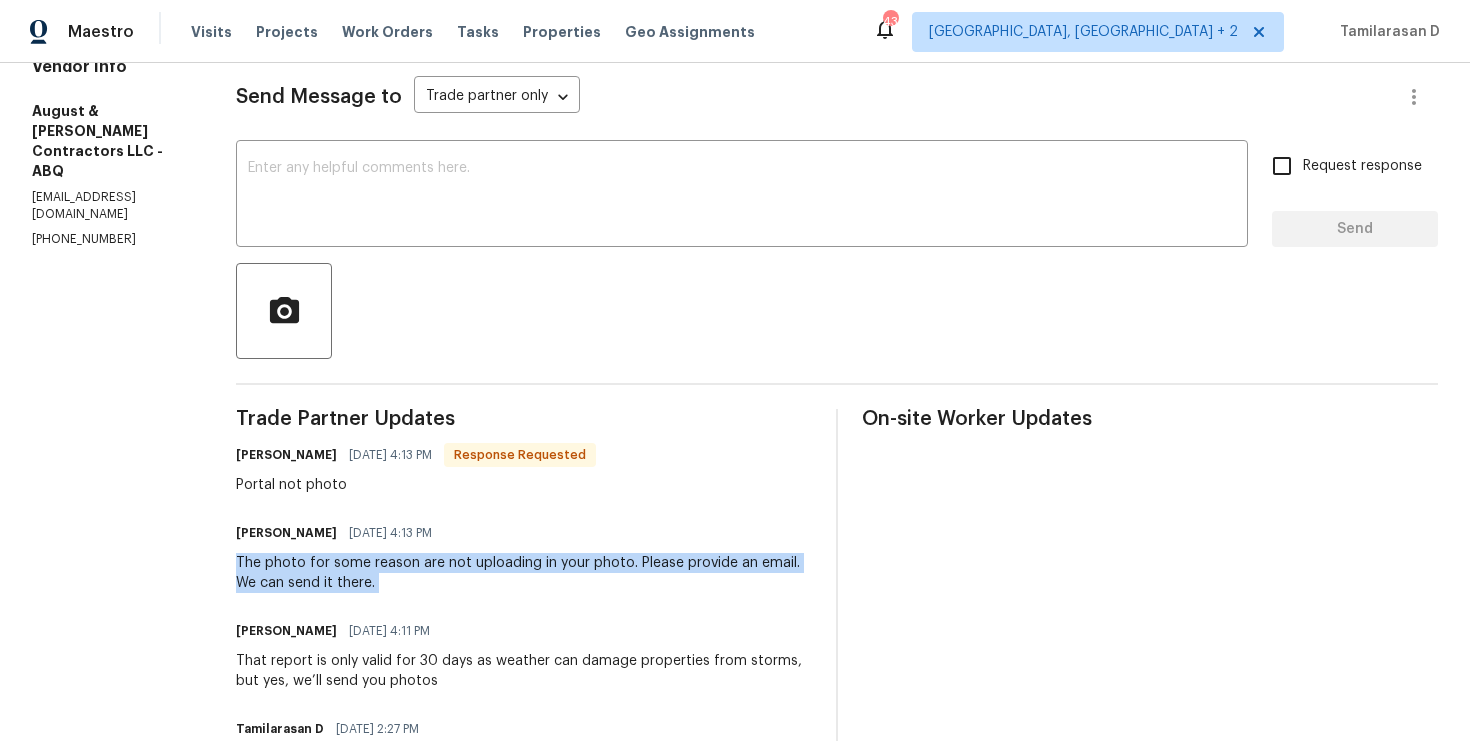 click on "That report is only valid for 30 days as weather can damage properties from storms, but yes, we’ll send you photos" at bounding box center (524, 671) 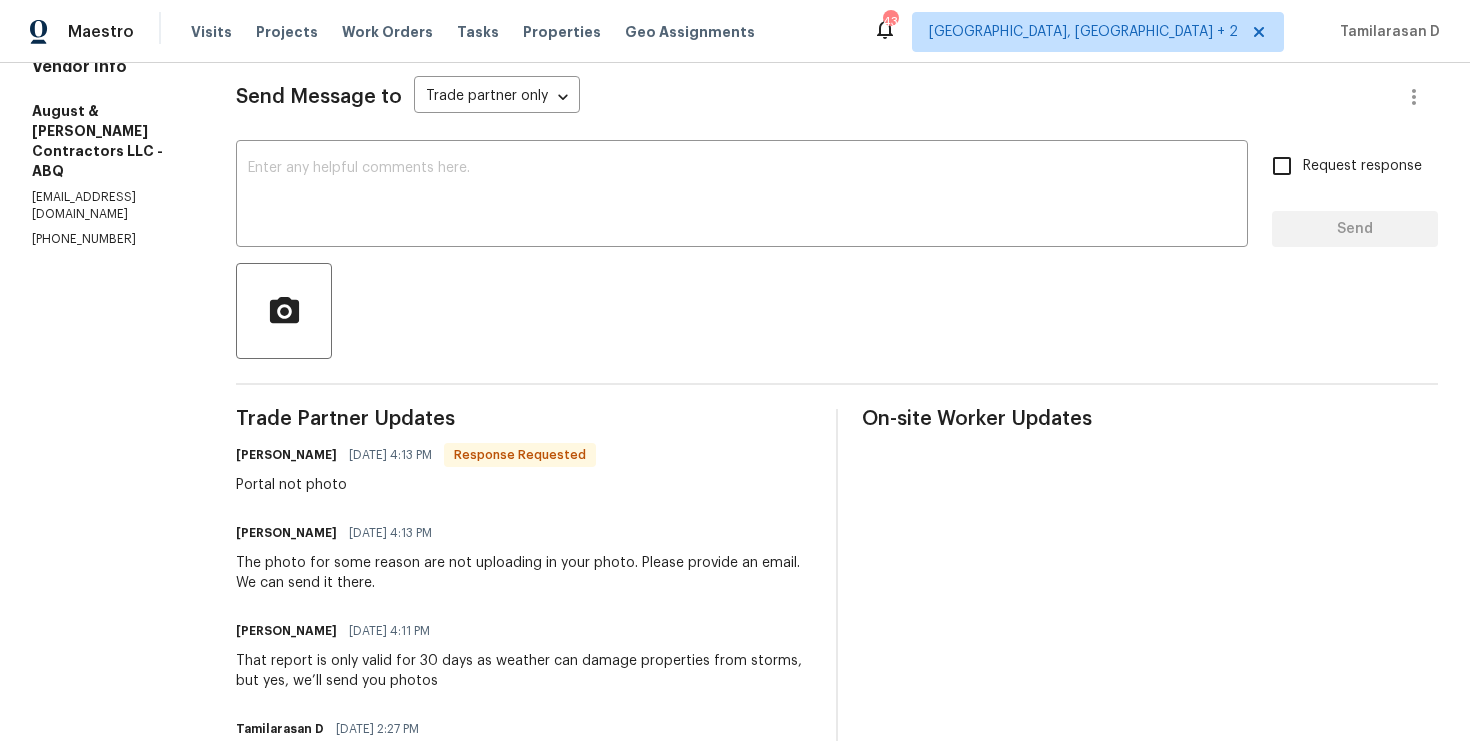 click on "That report is only valid for 30 days as weather can damage properties from storms, but yes, we’ll send you photos" at bounding box center (524, 671) 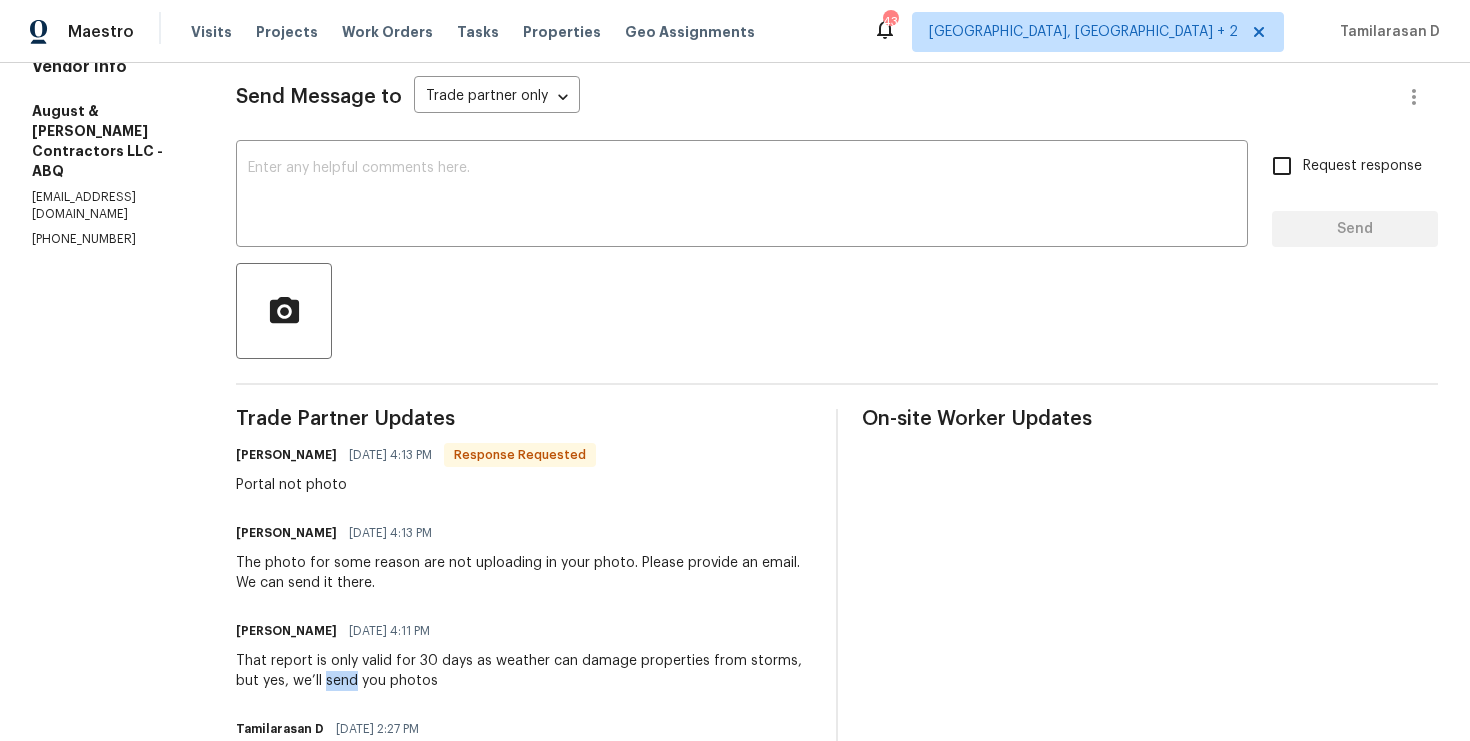 click on "That report is only valid for 30 days as weather can damage properties from storms, but yes, we’ll send you photos" at bounding box center (524, 671) 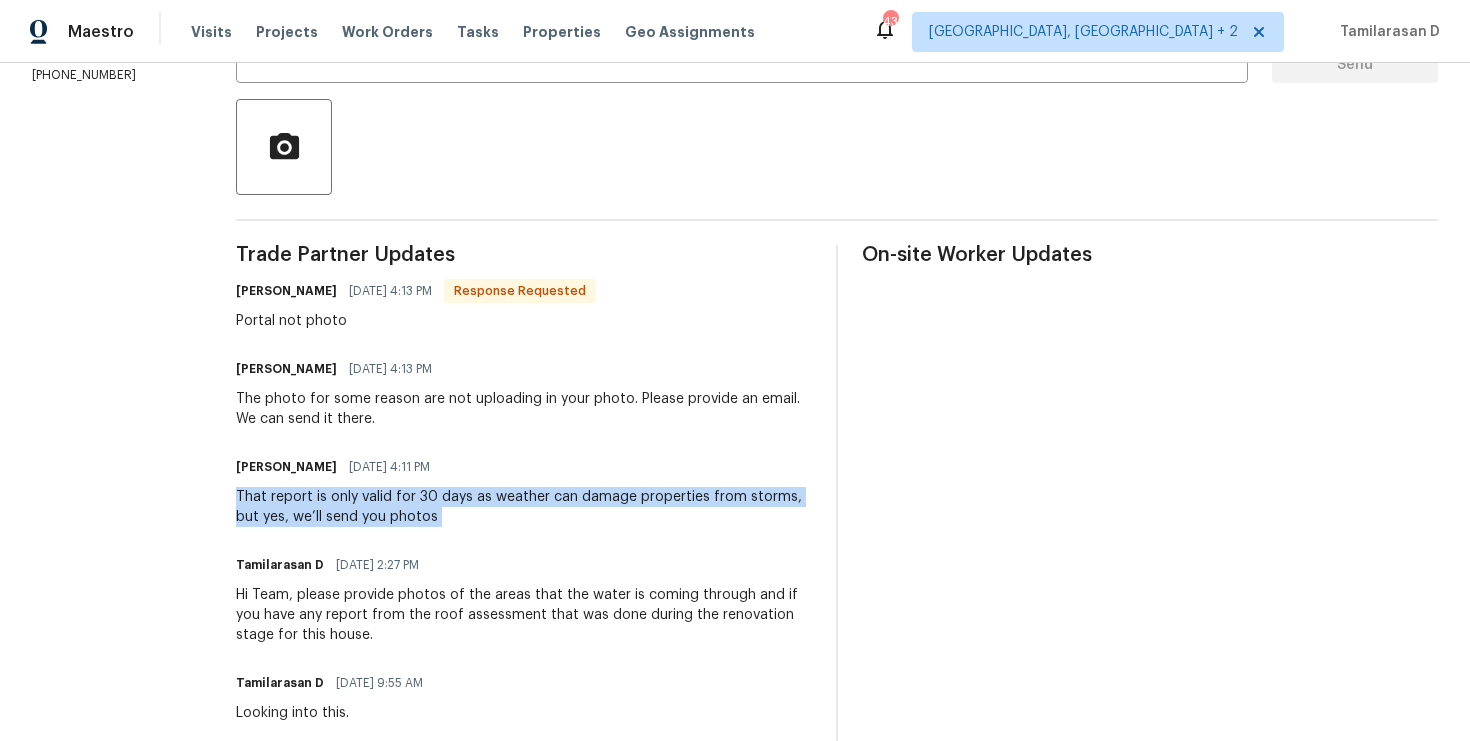 scroll, scrollTop: 435, scrollLeft: 0, axis: vertical 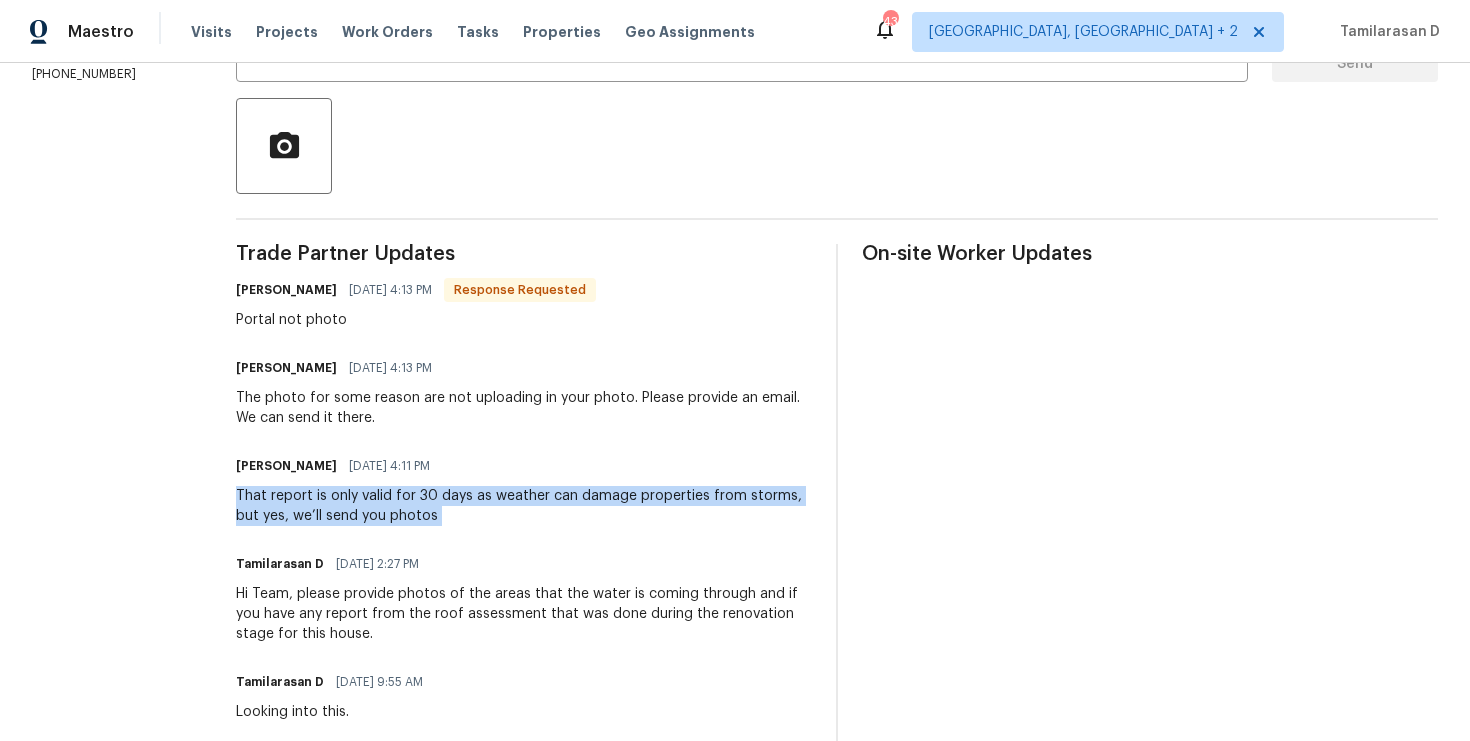 click on "That report is only valid for 30 days as weather can damage properties from storms, but yes, we’ll send you photos" at bounding box center (524, 506) 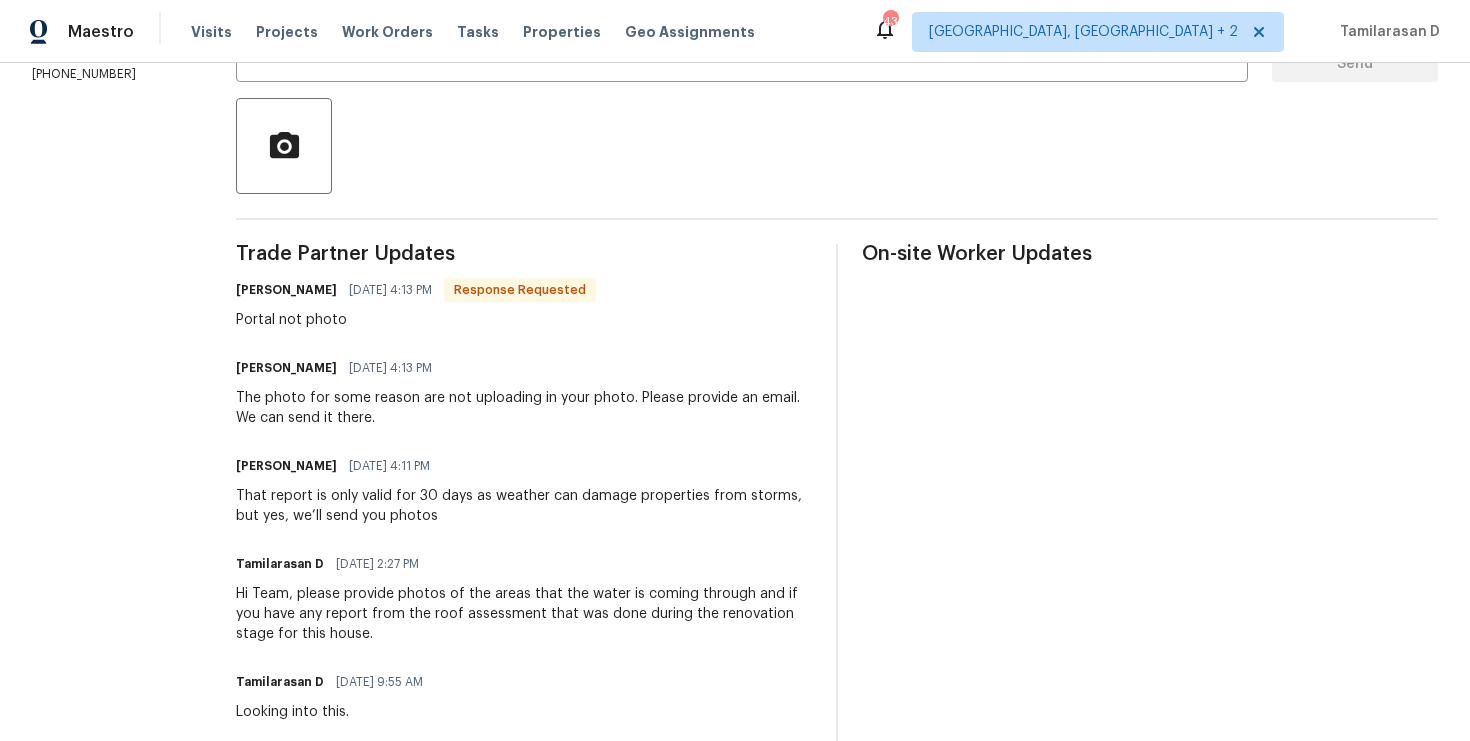 click on "That report is only valid for 30 days as weather can damage properties from storms, but yes, we’ll send you photos" at bounding box center (524, 506) 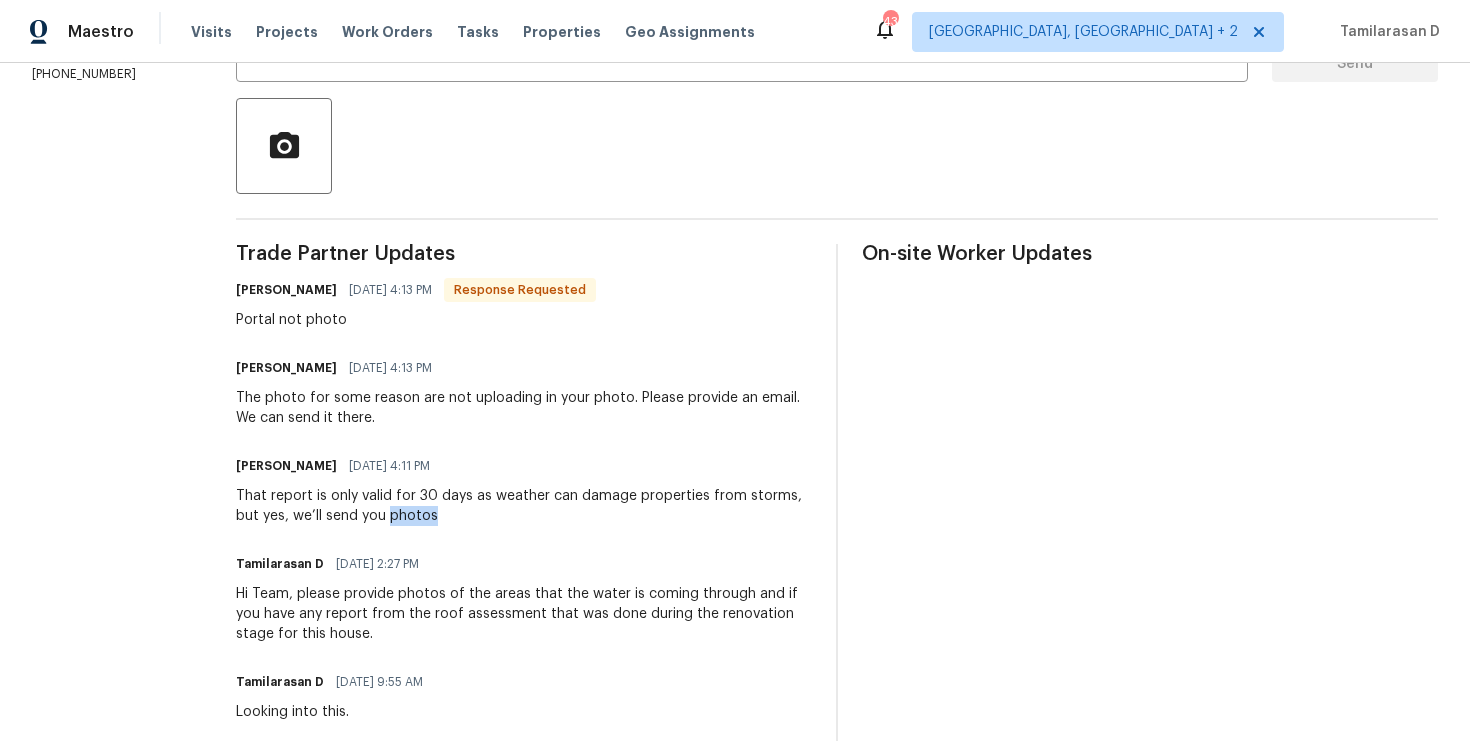 click on "That report is only valid for 30 days as weather can damage properties from storms, but yes, we’ll send you photos" at bounding box center (524, 506) 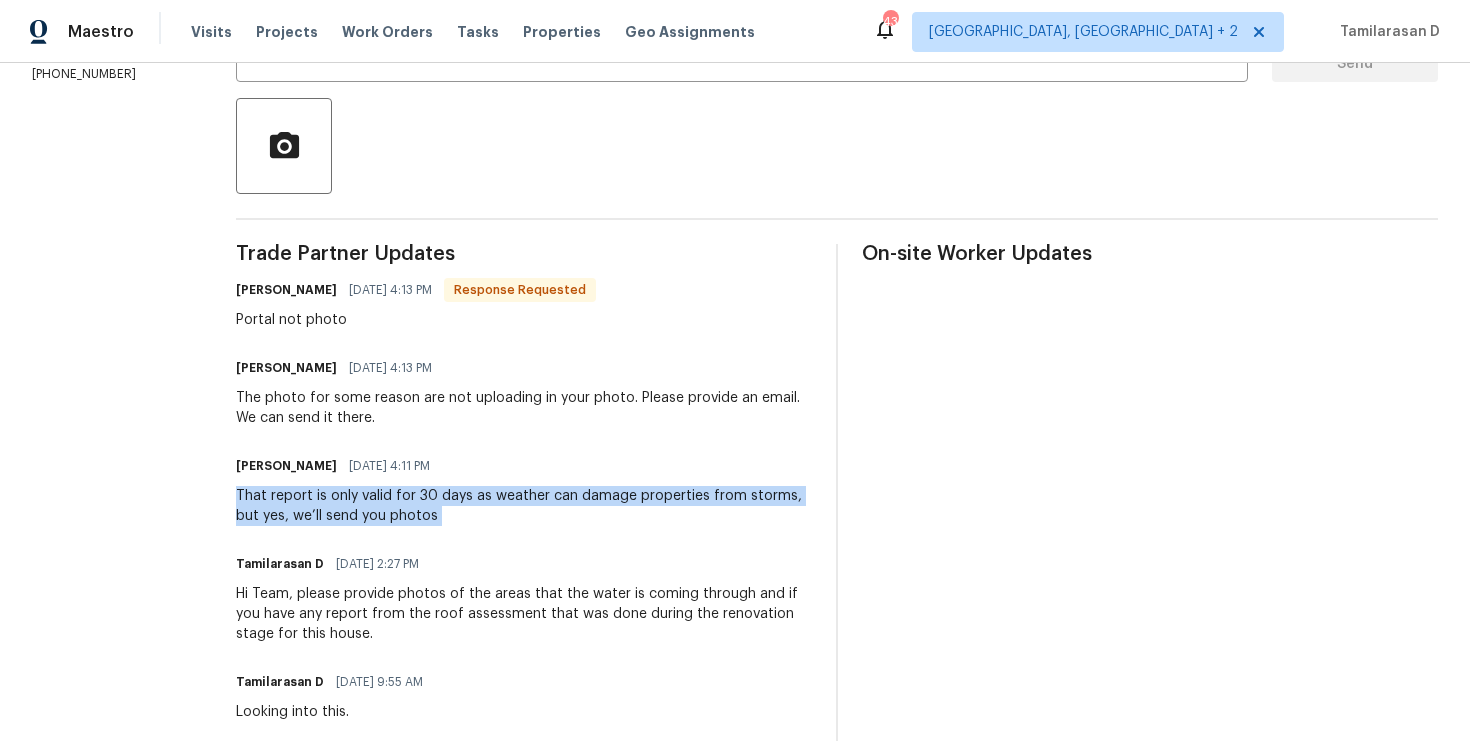 scroll, scrollTop: 352, scrollLeft: 0, axis: vertical 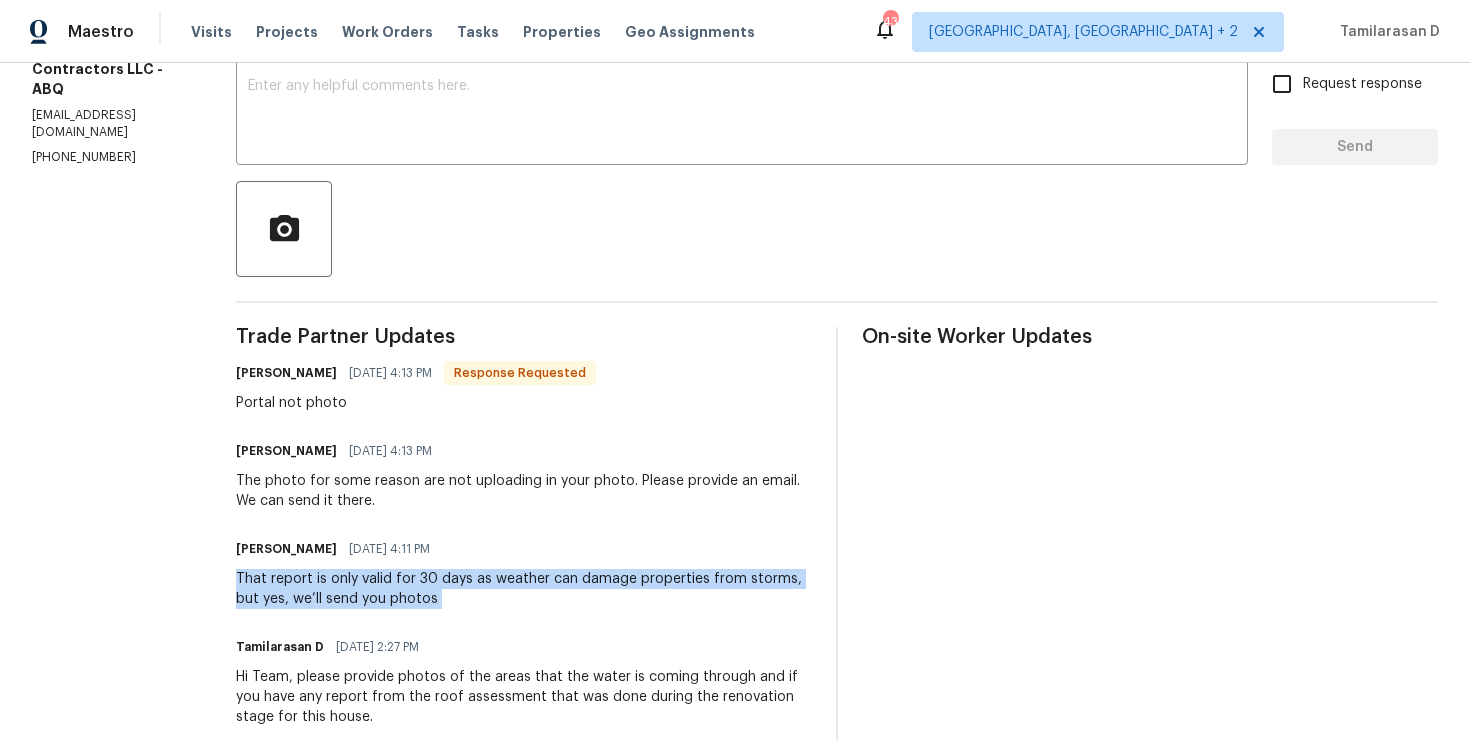 click on "The photo for some reason are not uploading in your photo. Please provide an email. We can send it there." at bounding box center (524, 491) 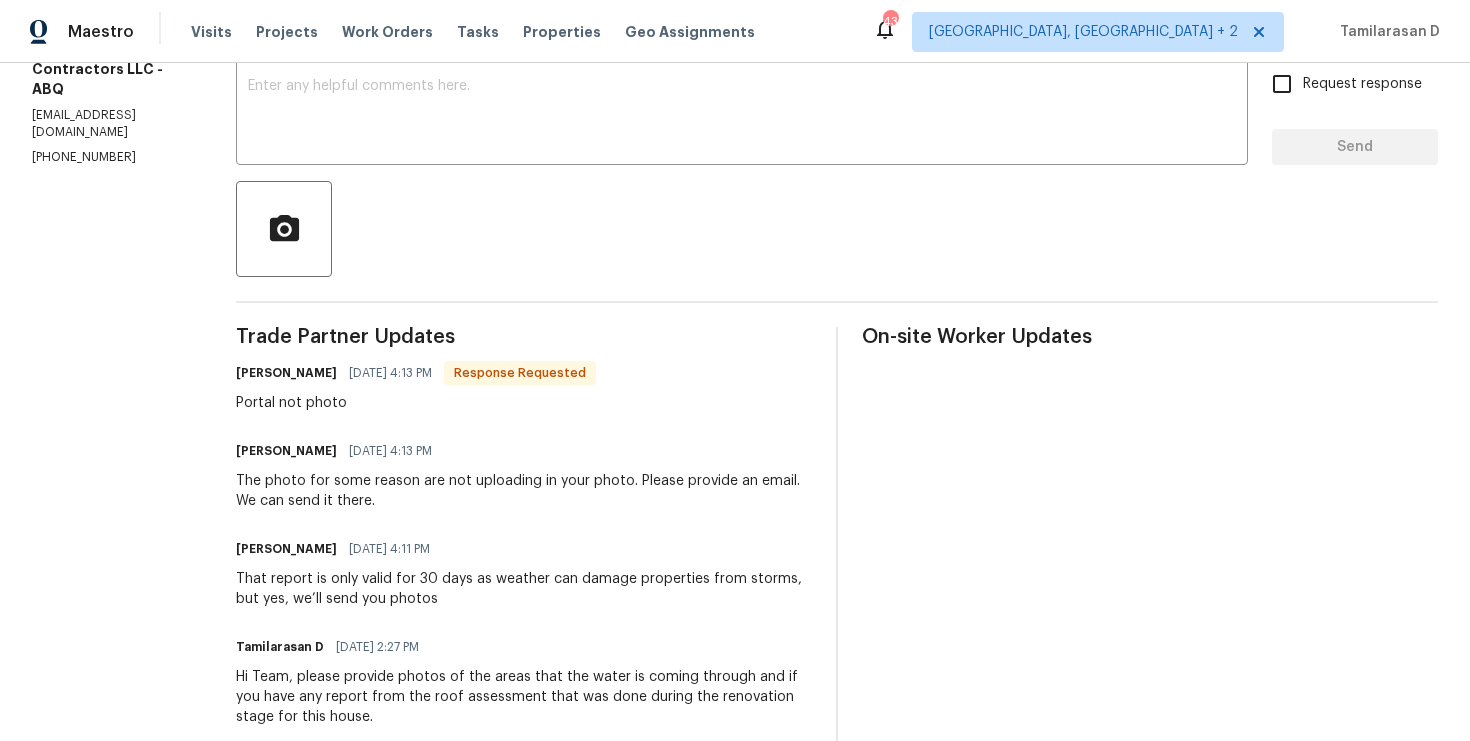 click on "The photo for some reason are not uploading in your photo. Please provide an email. We can send it there." at bounding box center [524, 491] 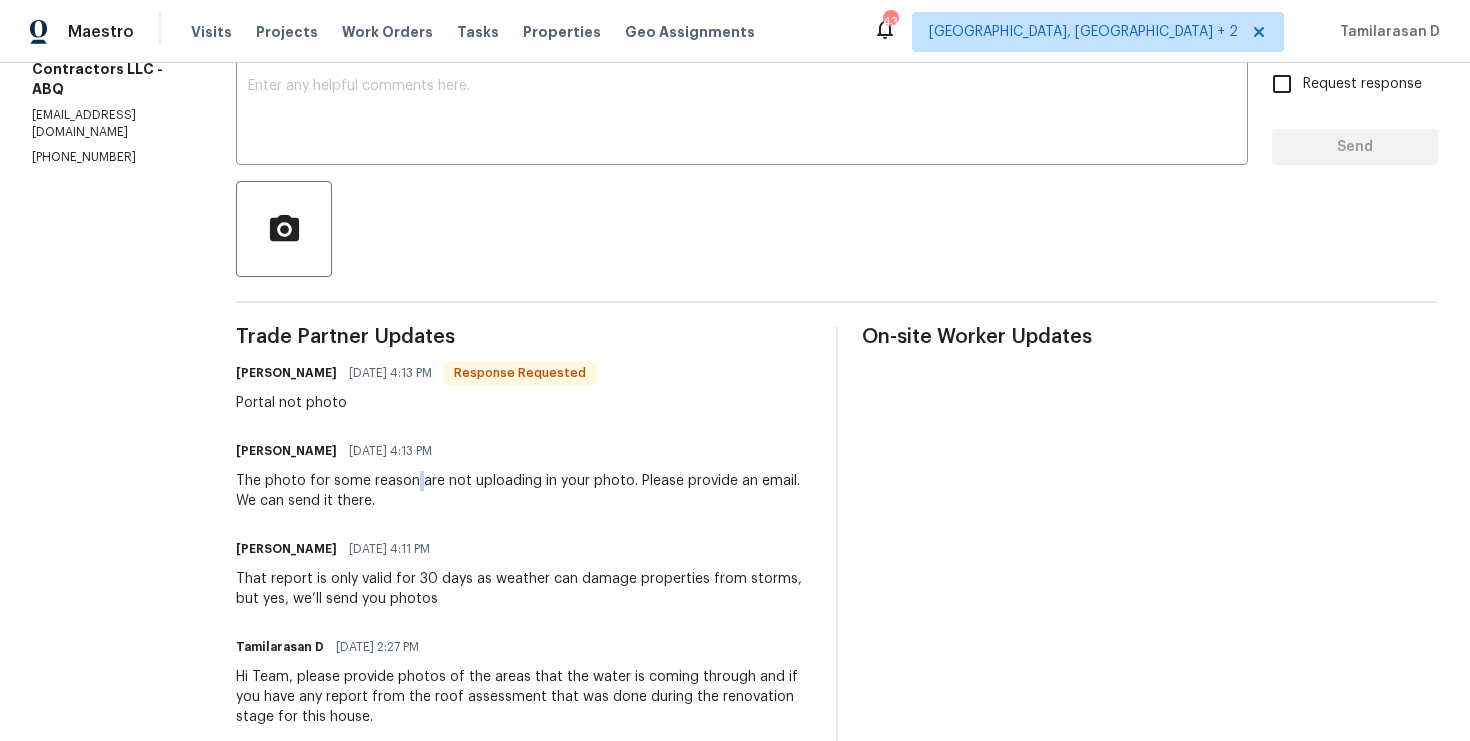 click on "The photo for some reason are not uploading in your photo. Please provide an email. We can send it there." at bounding box center (524, 491) 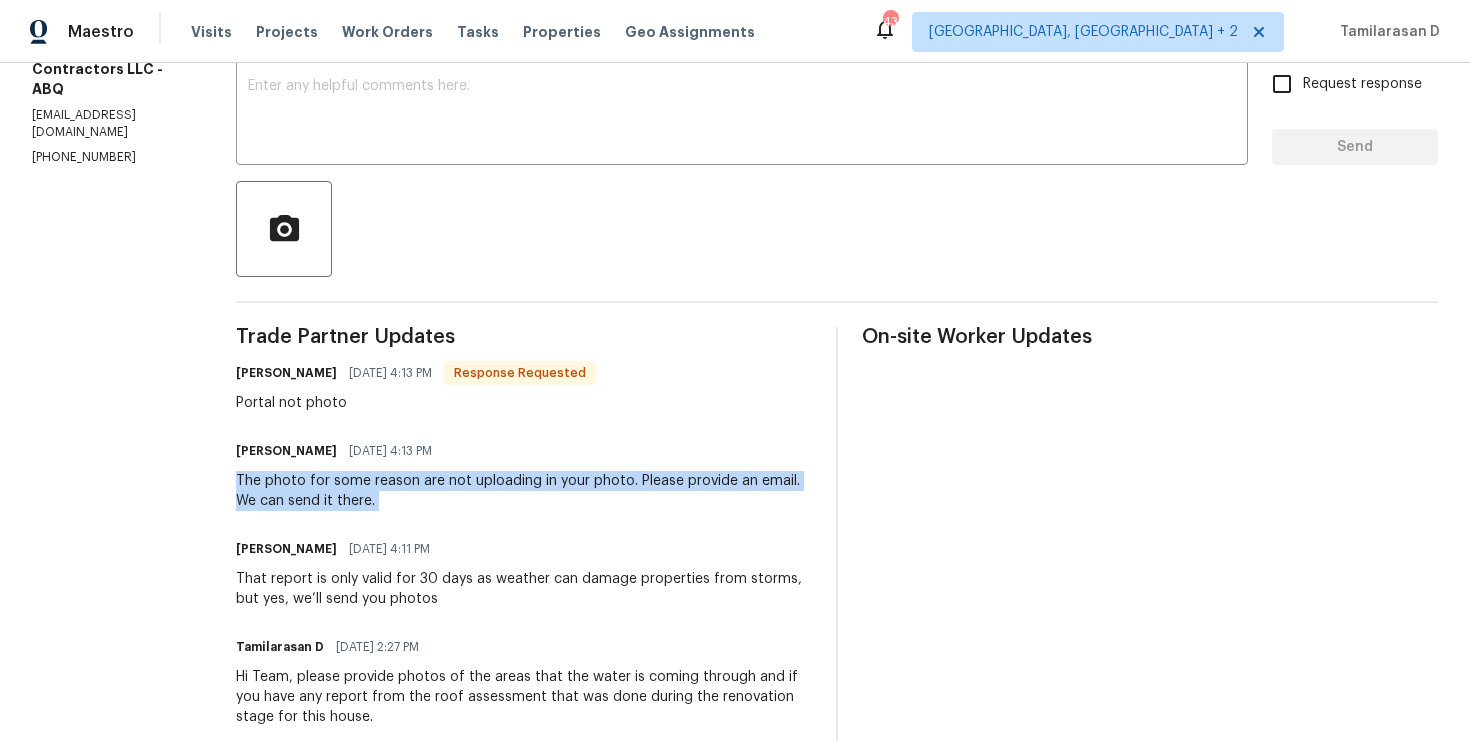 click on "The photo for some reason are not uploading in your photo. Please provide an email. We can send it there." at bounding box center (524, 491) 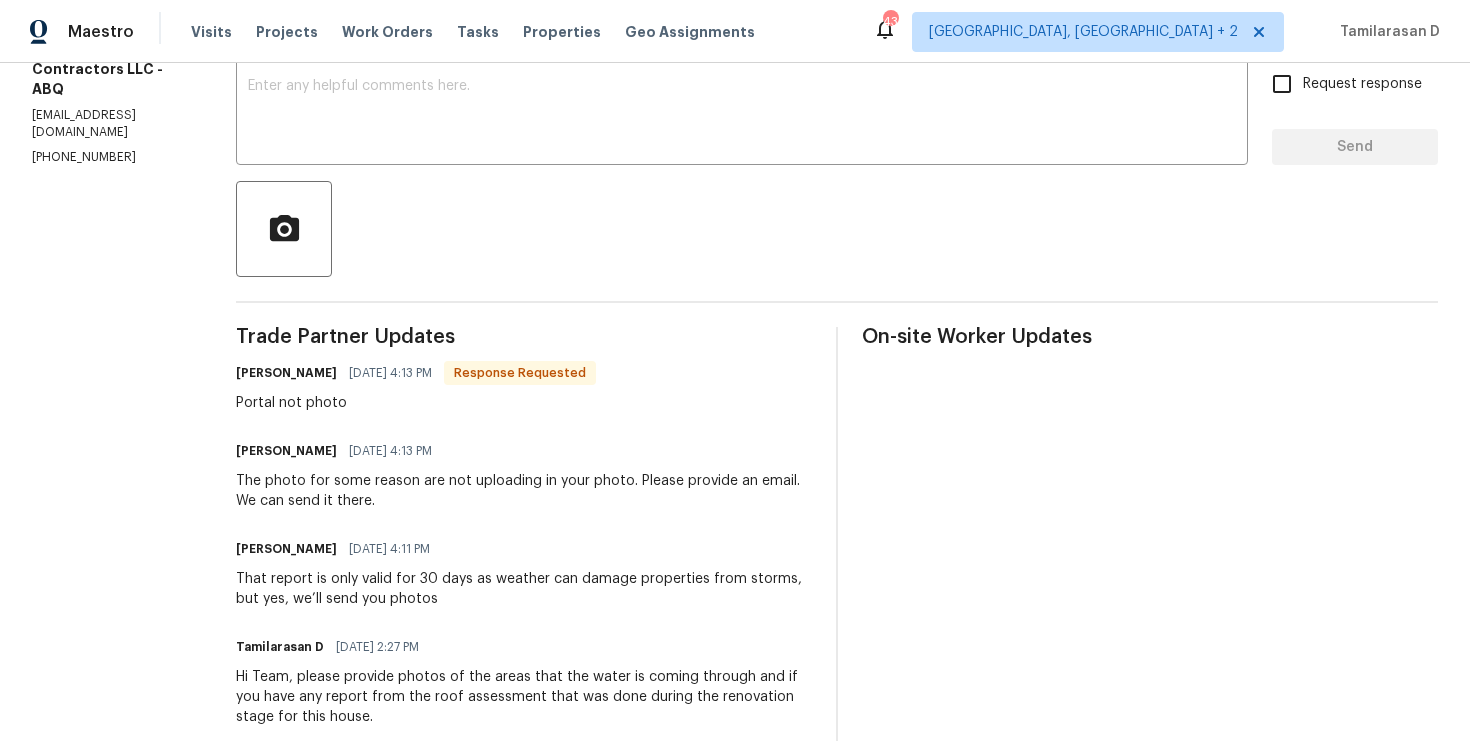 click on "The photo for some reason are not uploading in your photo. Please provide an email. We can send it there." at bounding box center (524, 491) 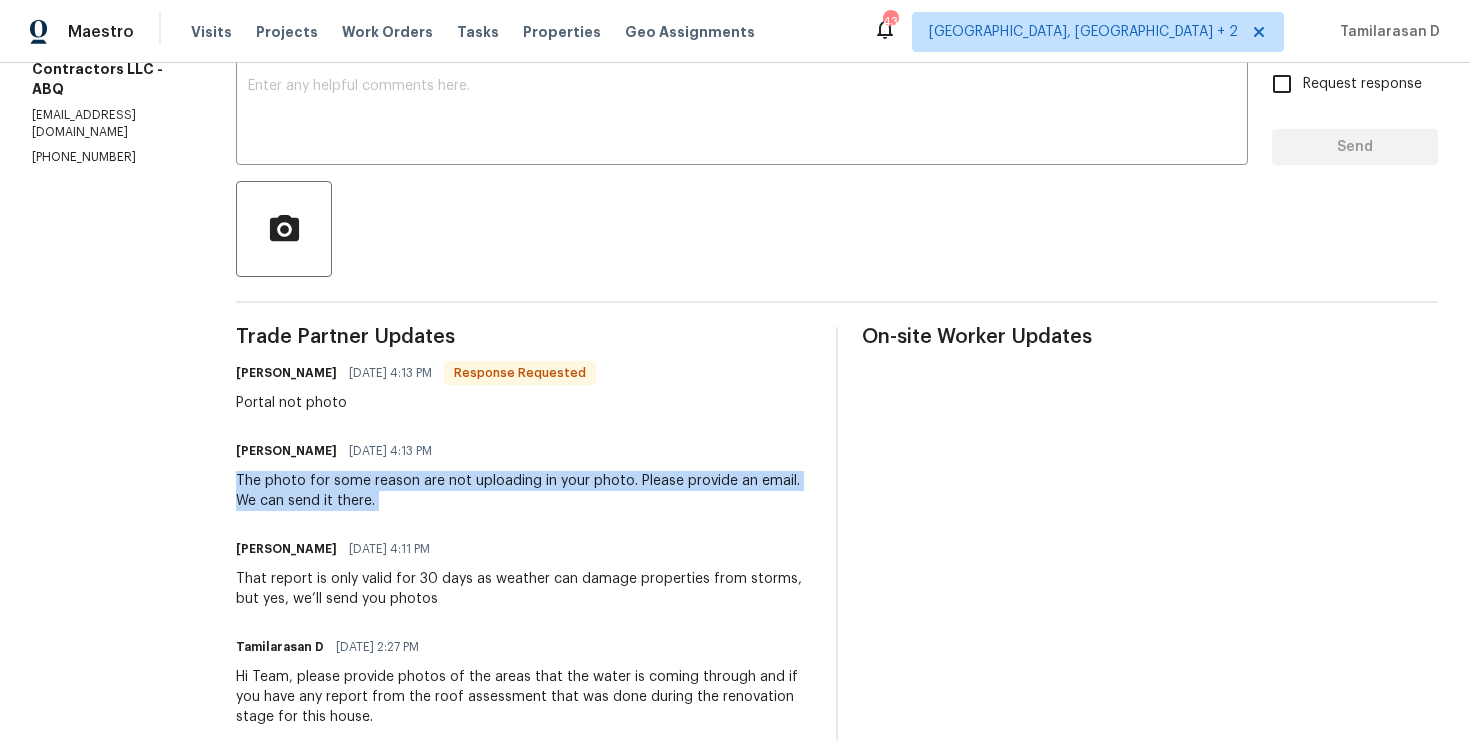 click on "The photo for some reason are not uploading in your photo. Please provide an email. We can send it there." at bounding box center [524, 491] 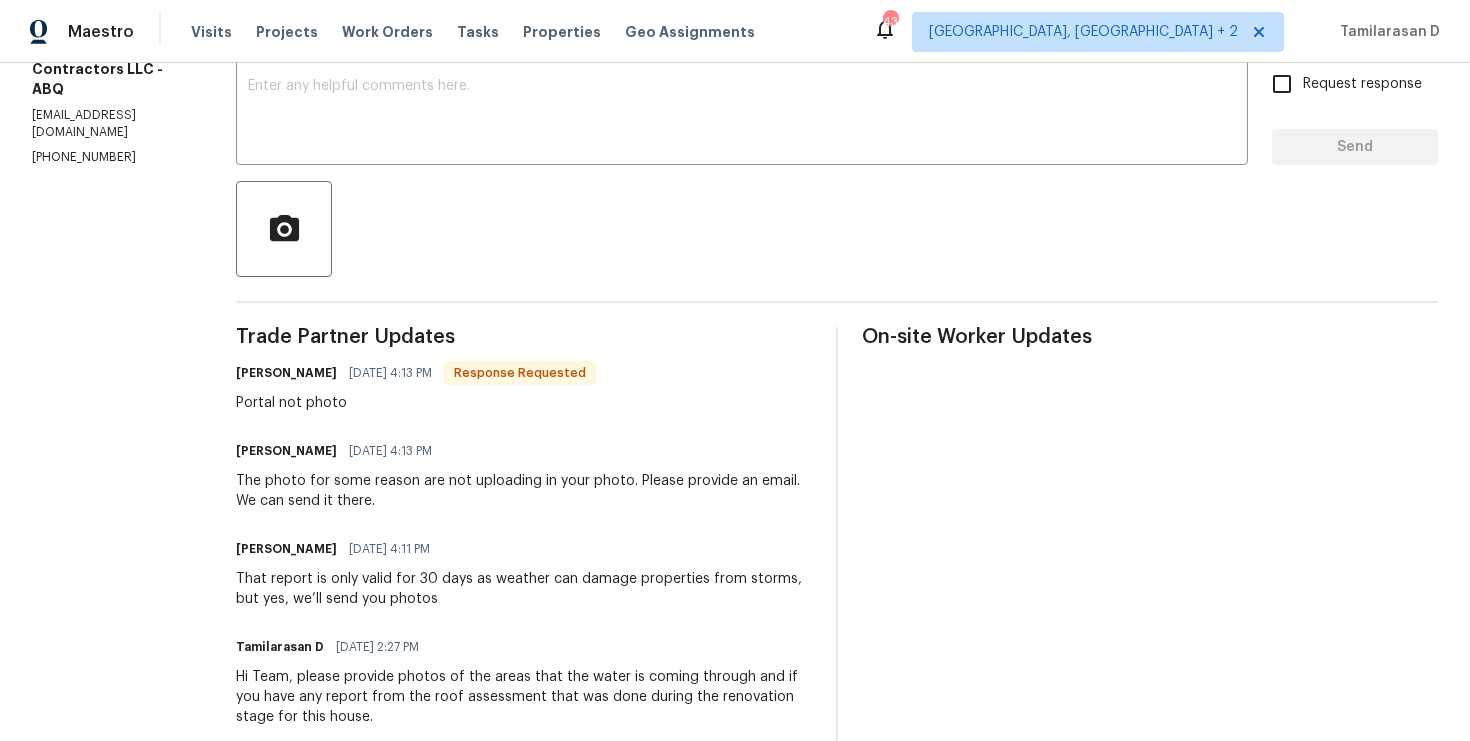 click on "The photo for some reason are not uploading in your photo. Please provide an email. We can send it there." at bounding box center [524, 491] 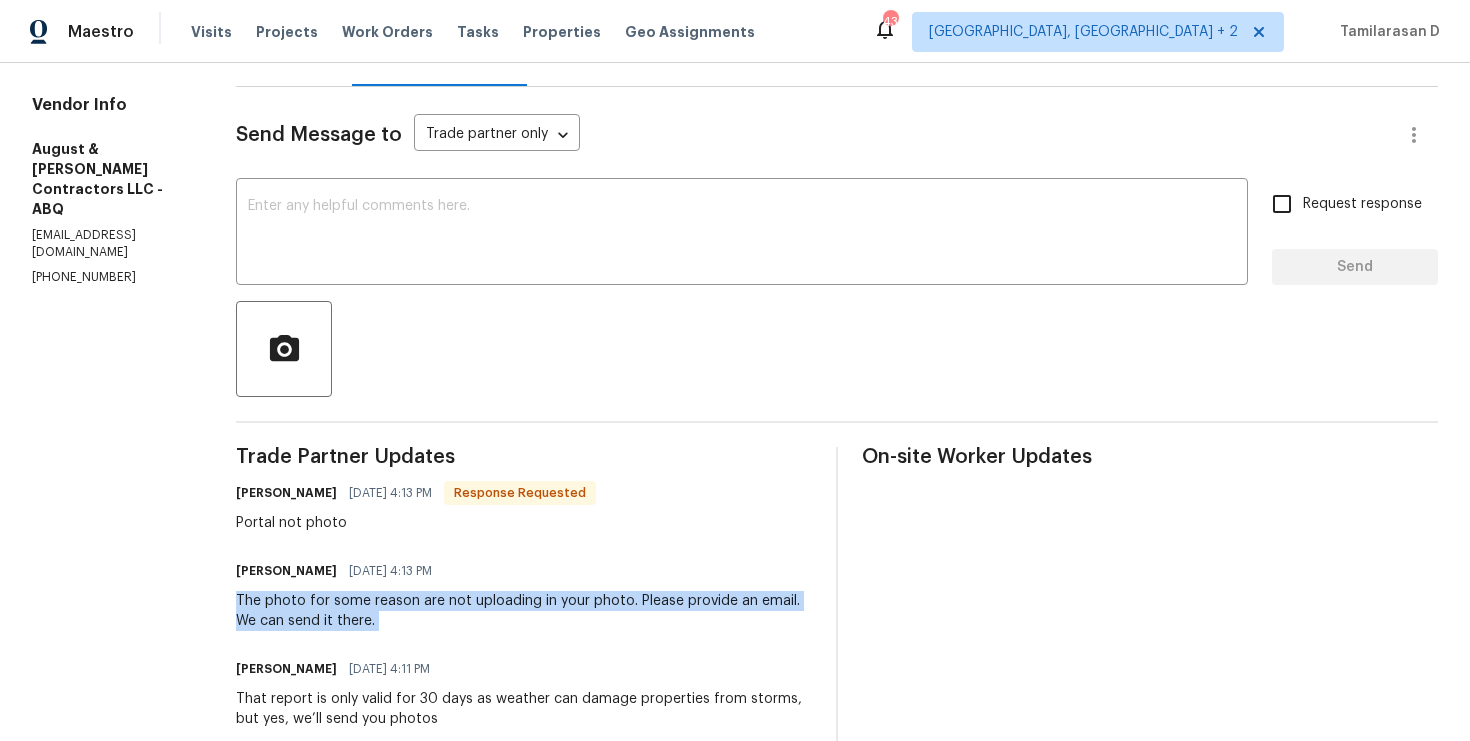 scroll, scrollTop: 191, scrollLeft: 0, axis: vertical 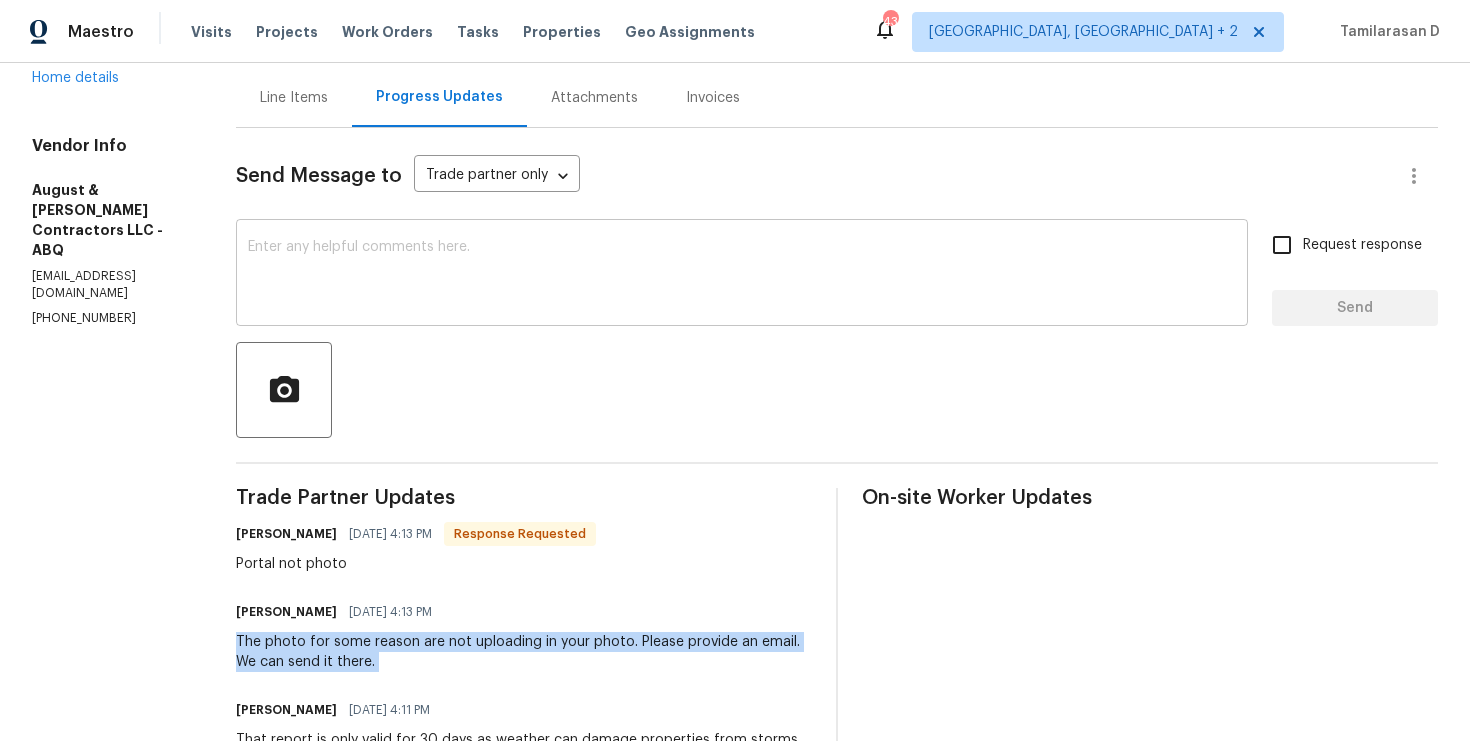 click at bounding box center [742, 275] 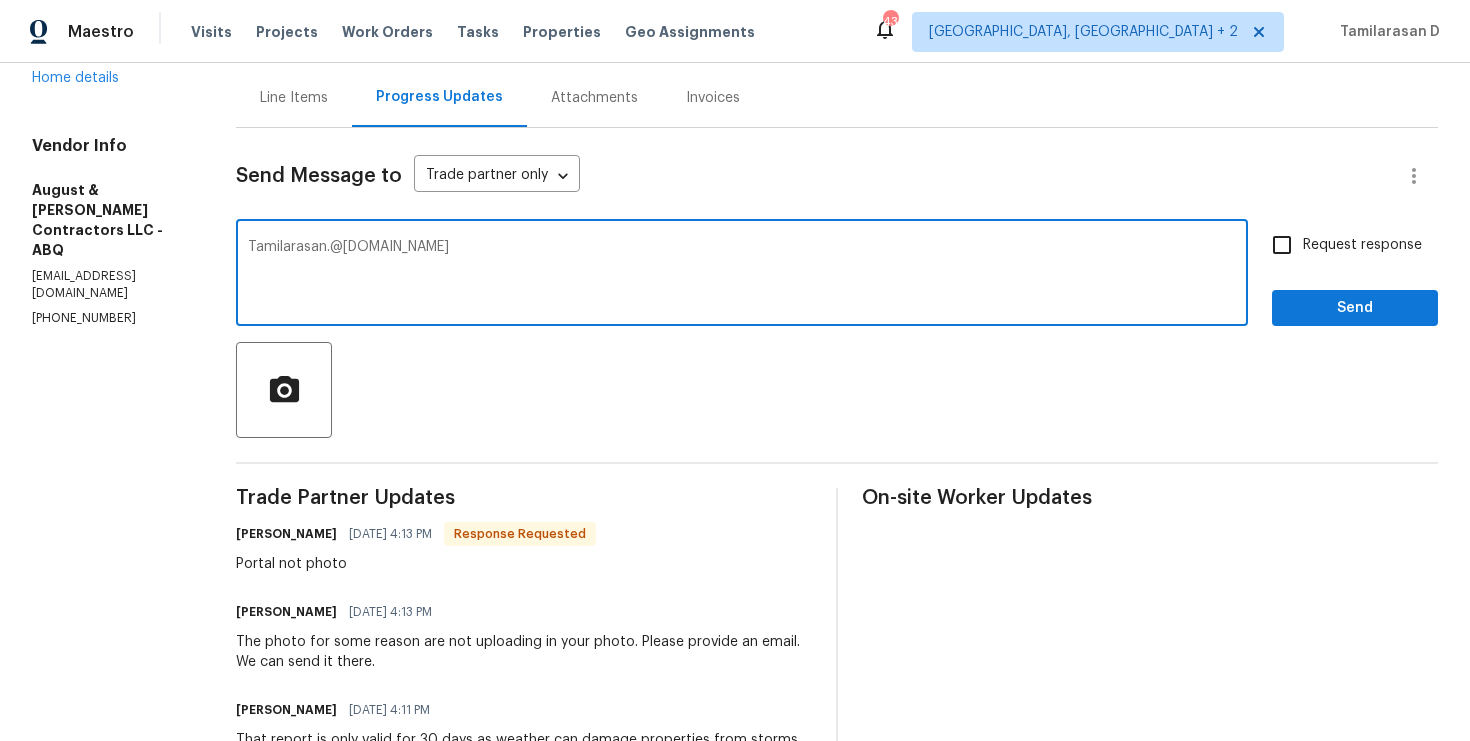 type on "Tamilarasan.@[DOMAIN_NAME]" 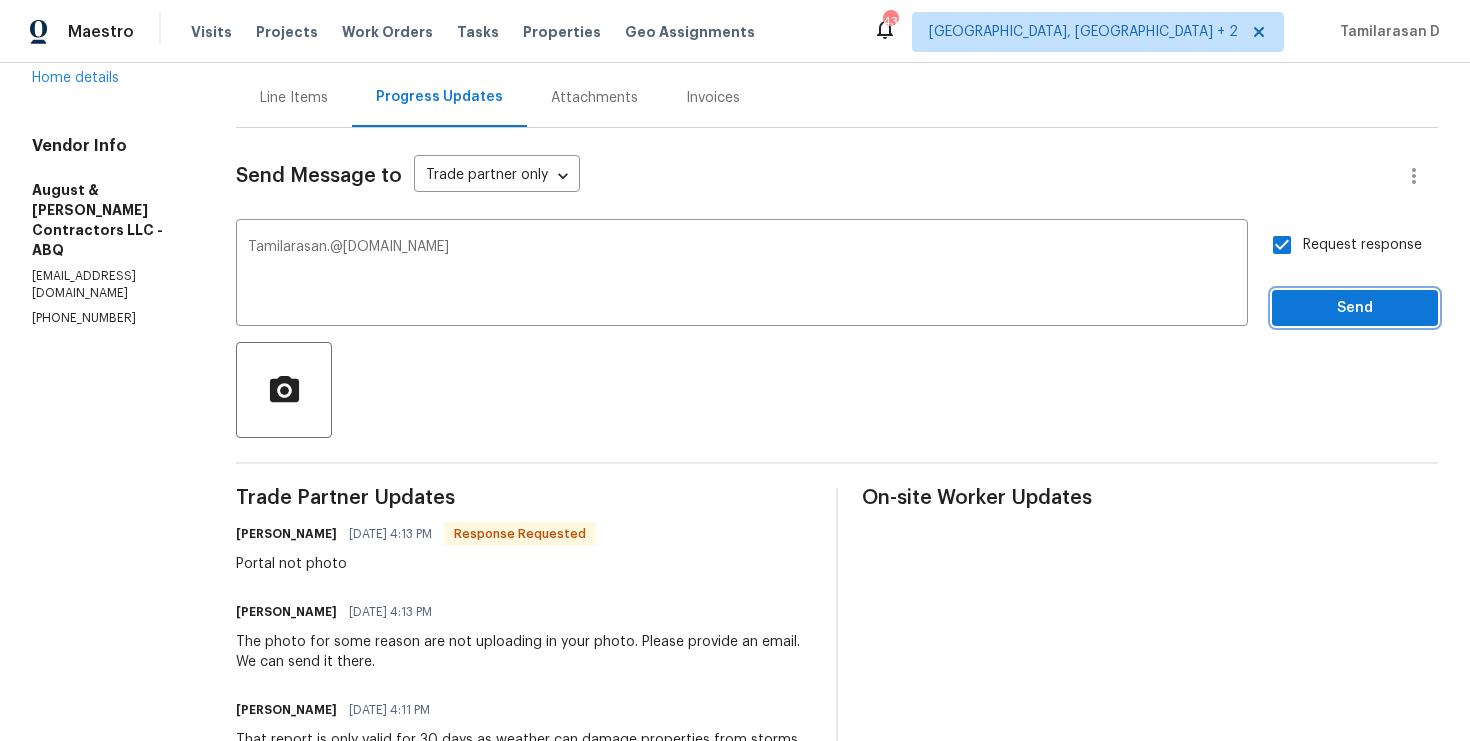 click on "Send" at bounding box center (1355, 308) 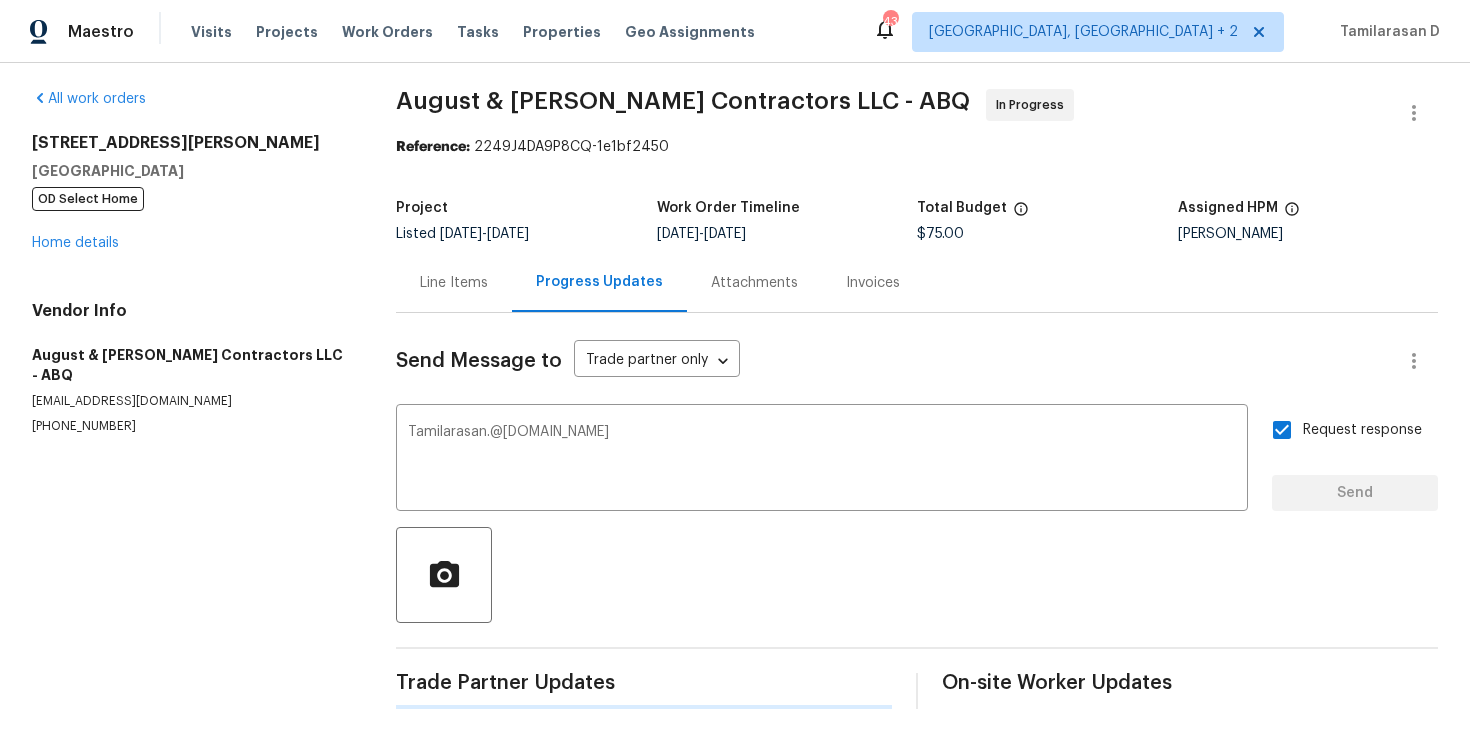 type 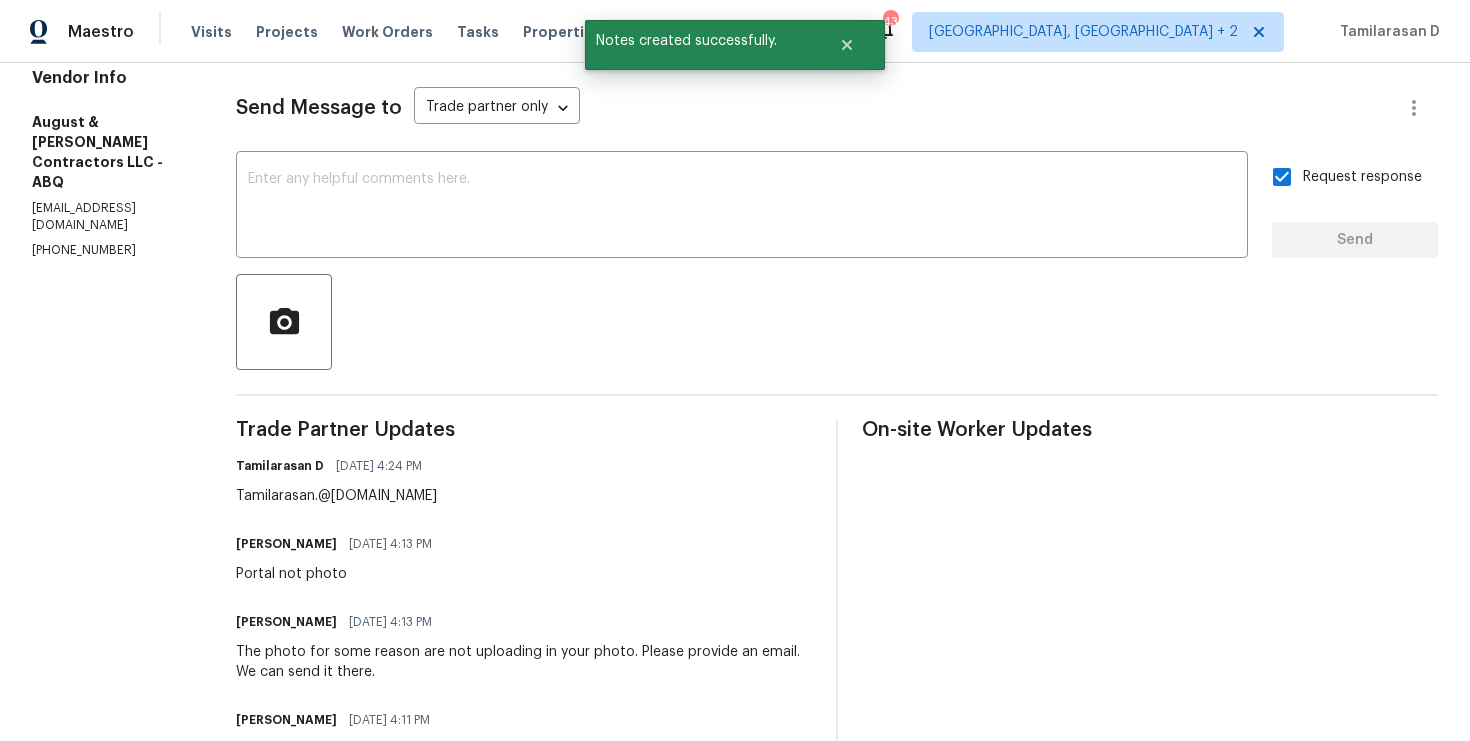 scroll, scrollTop: 0, scrollLeft: 0, axis: both 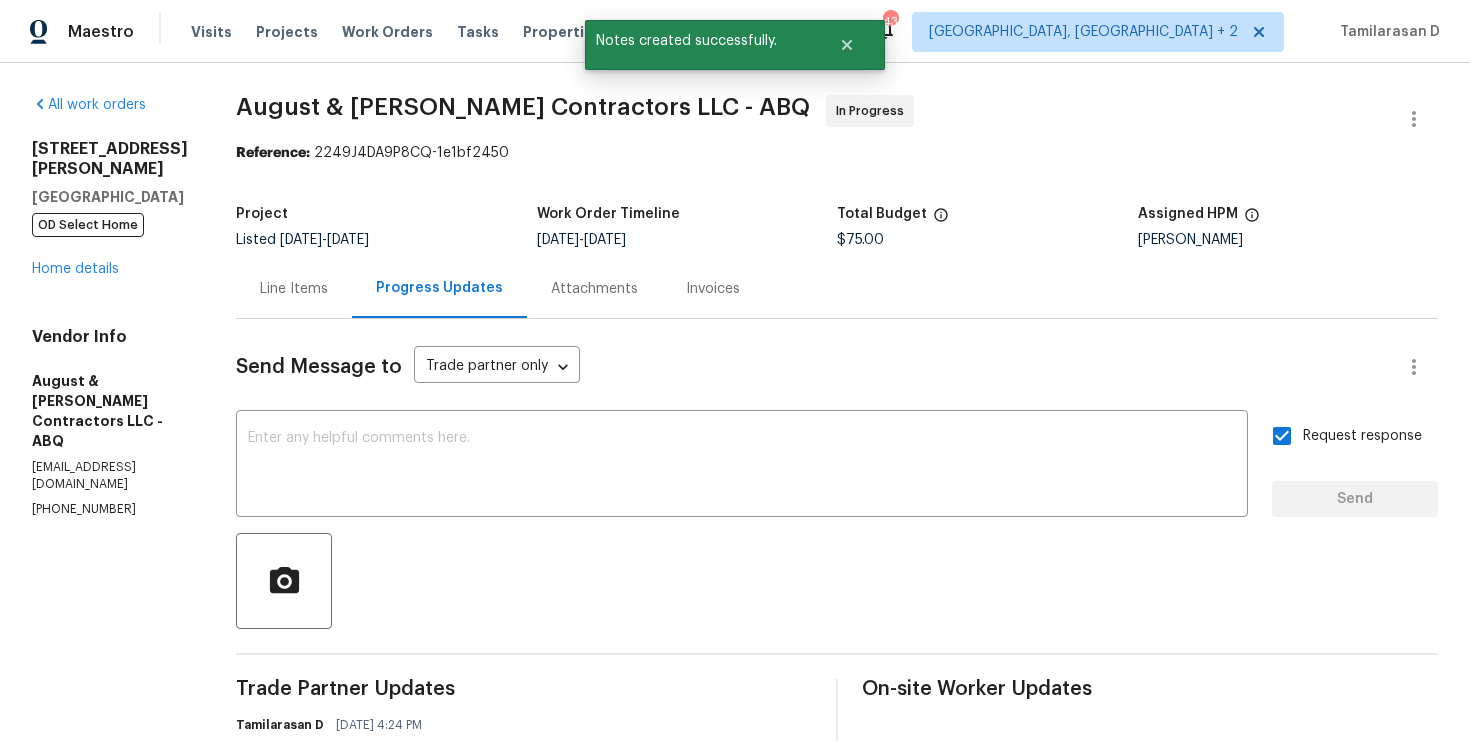 click on "Line Items" at bounding box center [294, 288] 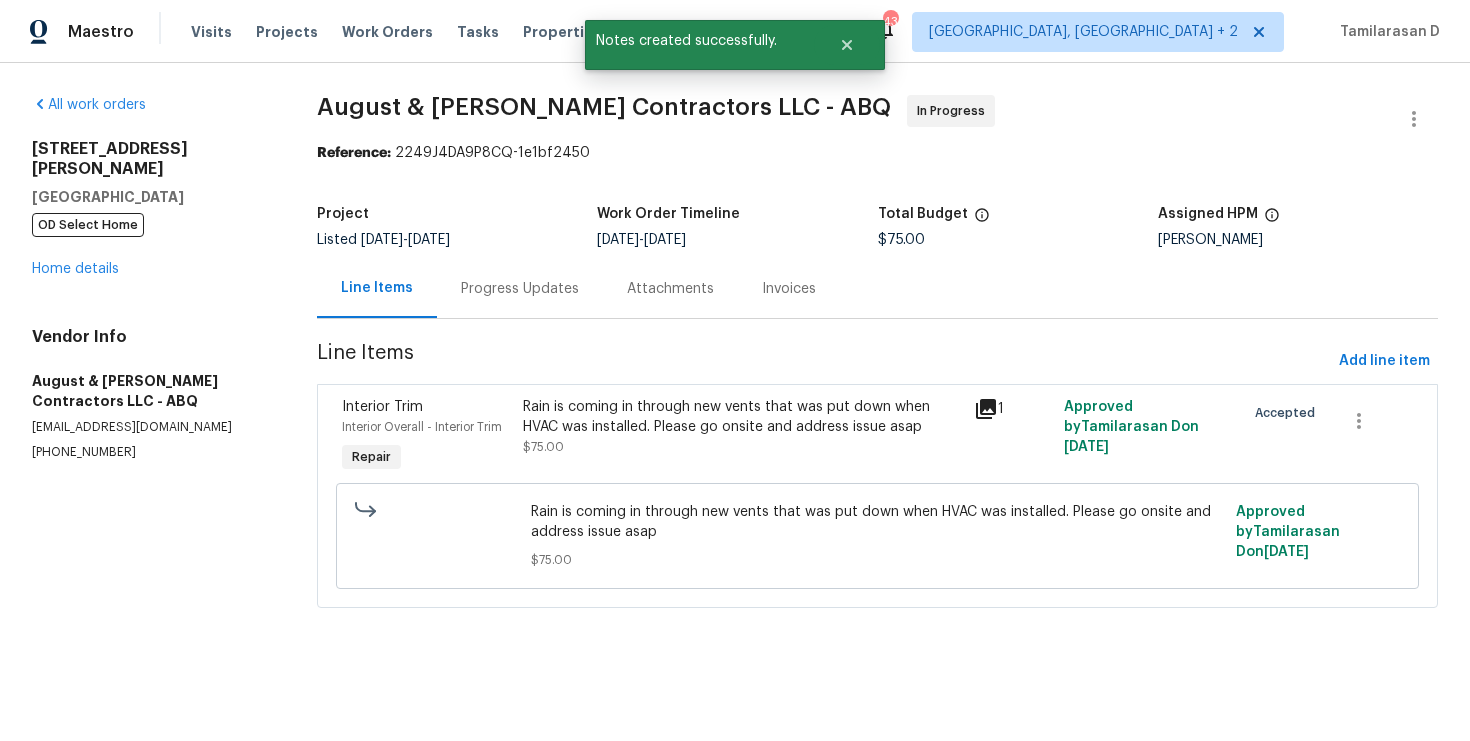 click on "Rain is coming in through new vents that was put down when HVAC was installed. Please go onsite and address issue asap" at bounding box center (742, 417) 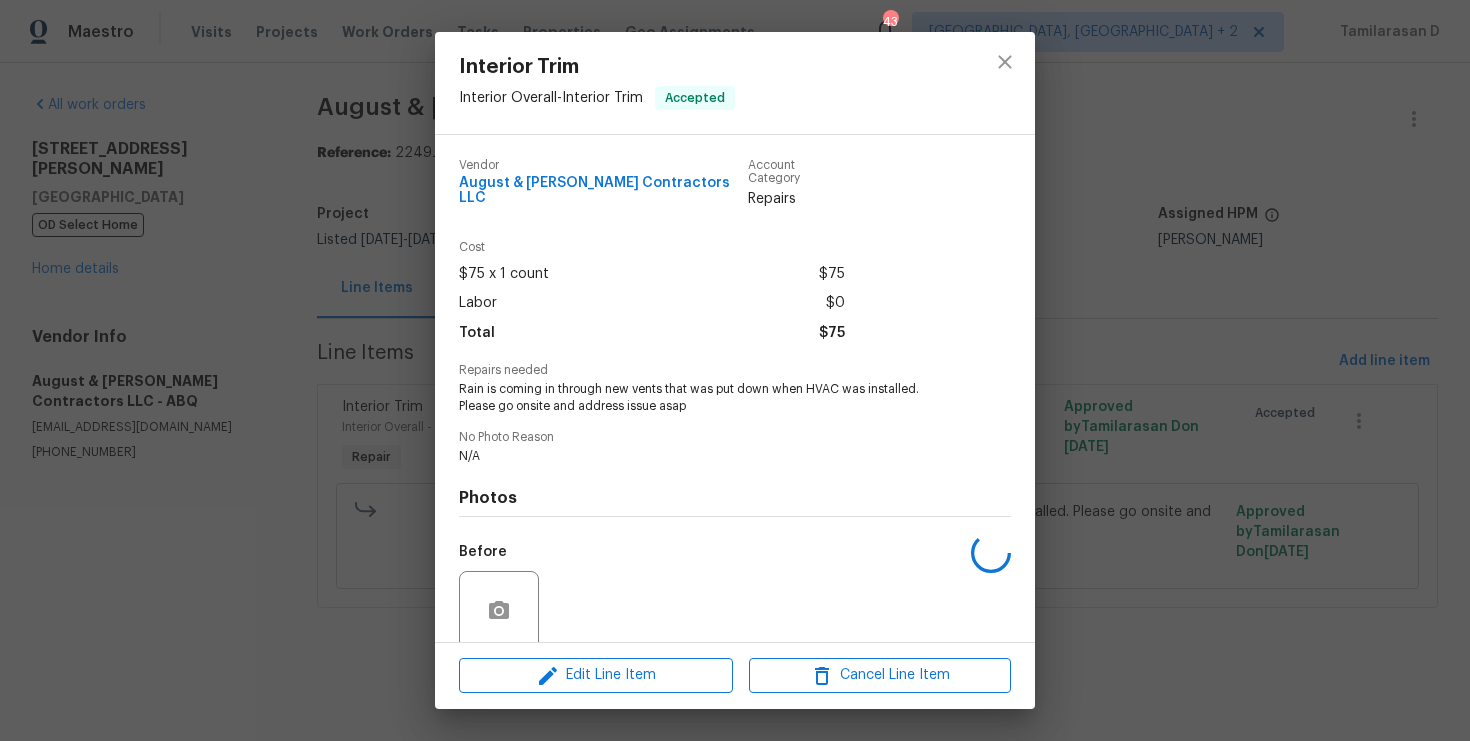 scroll, scrollTop: 146, scrollLeft: 0, axis: vertical 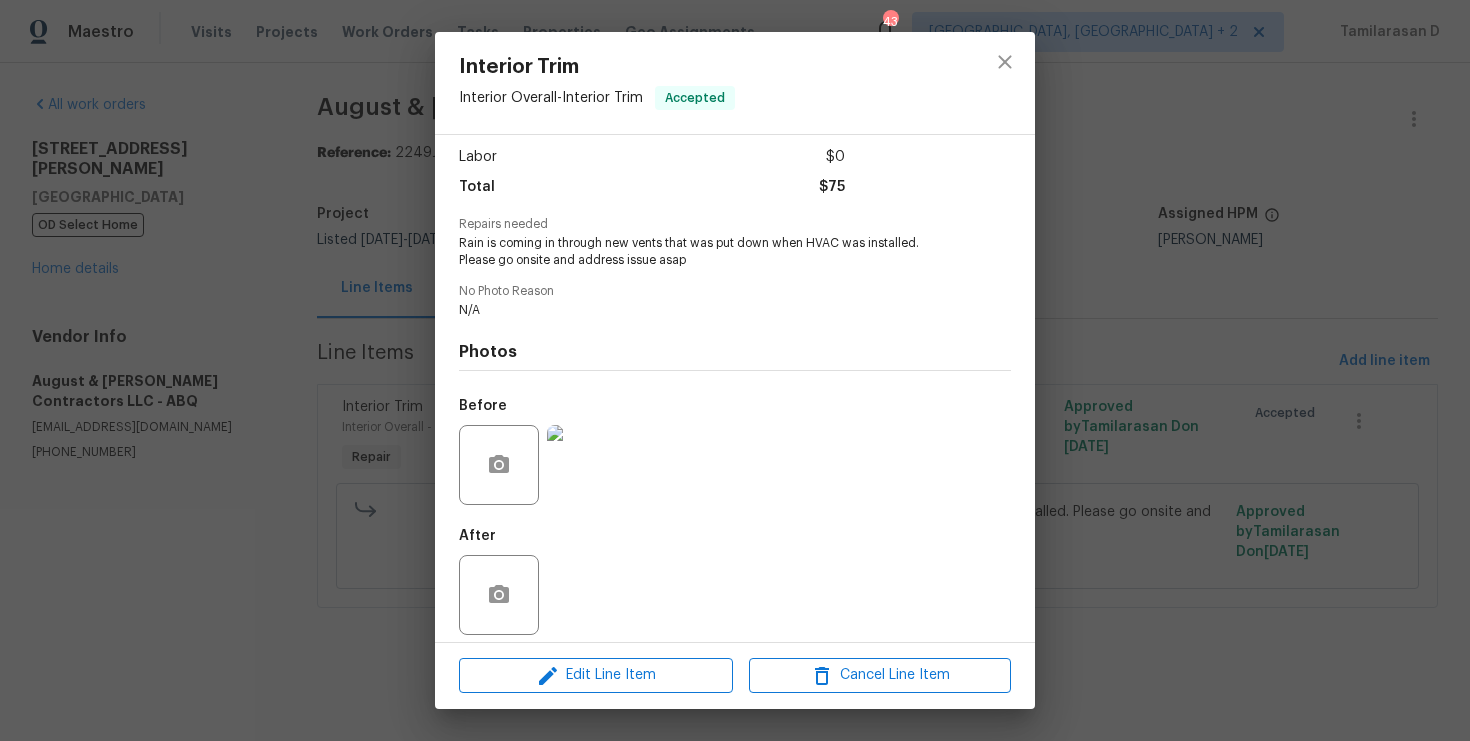 click on "Interior Trim Interior Overall  -  Interior Trim Accepted Vendor August & [PERSON_NAME] Contractors LLC Account Category Repairs Cost $75 x 1 count $75 Labor $0 Total $75 Repairs needed Rain is coming in through new vents that was put down when HVAC was installed. Please go onsite and address issue asap No Photo Reason N/A Photos Before After  Edit Line Item  Cancel Line Item" at bounding box center [735, 370] 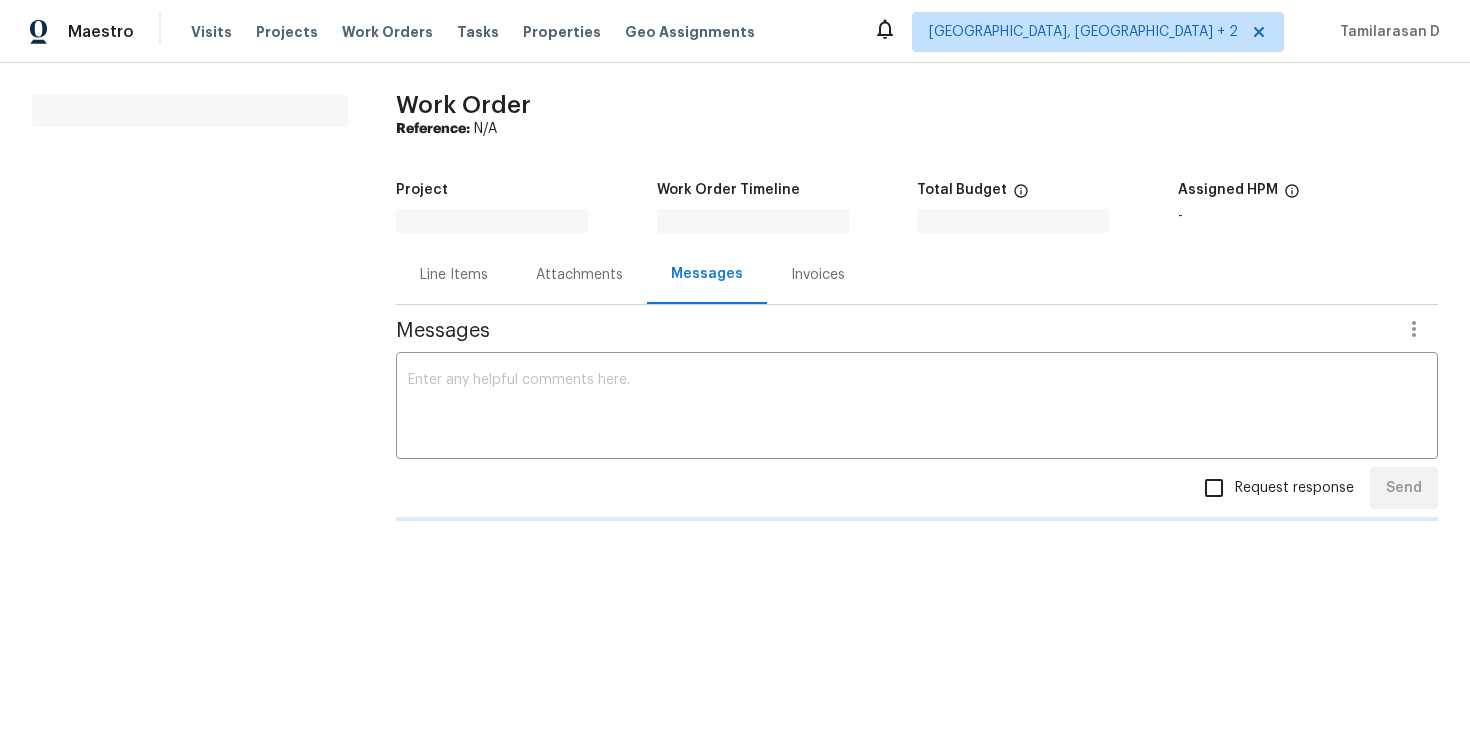 scroll, scrollTop: 0, scrollLeft: 0, axis: both 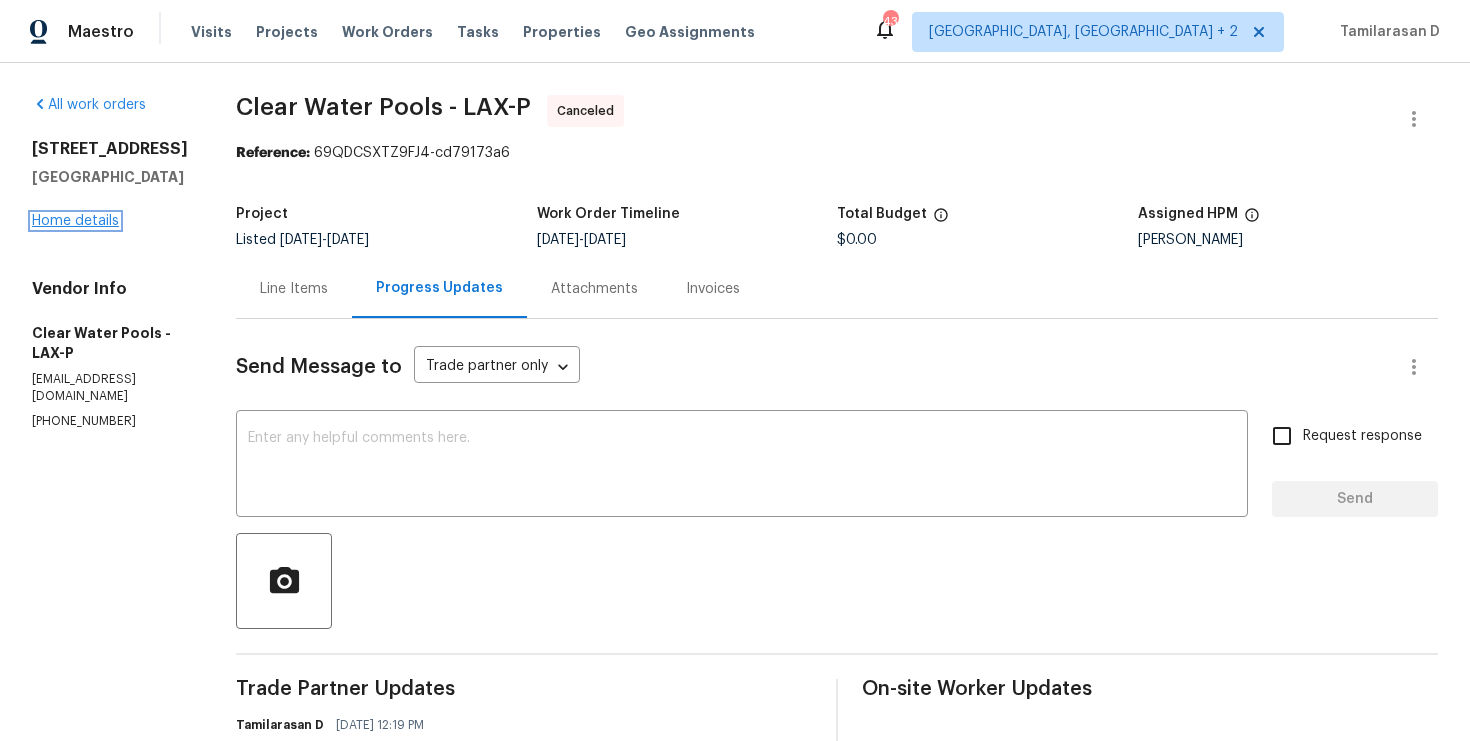 click on "Home details" at bounding box center (75, 221) 